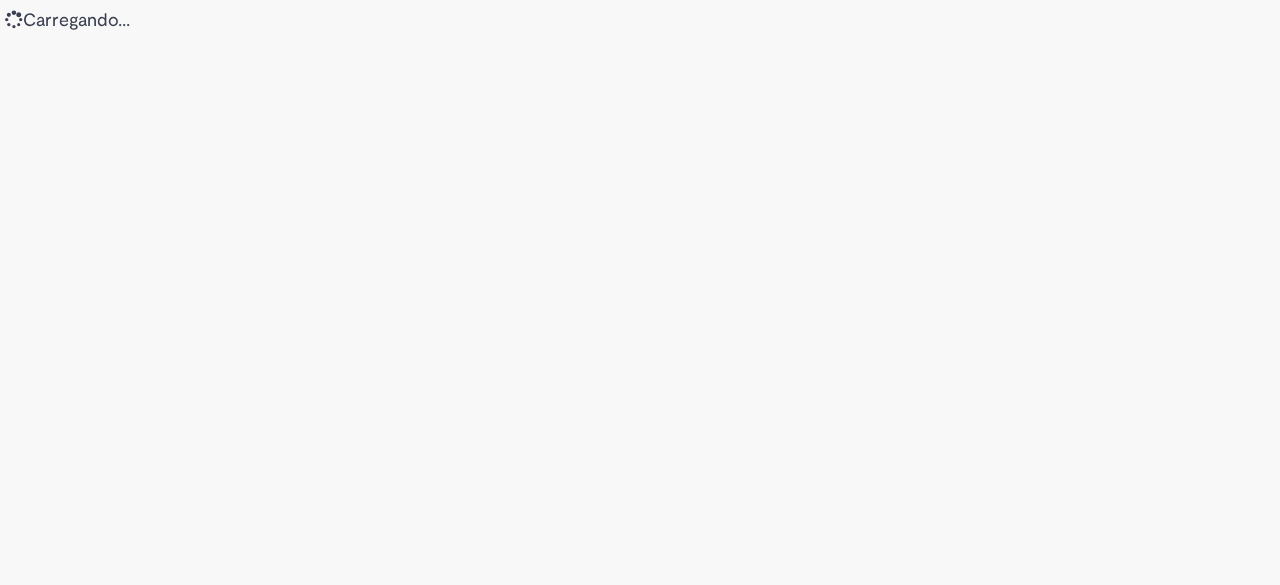 scroll, scrollTop: 0, scrollLeft: 0, axis: both 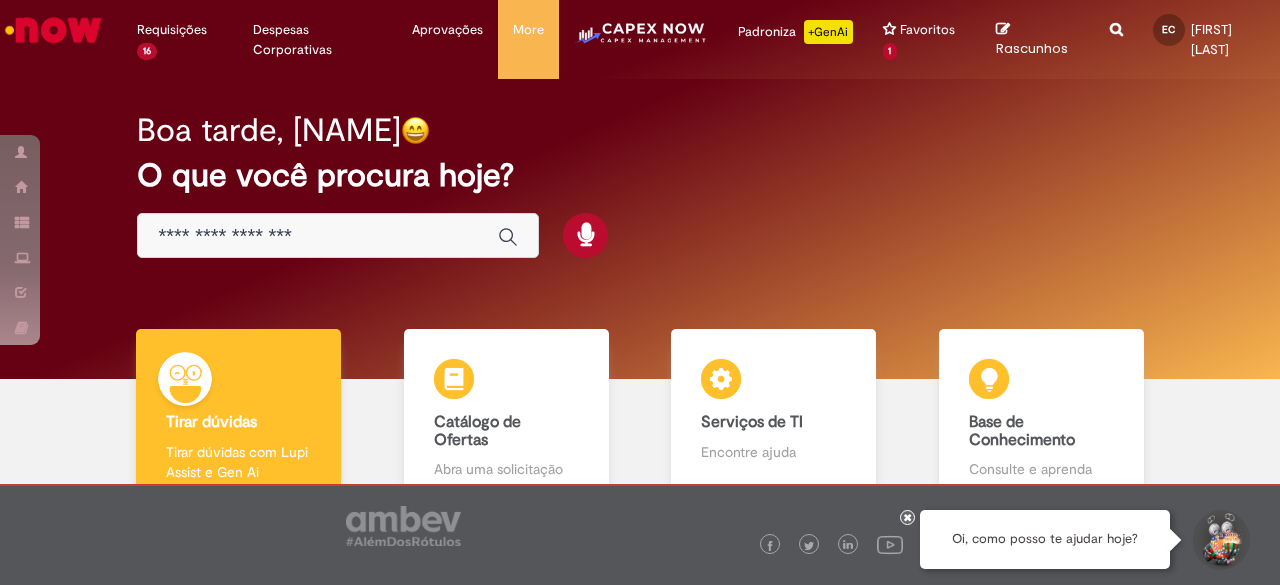click at bounding box center (318, 236) 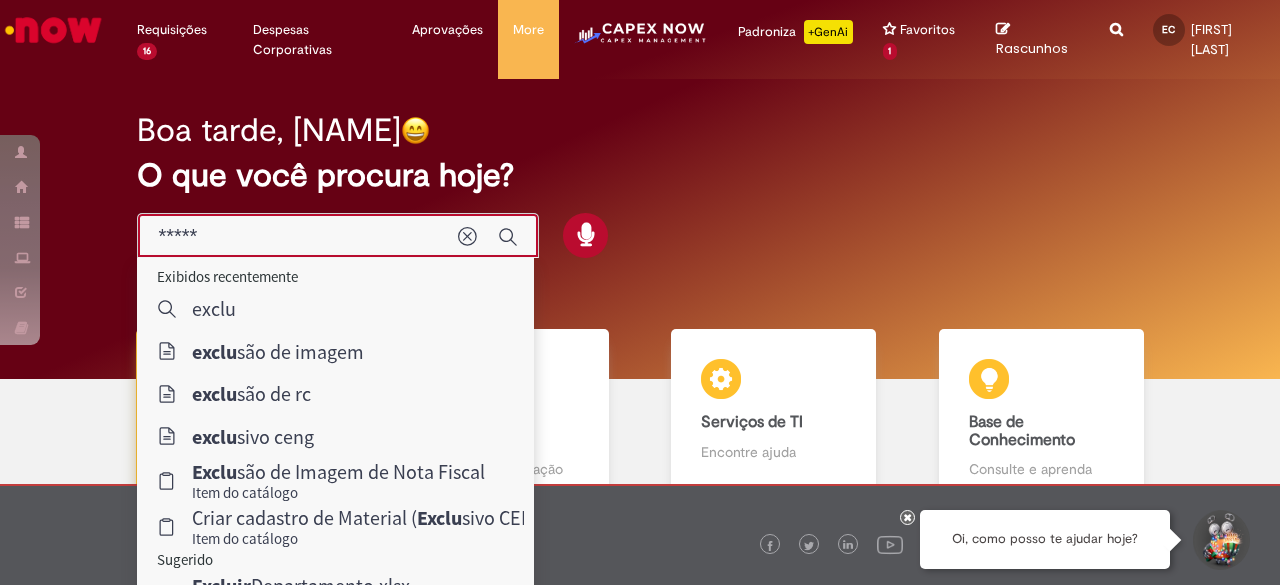 type on "**********" 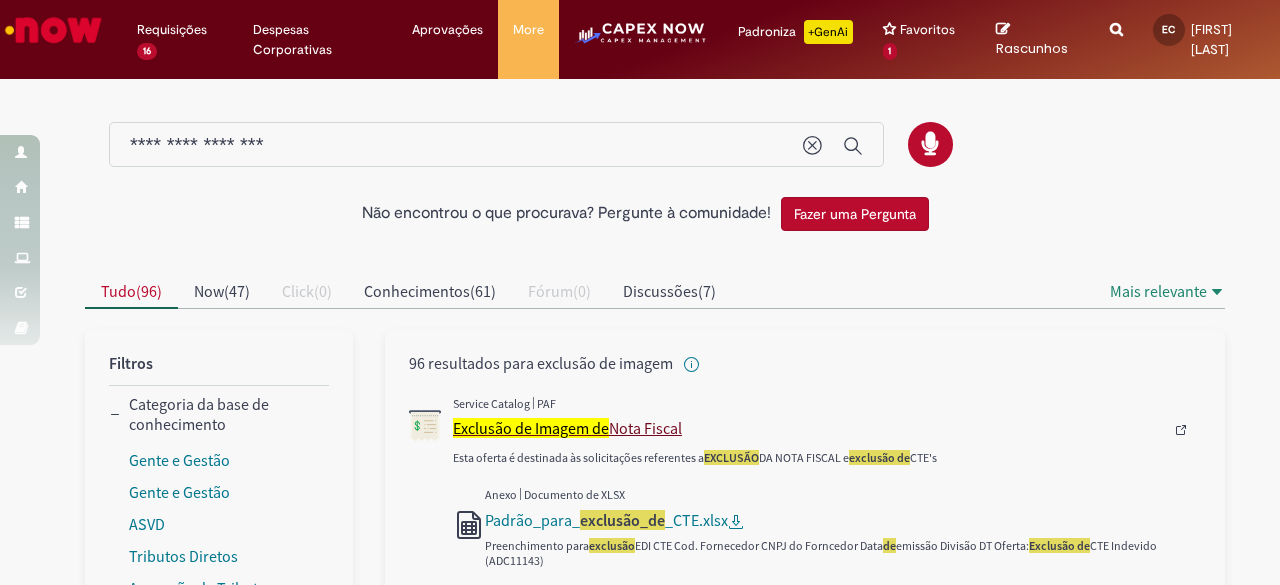 click on "Exclusão de Imagem de" at bounding box center (531, 428) 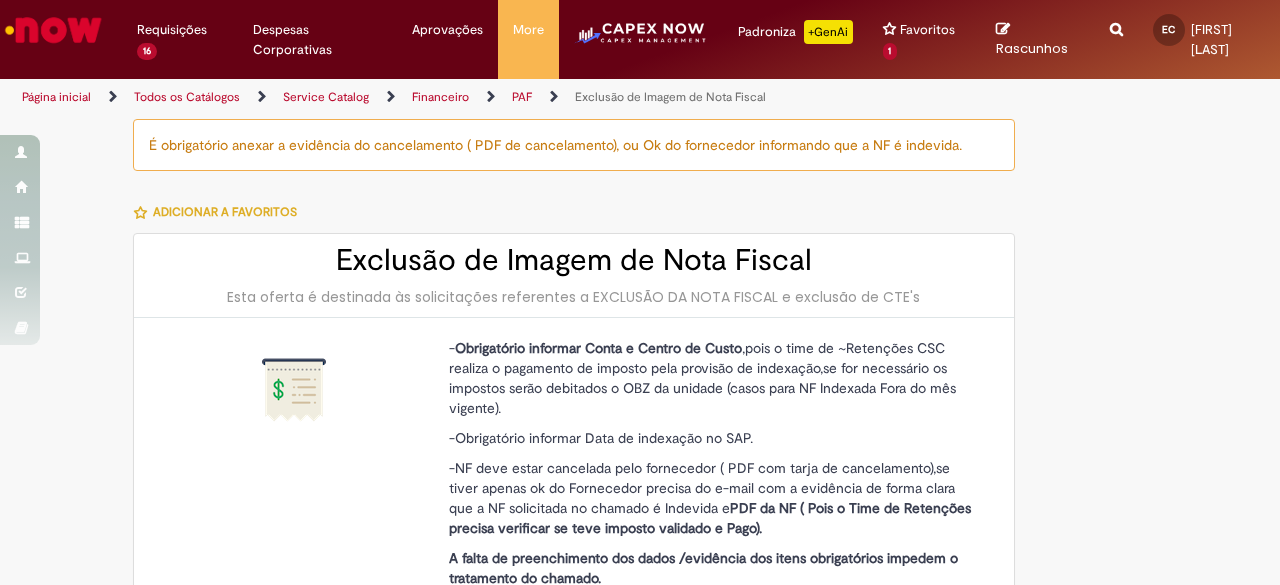 type on "**********" 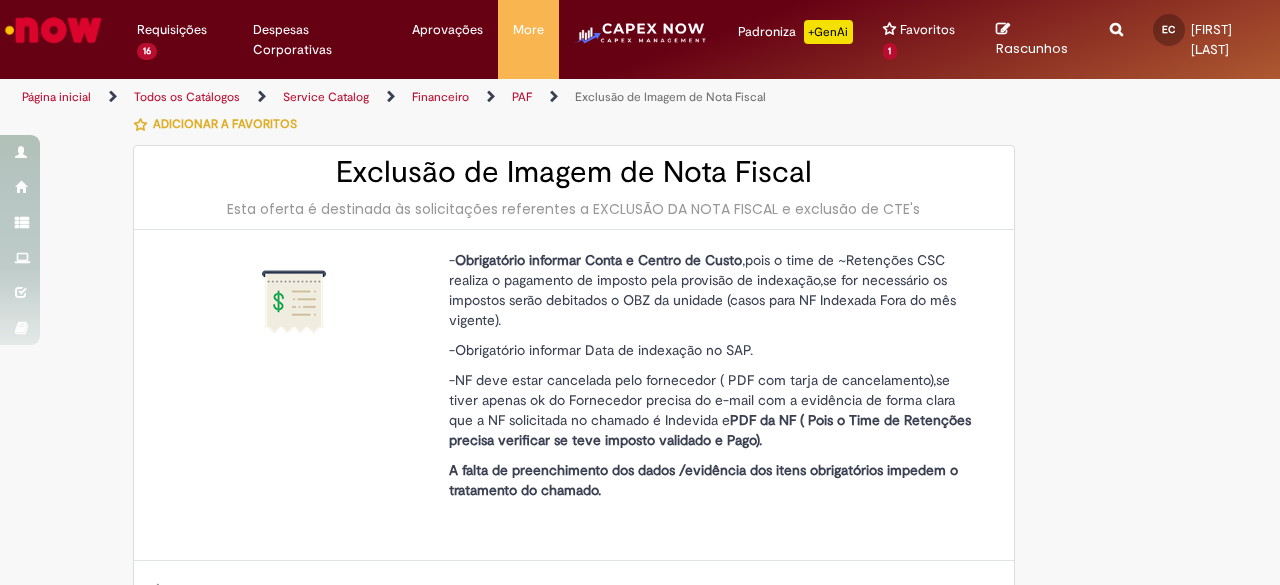 scroll, scrollTop: 300, scrollLeft: 0, axis: vertical 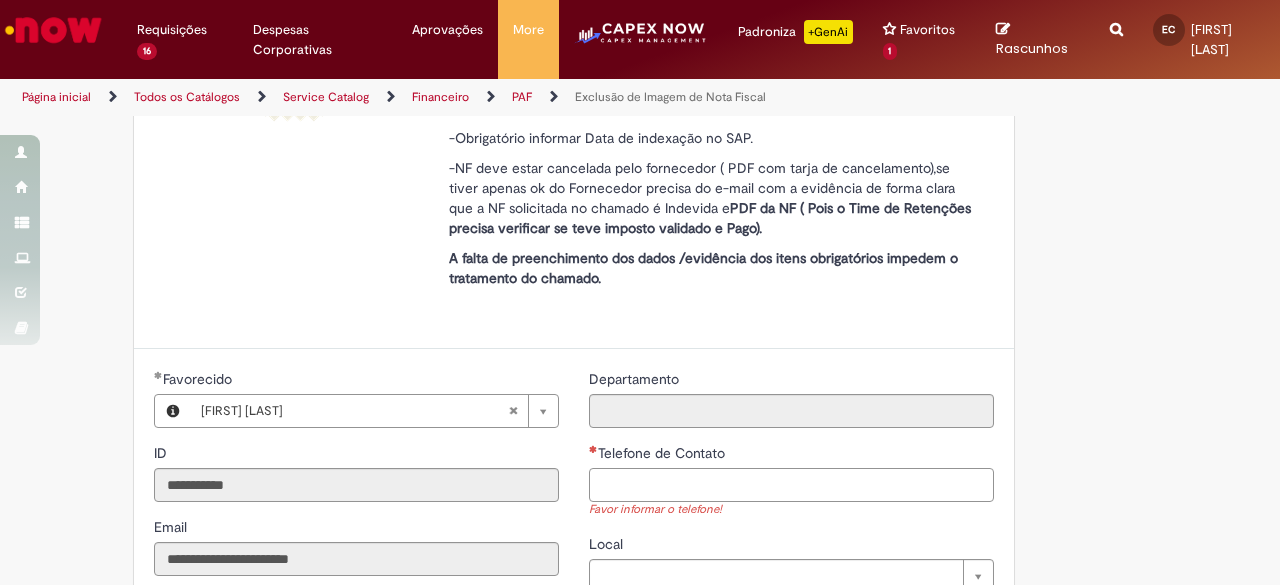 click on "Telefone de Contato" at bounding box center [791, 485] 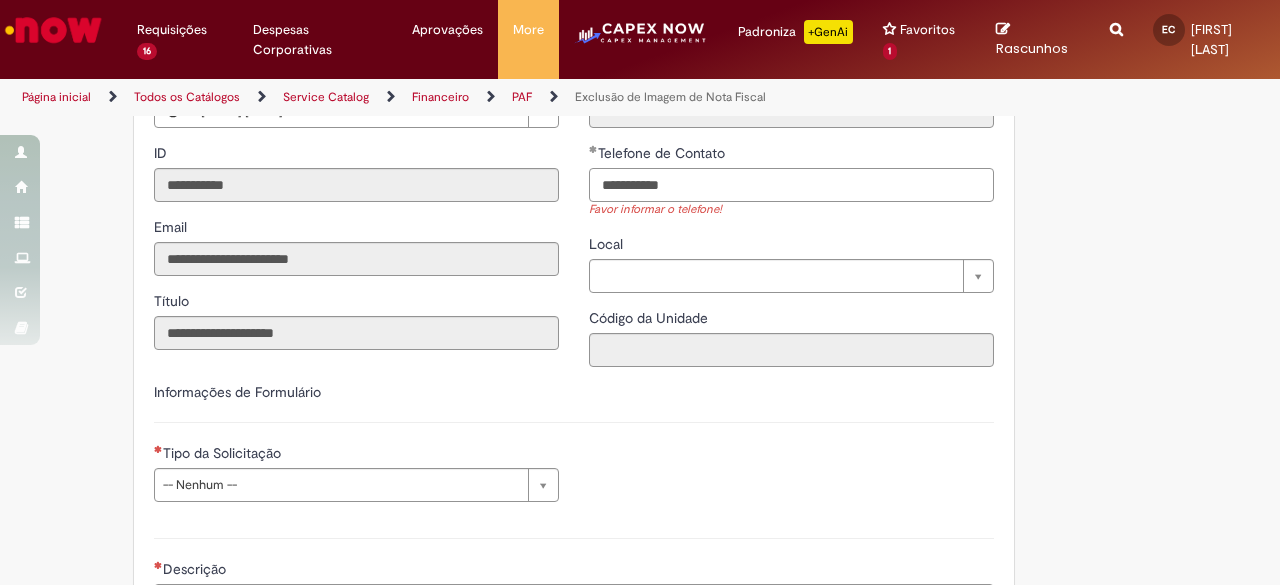 scroll, scrollTop: 800, scrollLeft: 0, axis: vertical 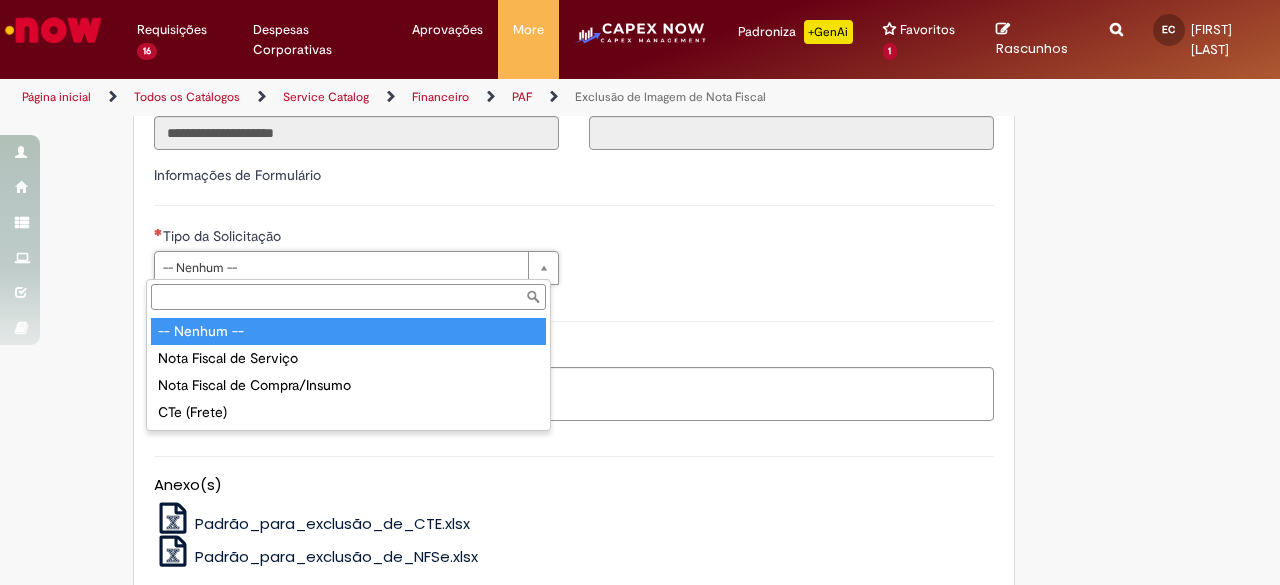 type on "**********" 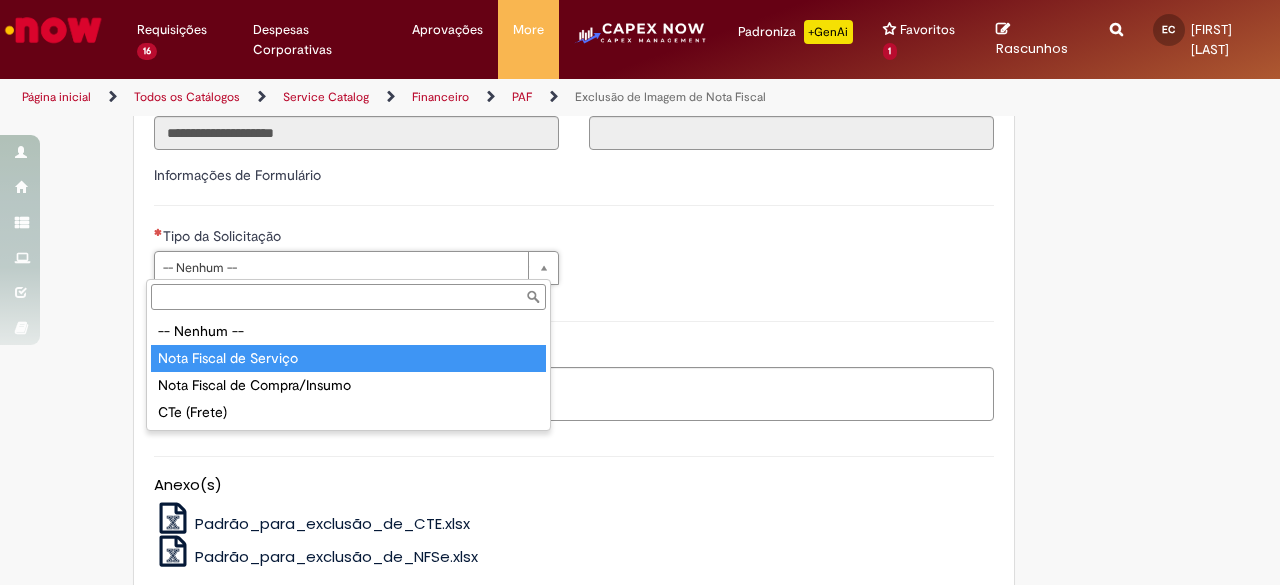 type on "**********" 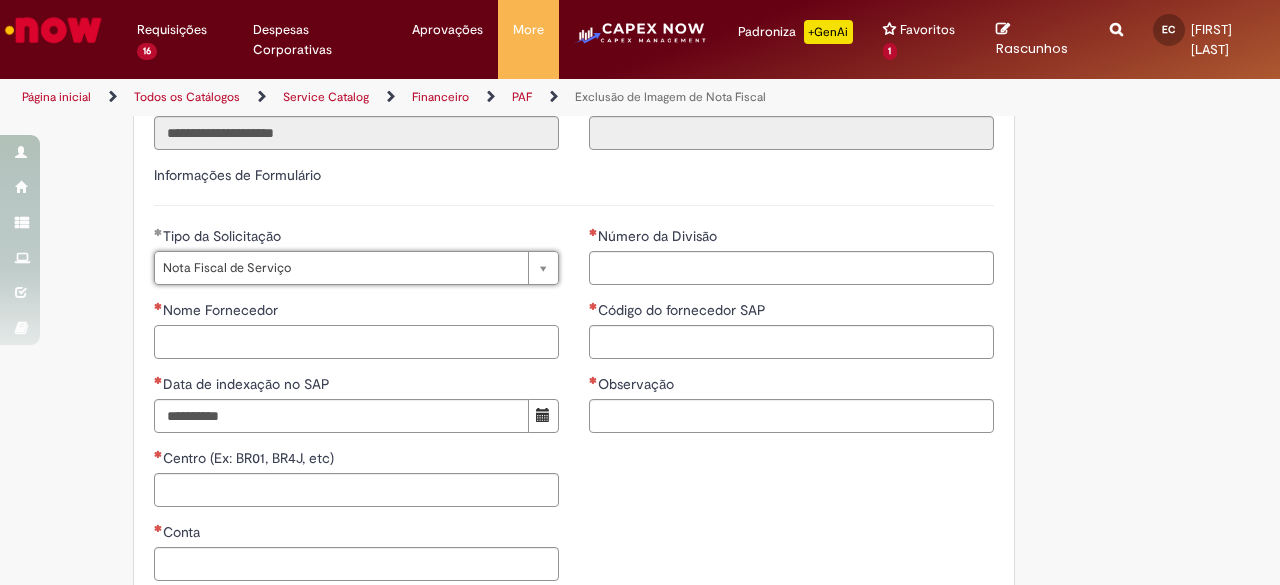 click on "Nome Fornecedor" at bounding box center (356, 342) 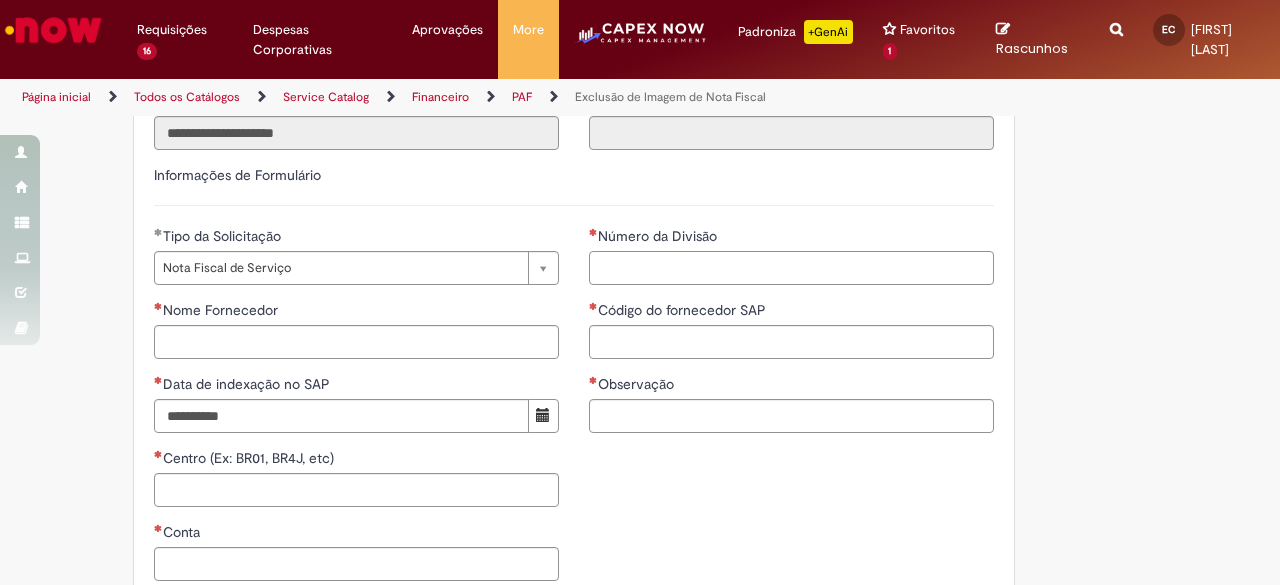 click on "Número da Divisão" at bounding box center (791, 268) 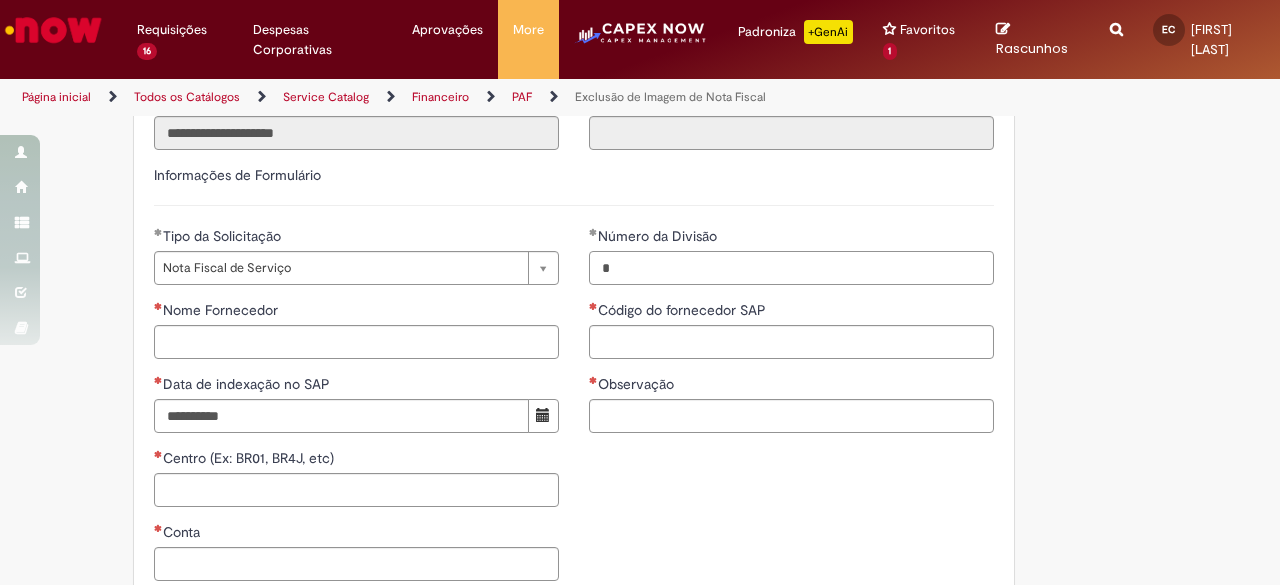 type on "*" 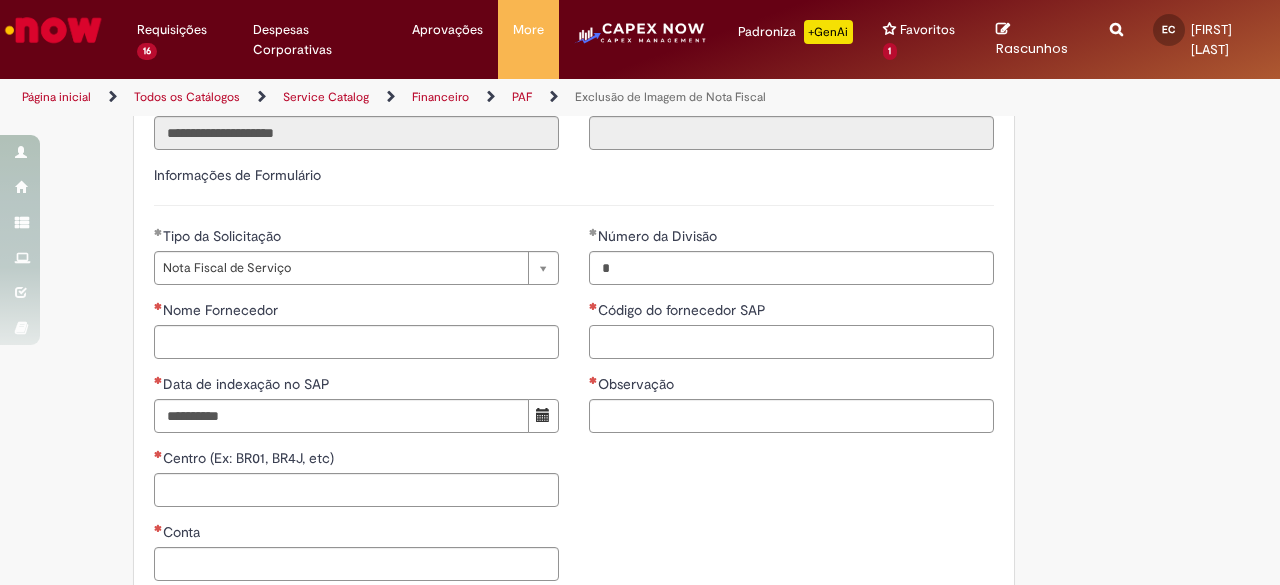 click on "Código do fornecedor SAP" at bounding box center [791, 342] 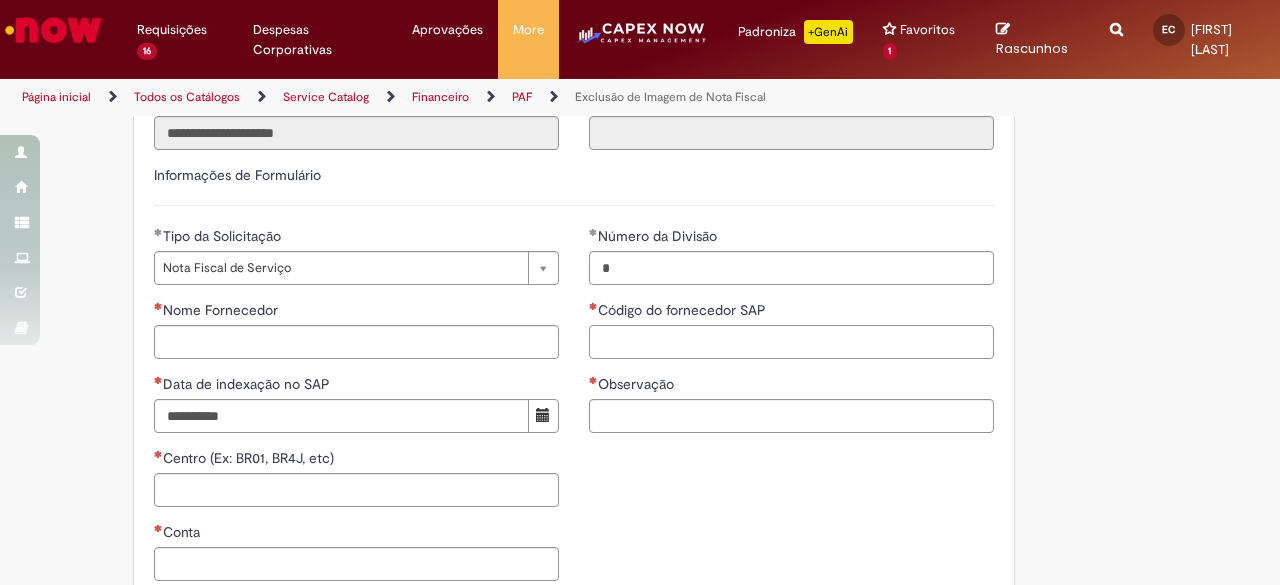 paste on "******" 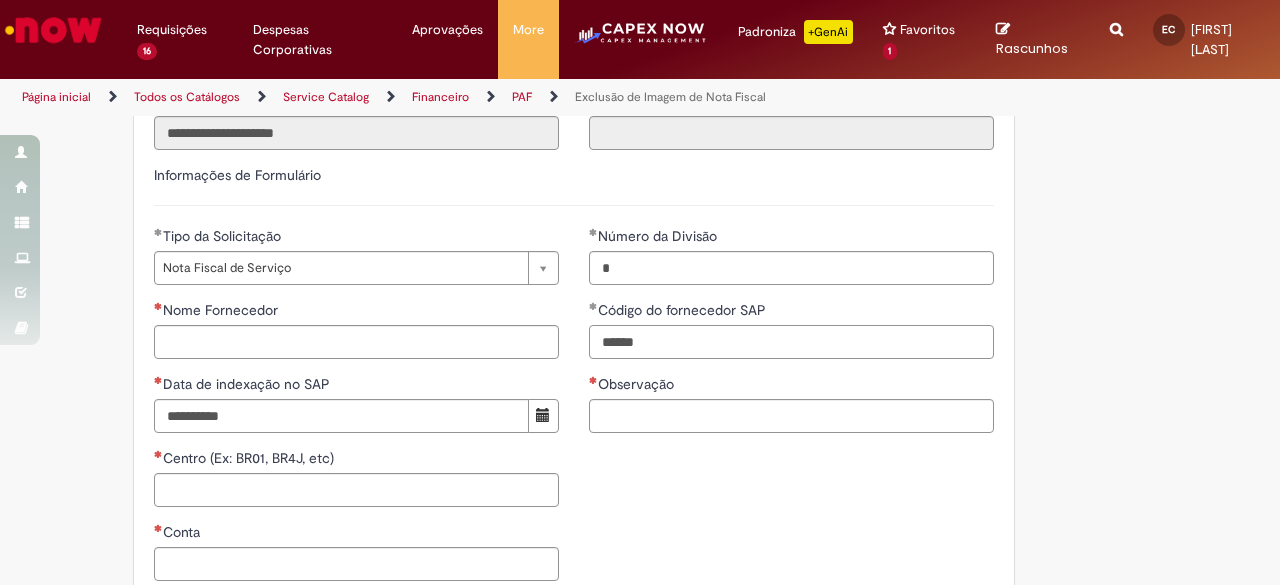 type on "******" 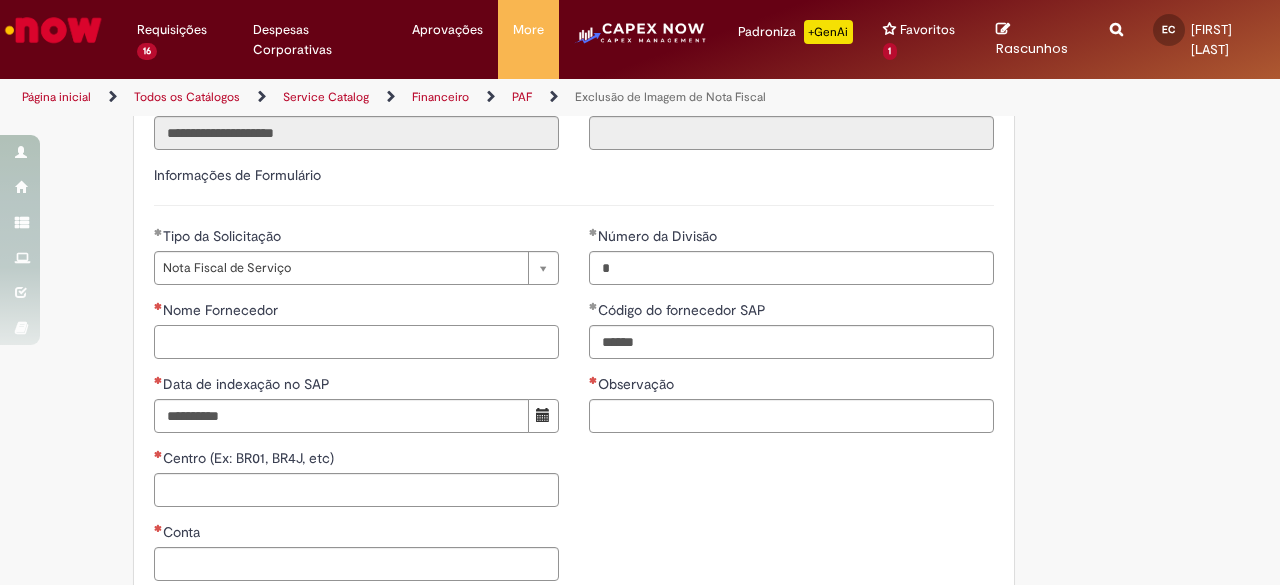 click on "Nome Fornecedor" at bounding box center (356, 342) 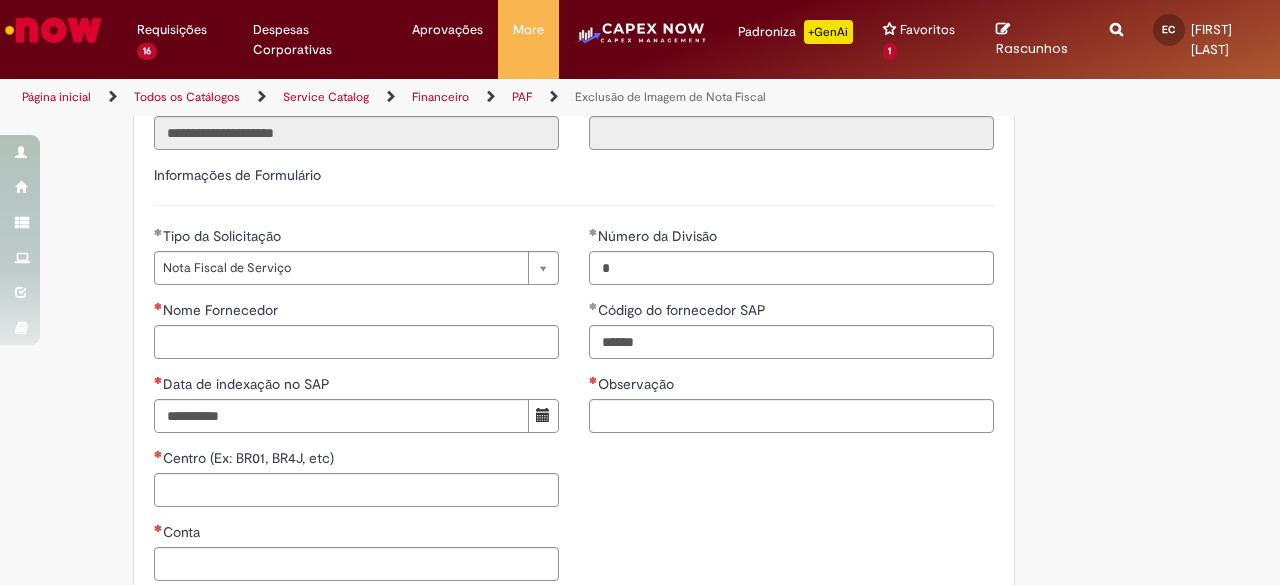 drag, startPoint x: 184, startPoint y: 365, endPoint x: 194, endPoint y: 347, distance: 20.59126 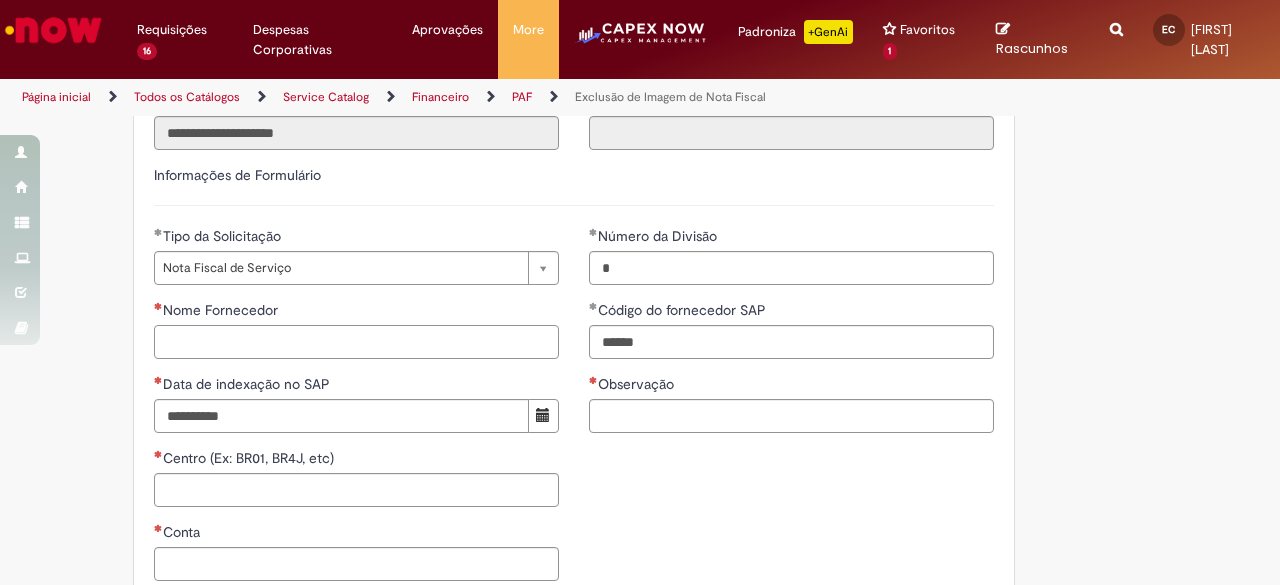 click on "Nome Fornecedor" at bounding box center (356, 342) 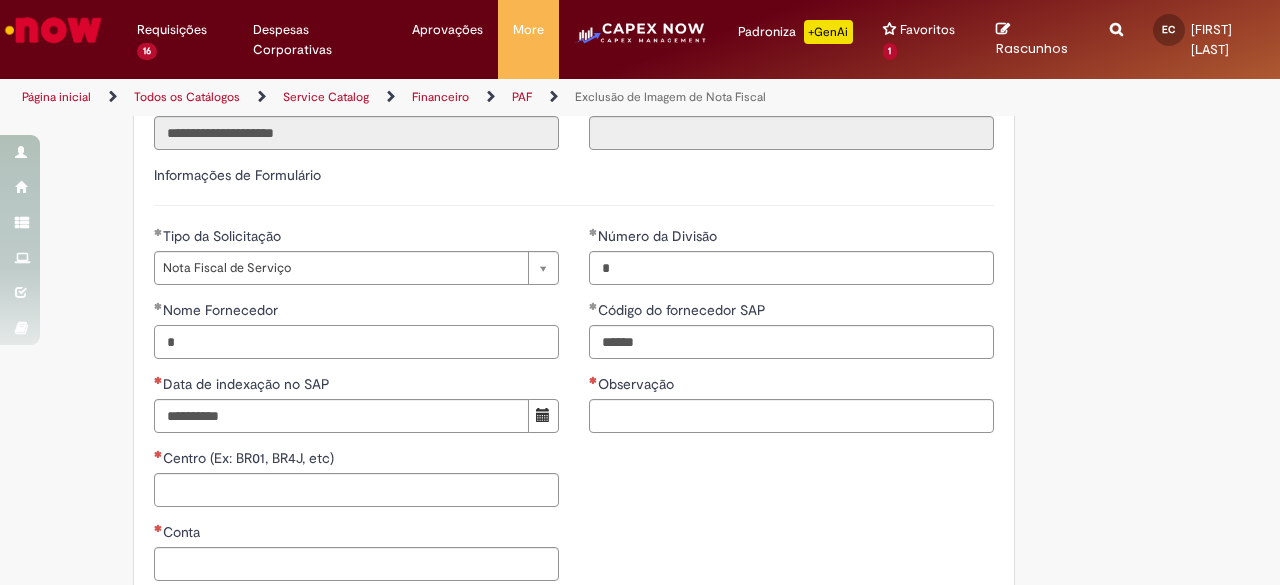 paste on "**********" 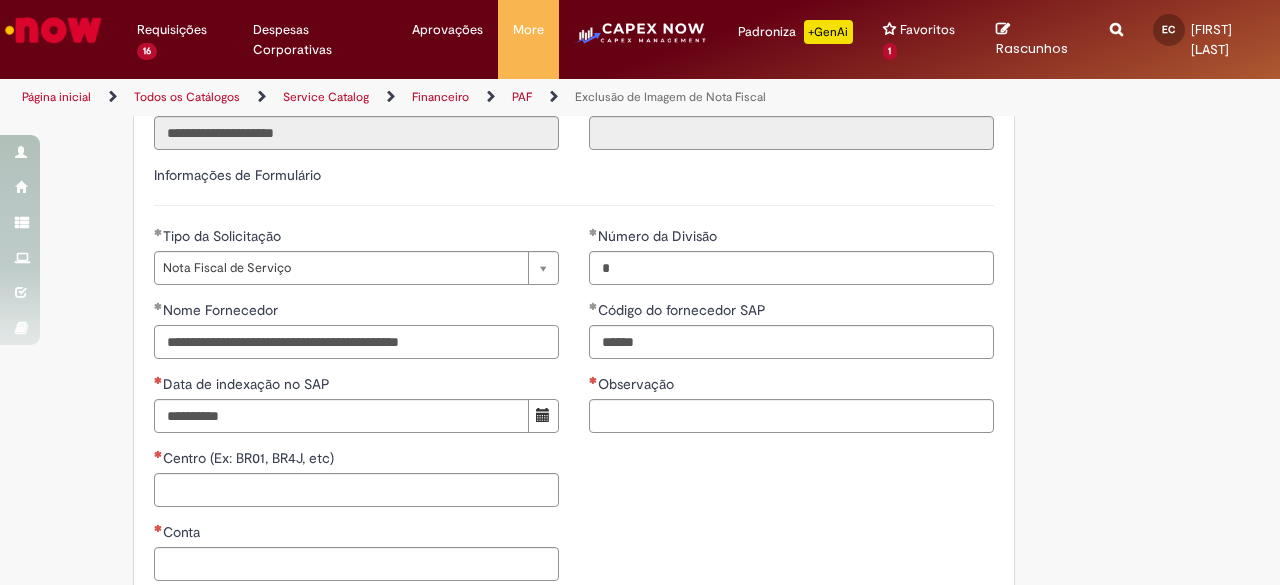 drag, startPoint x: 244, startPoint y: 340, endPoint x: 0, endPoint y: 346, distance: 244.07376 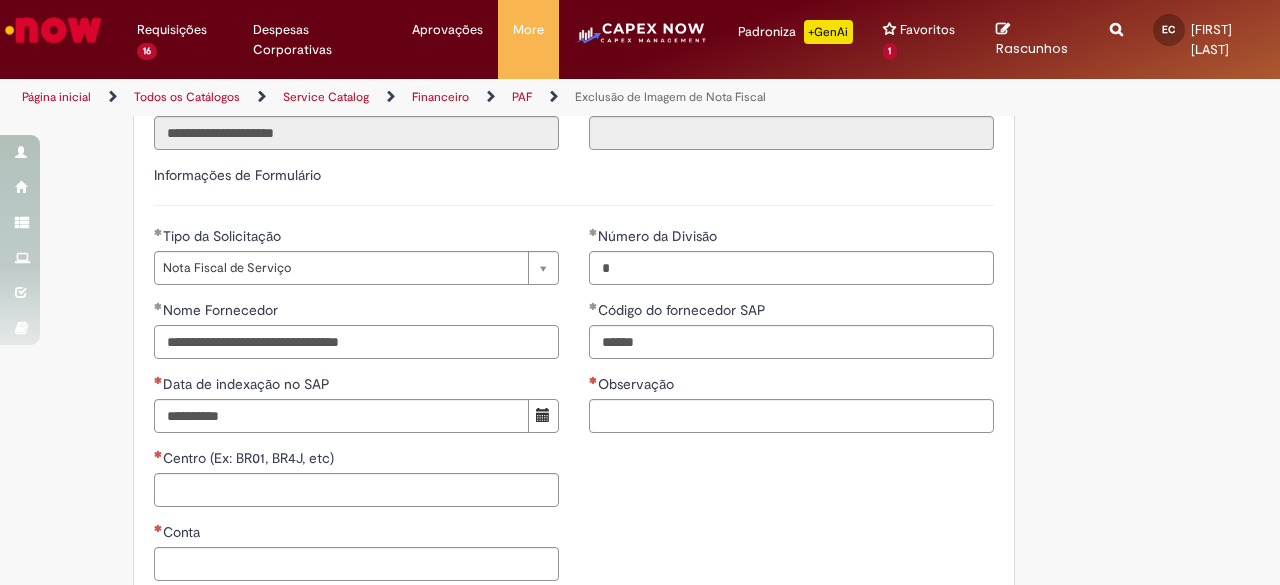 type on "**********" 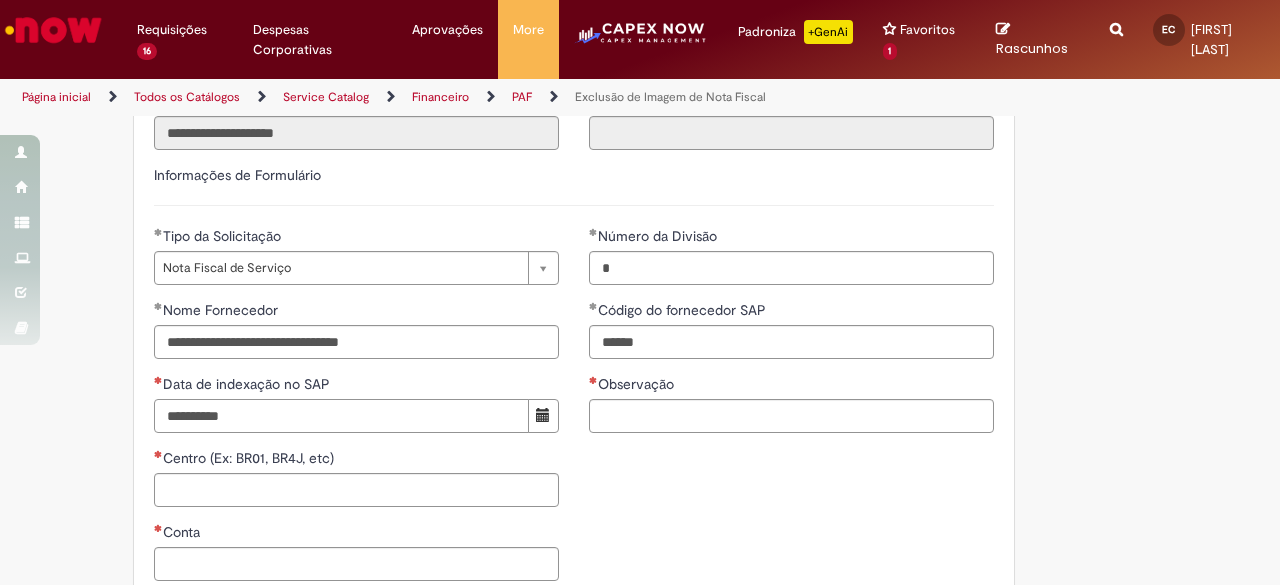 click on "Data de indexação no SAP" at bounding box center (341, 416) 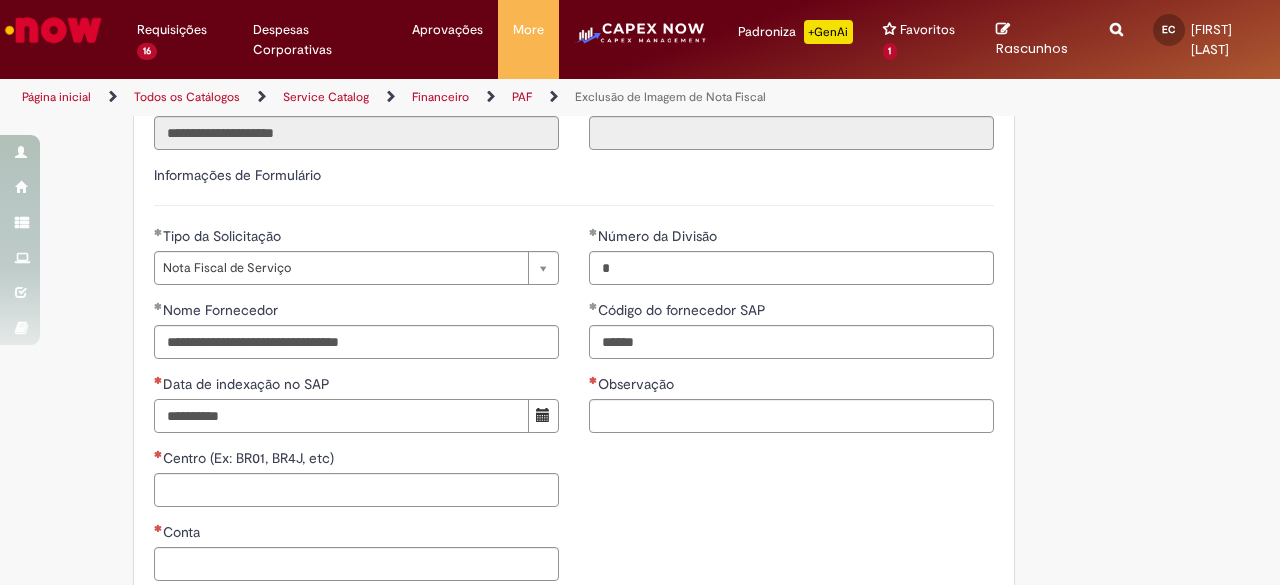 type on "**********" 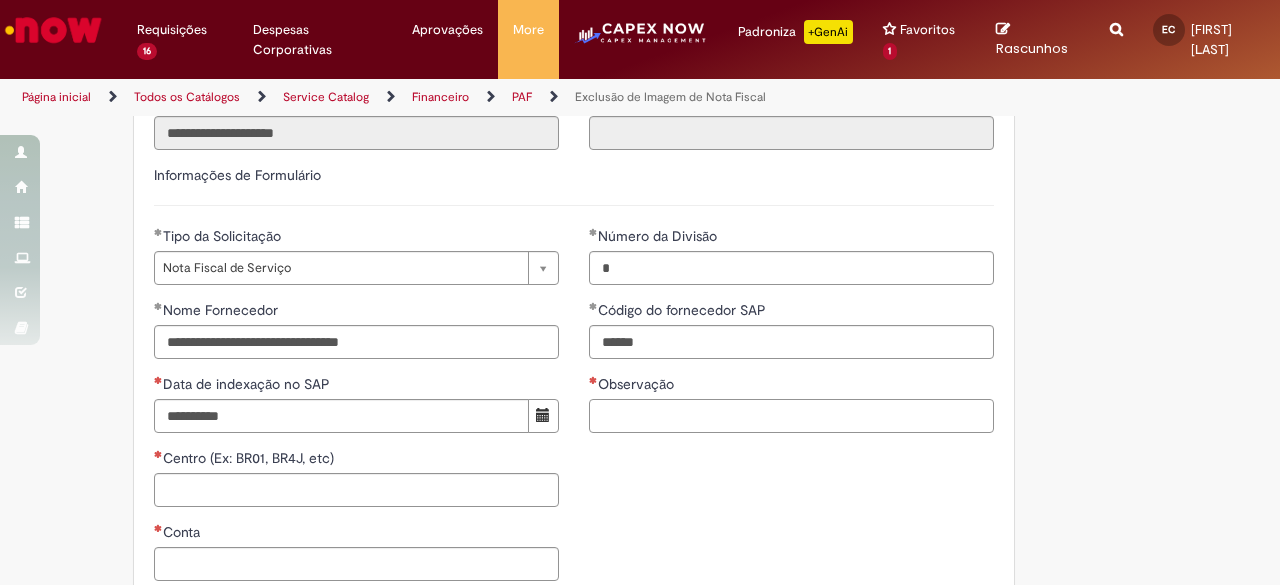 click on "Observação" at bounding box center [791, 416] 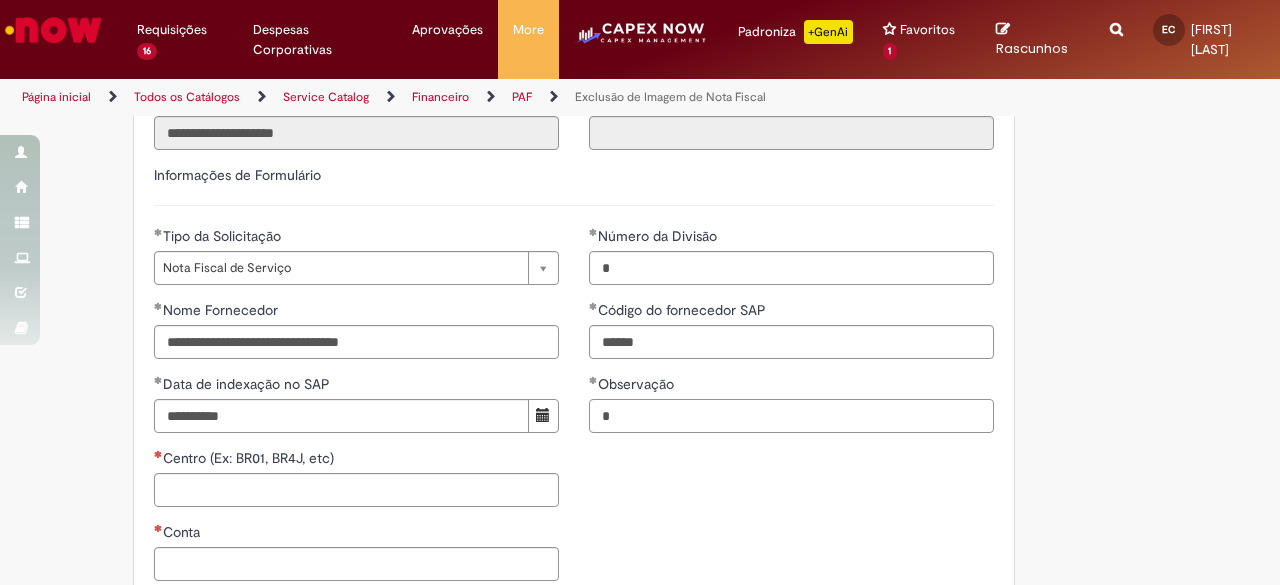 type on "*" 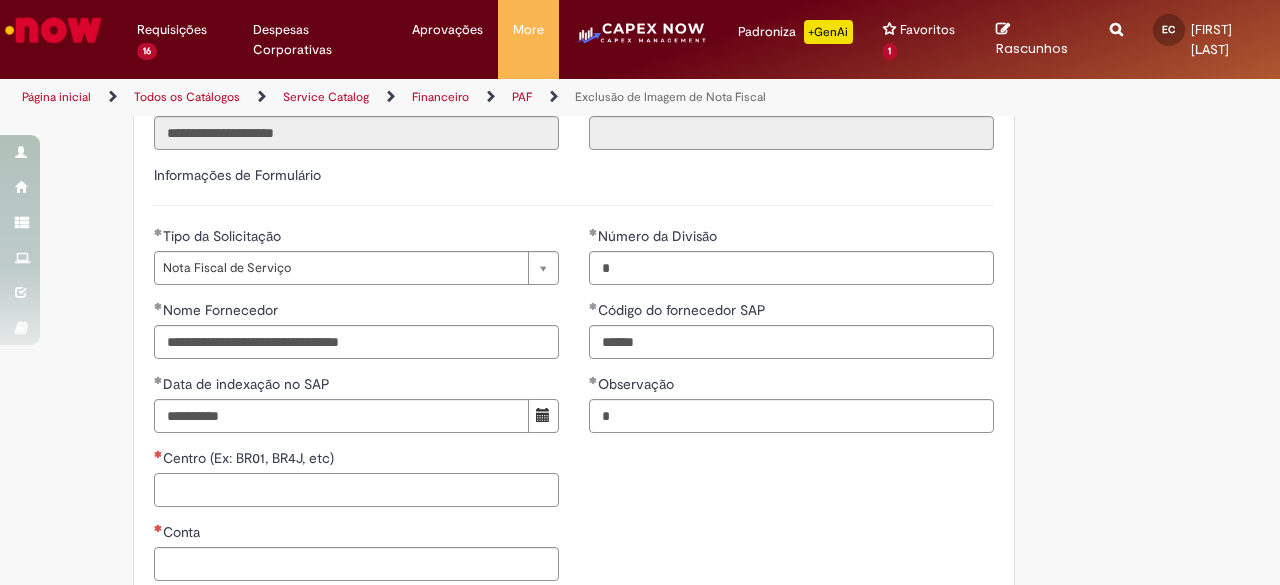 click on "Centro (Ex: BR01, BR4J, etc)" at bounding box center (356, 490) 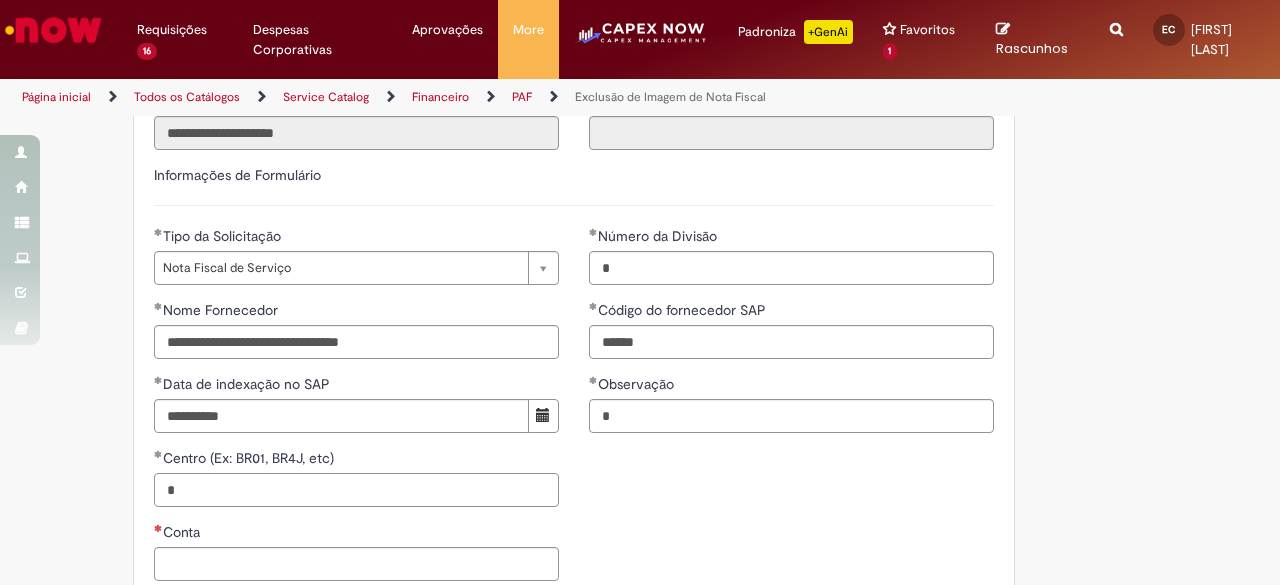 type on "*" 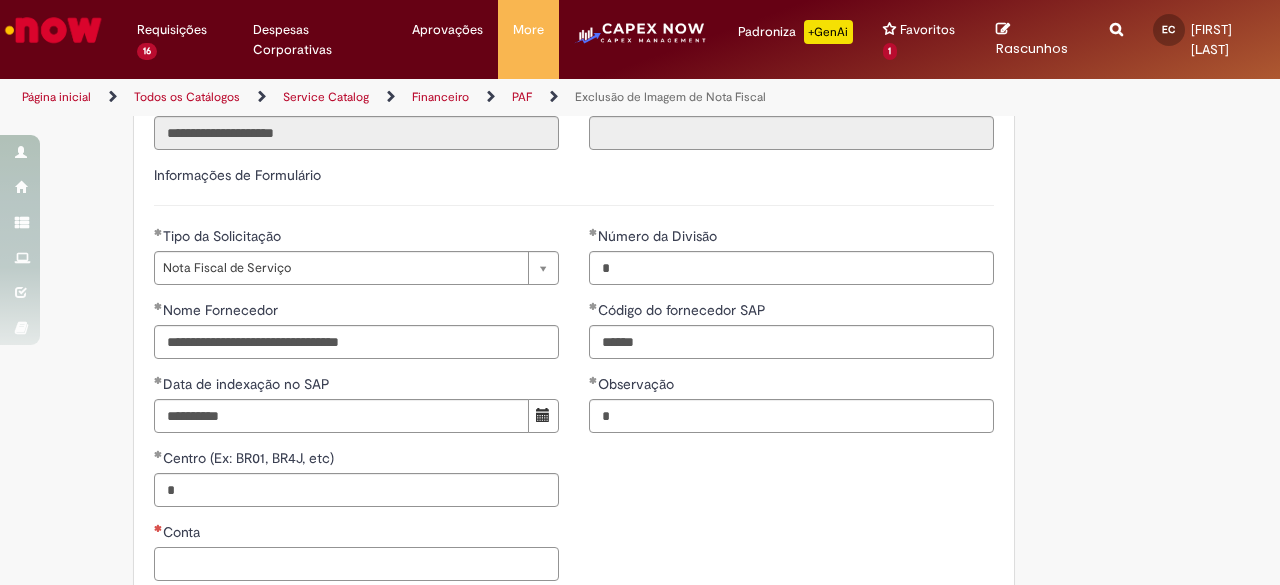 click on "Conta" at bounding box center (356, 564) 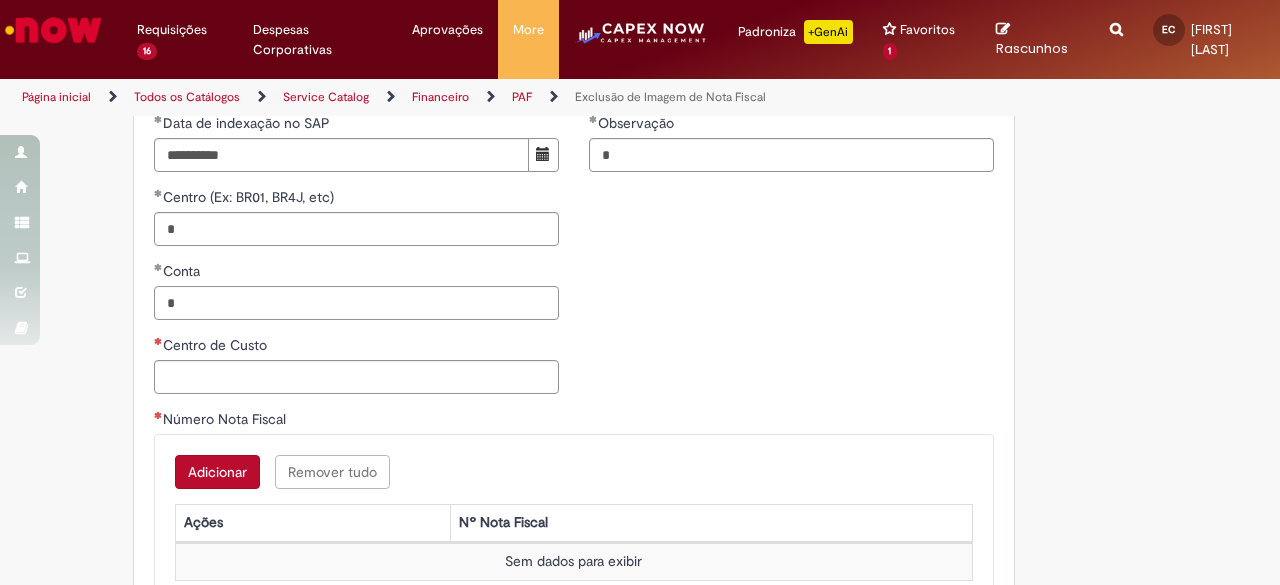scroll, scrollTop: 1100, scrollLeft: 0, axis: vertical 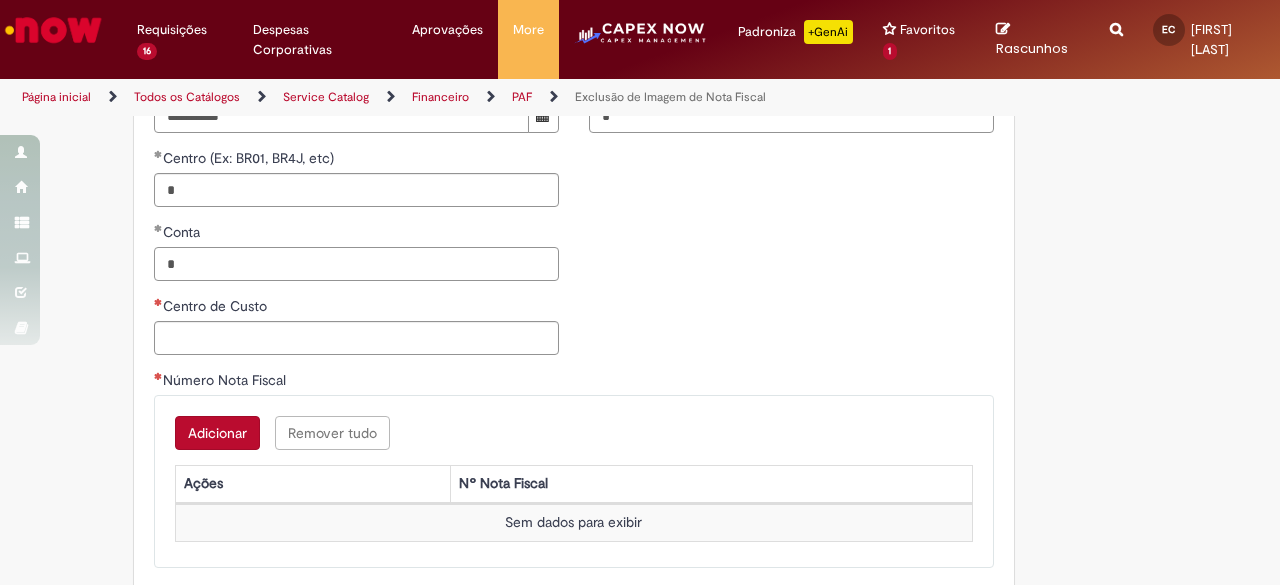 type on "*" 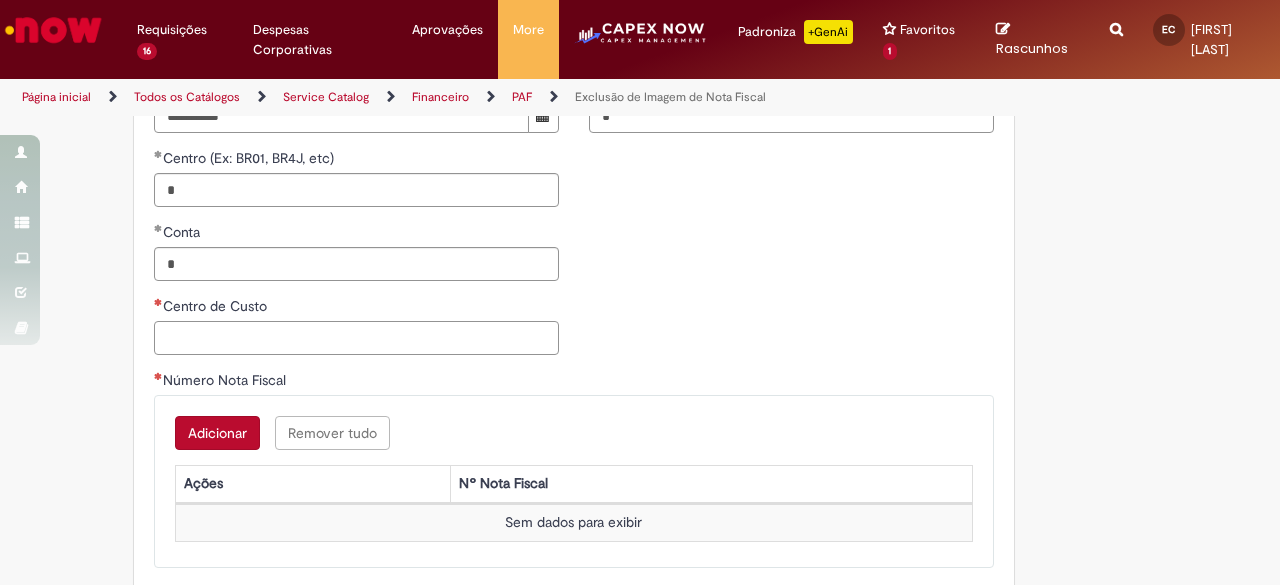 click on "Centro de Custo" at bounding box center (356, 338) 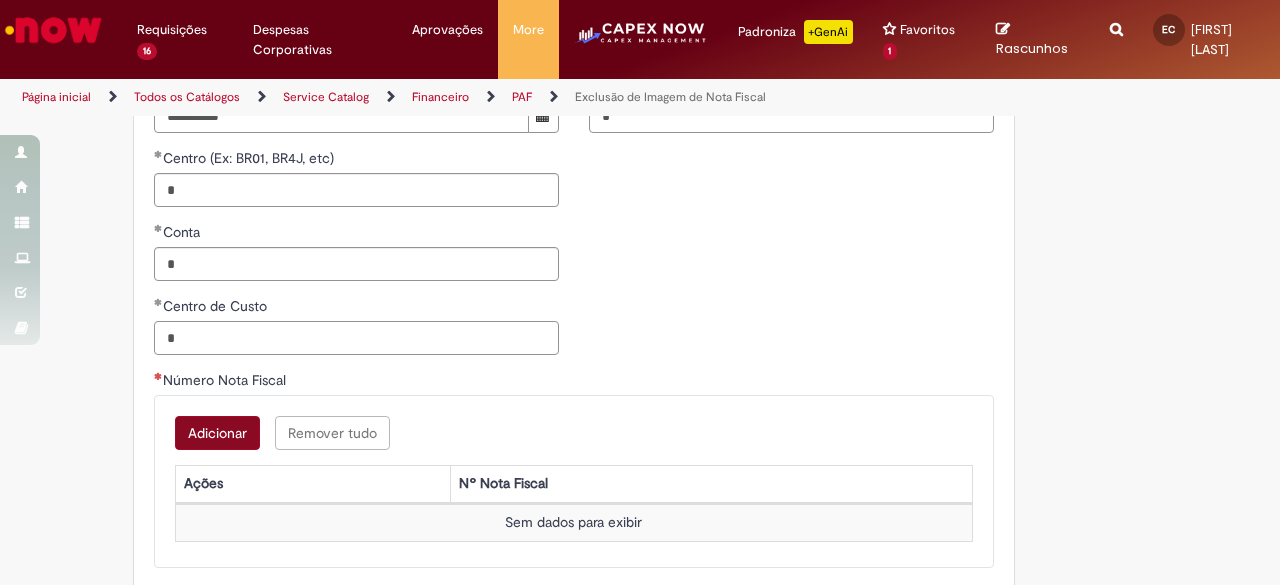 type on "*" 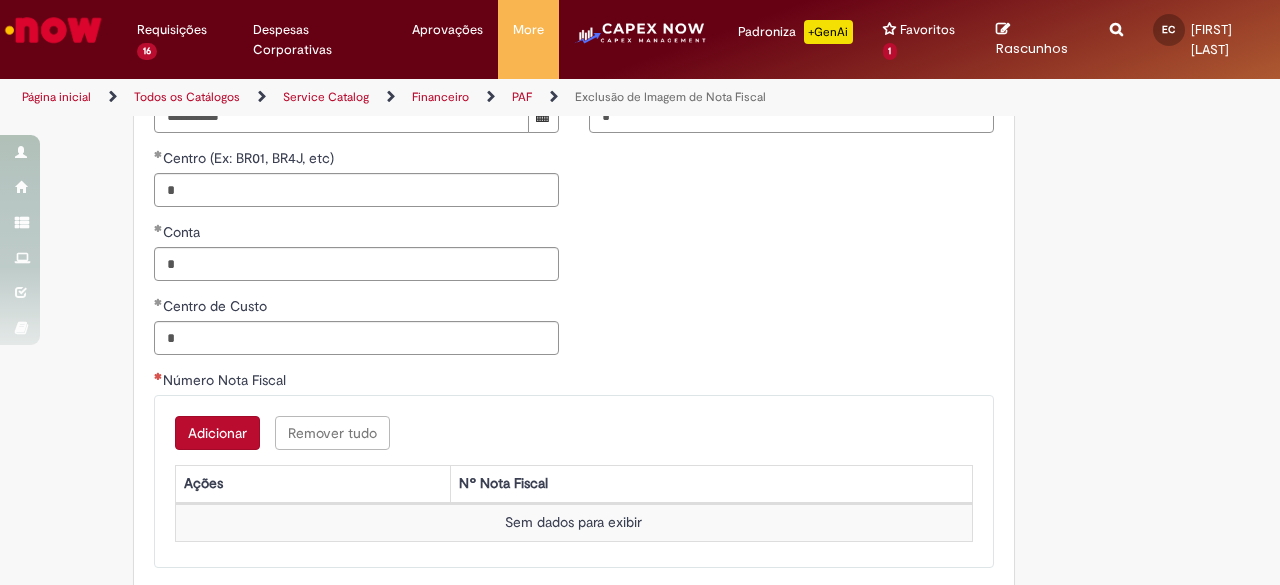 click on "Adicionar" at bounding box center (217, 433) 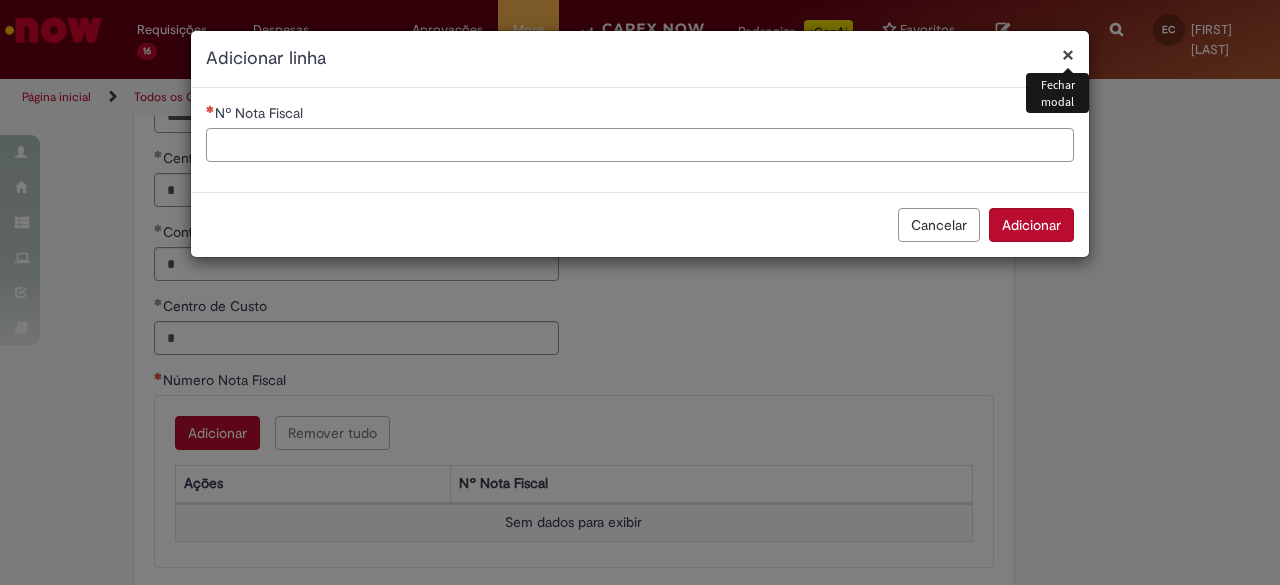 click on "Nº Nota Fiscal" at bounding box center [640, 145] 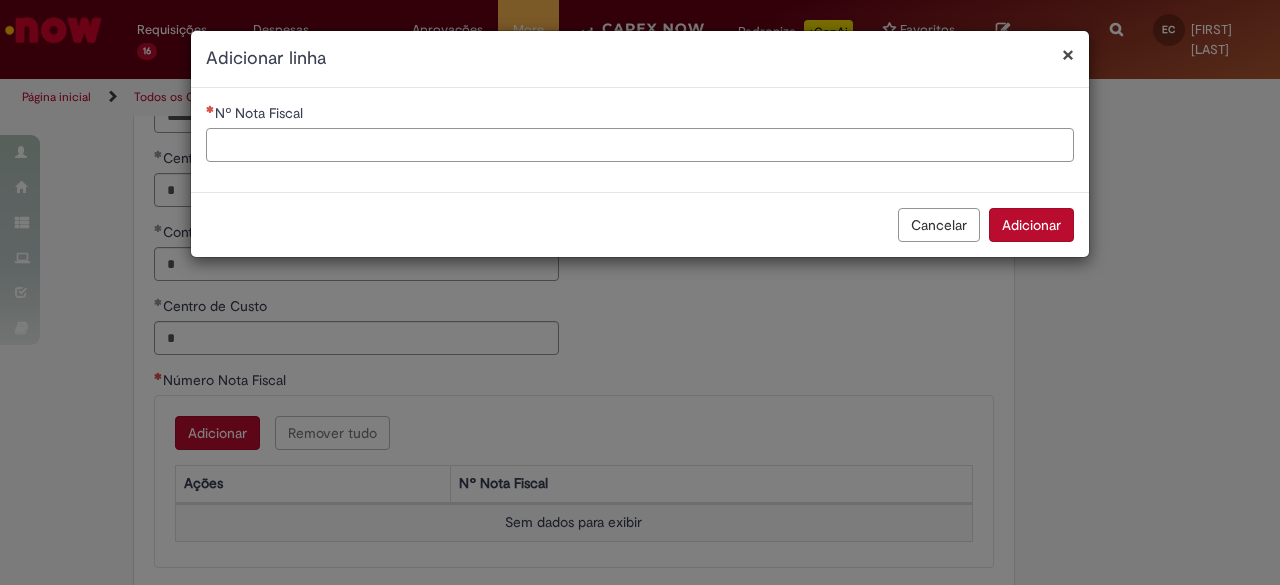 paste on "*******" 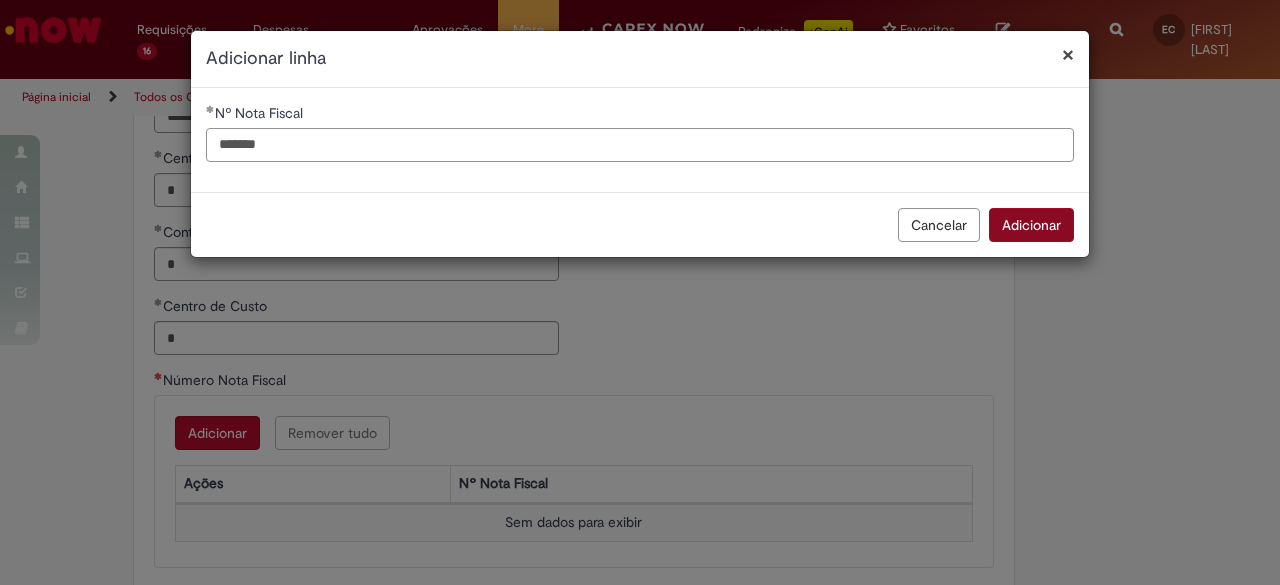 type on "*******" 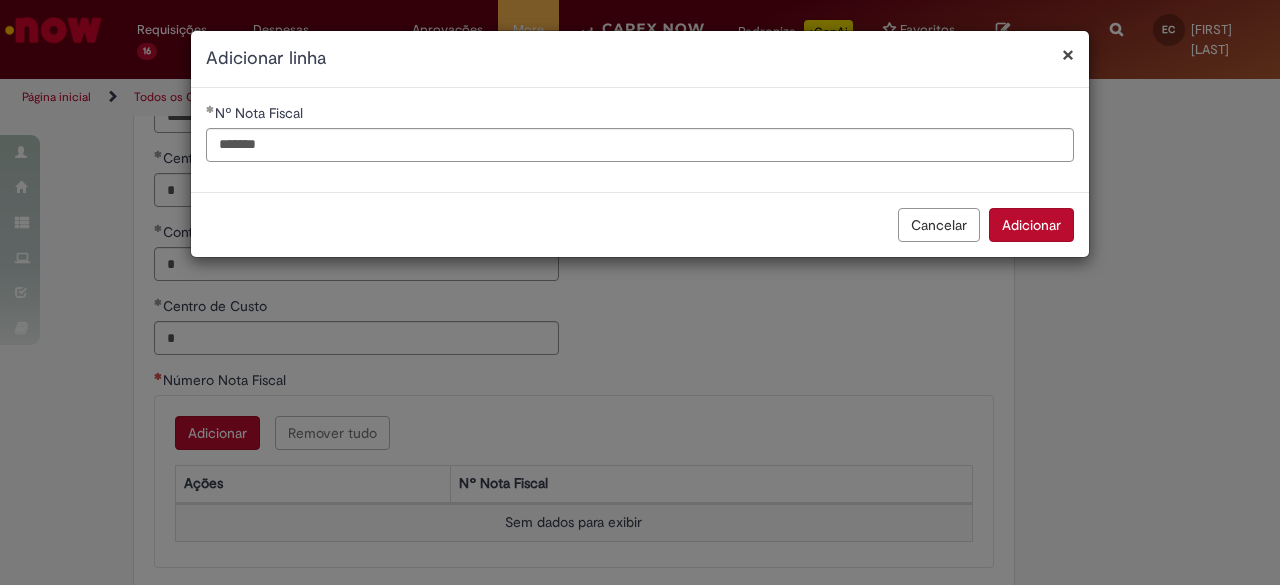 click on "Adicionar" at bounding box center (1031, 225) 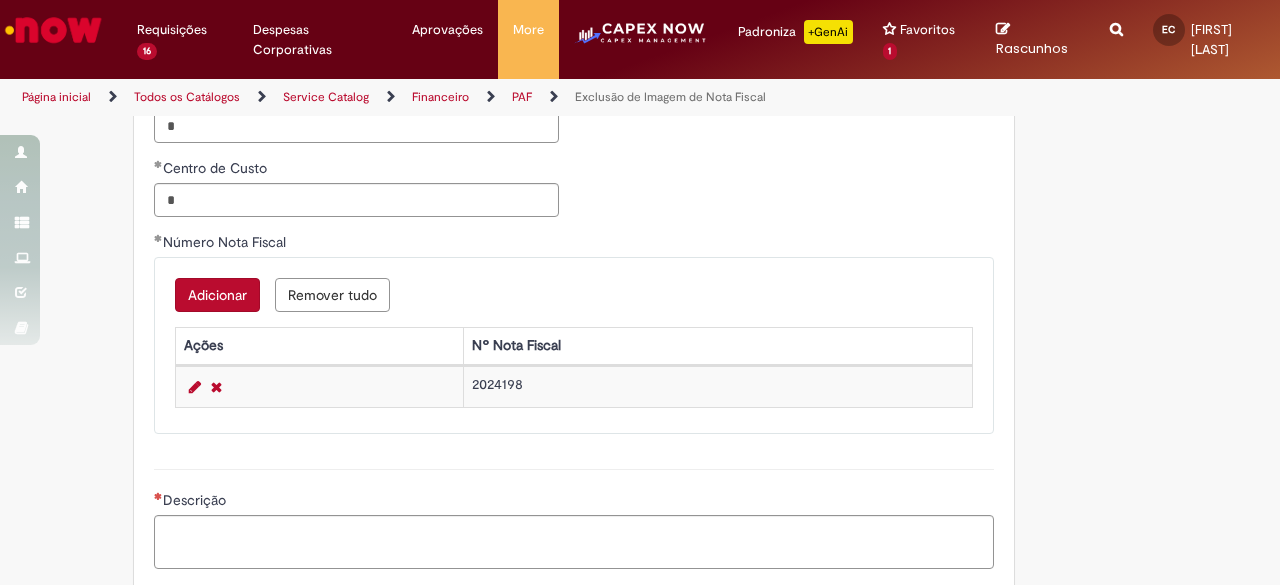 scroll, scrollTop: 1300, scrollLeft: 0, axis: vertical 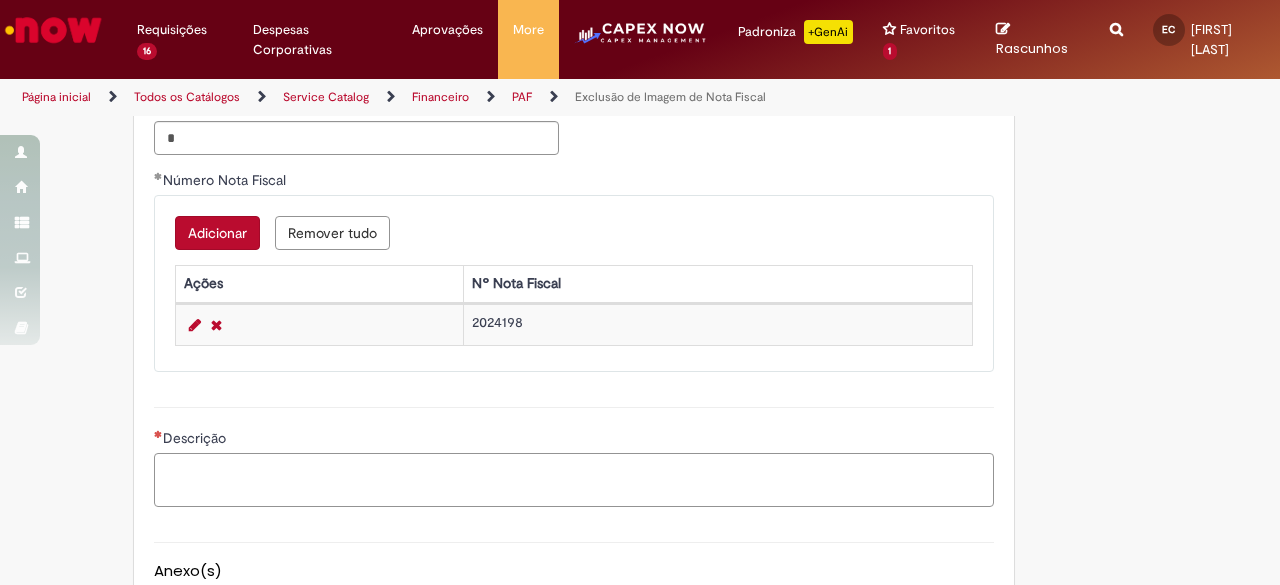 click on "Descrição" at bounding box center (574, 479) 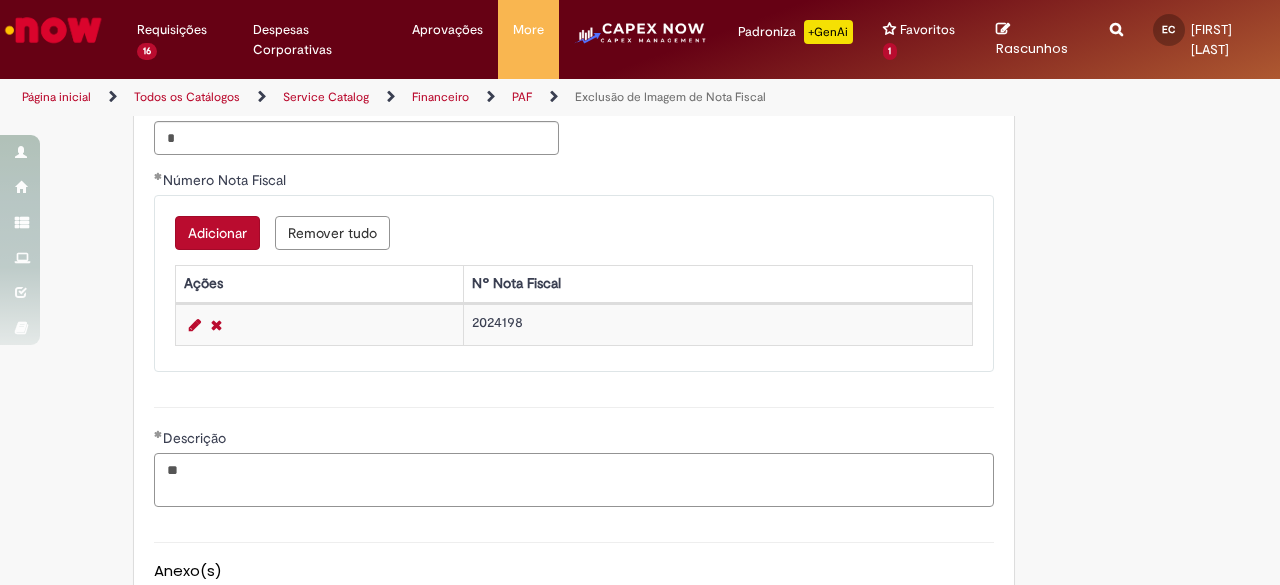 type on "*" 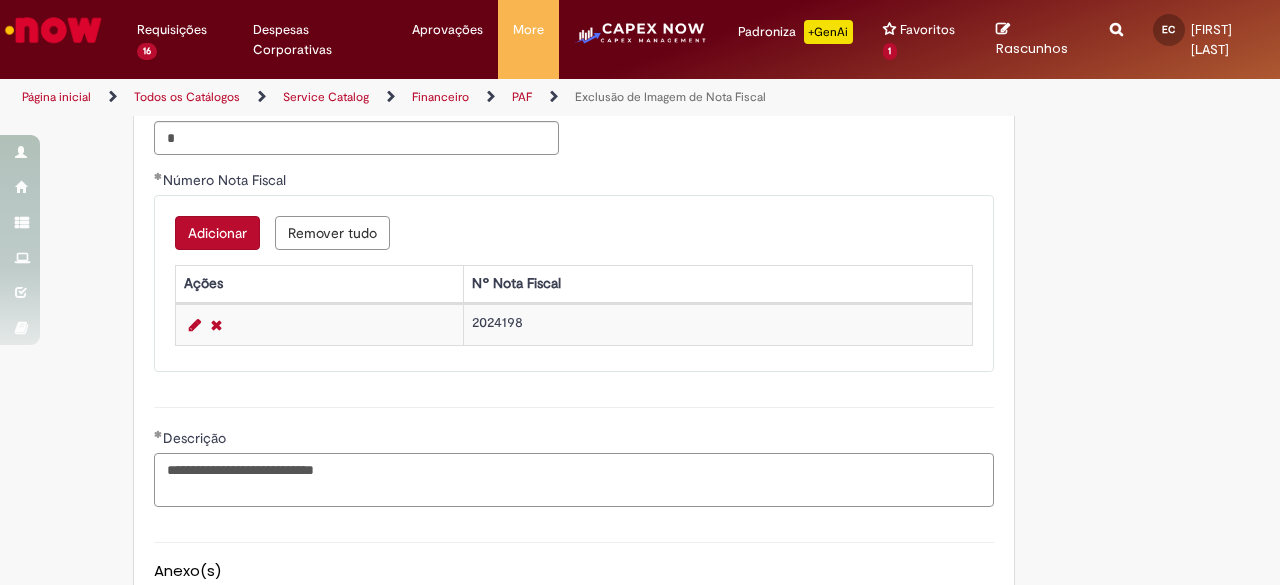 paste on "********" 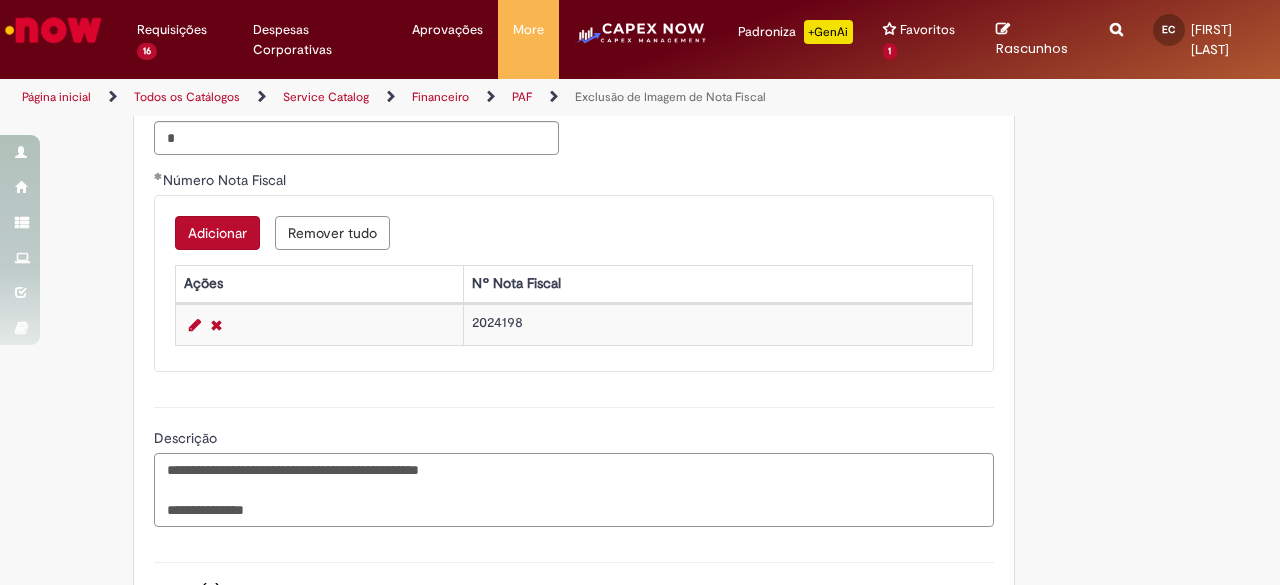 click on "**********" at bounding box center (574, 489) 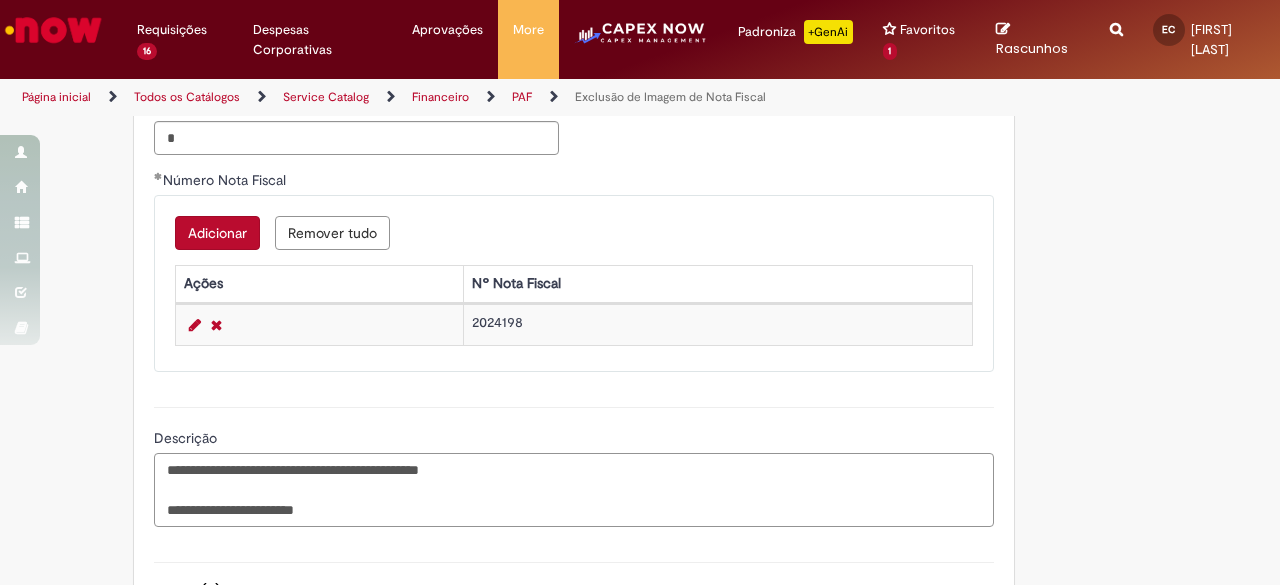 click on "**********" at bounding box center (574, 489) 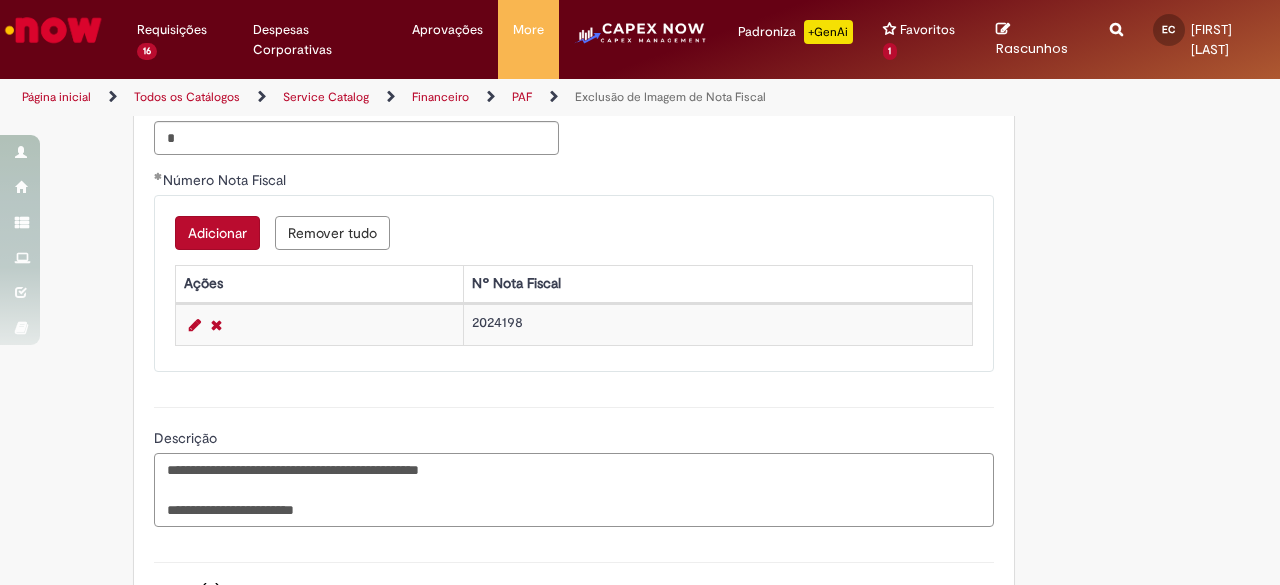 drag, startPoint x: 508, startPoint y: 499, endPoint x: 265, endPoint y: 501, distance: 243.00822 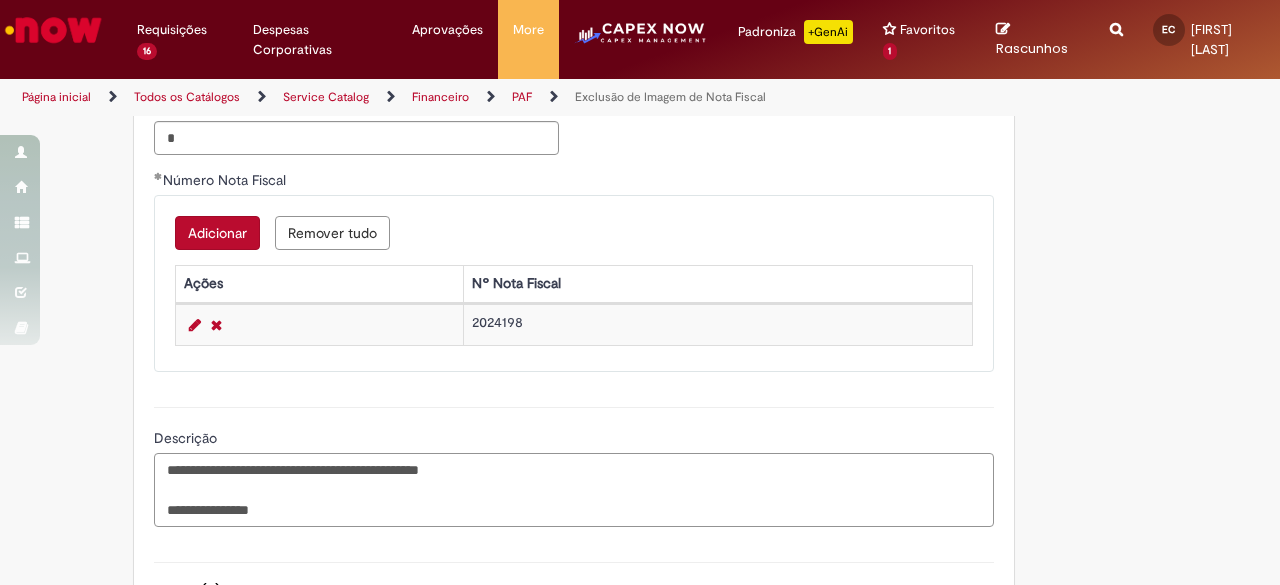 paste on "**********" 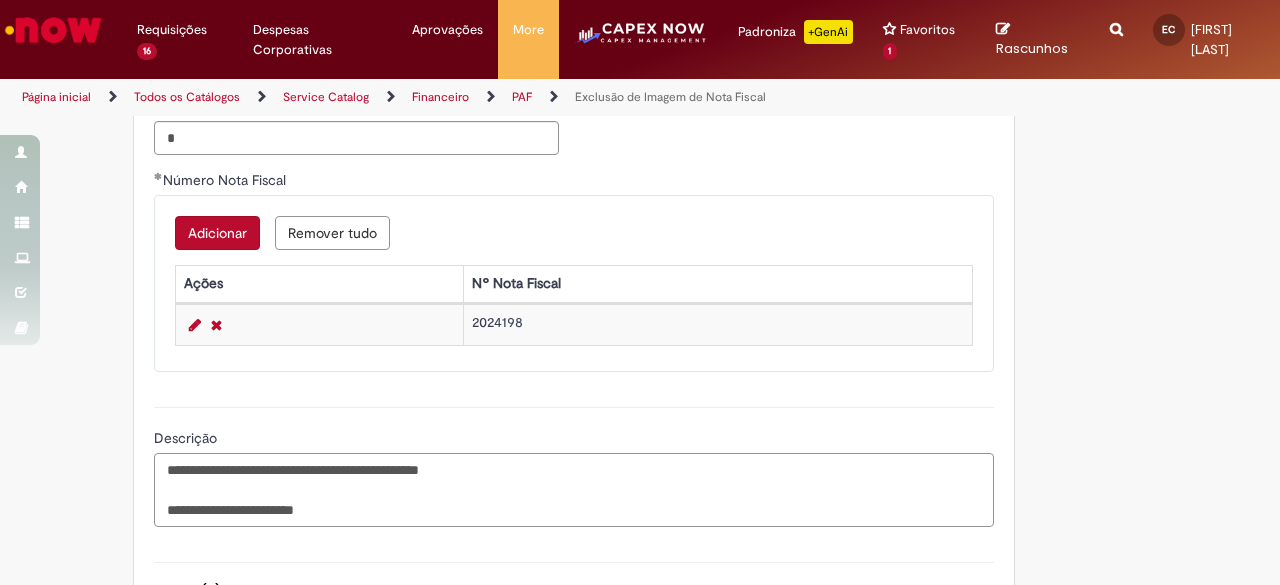 click on "**********" at bounding box center [574, 489] 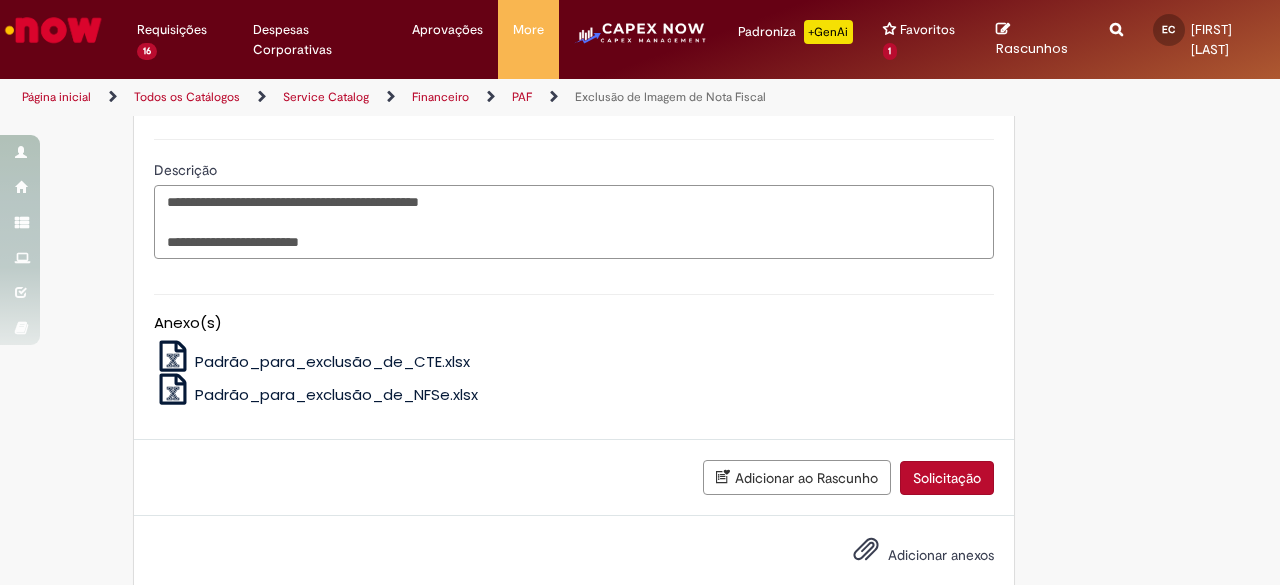 scroll, scrollTop: 1600, scrollLeft: 0, axis: vertical 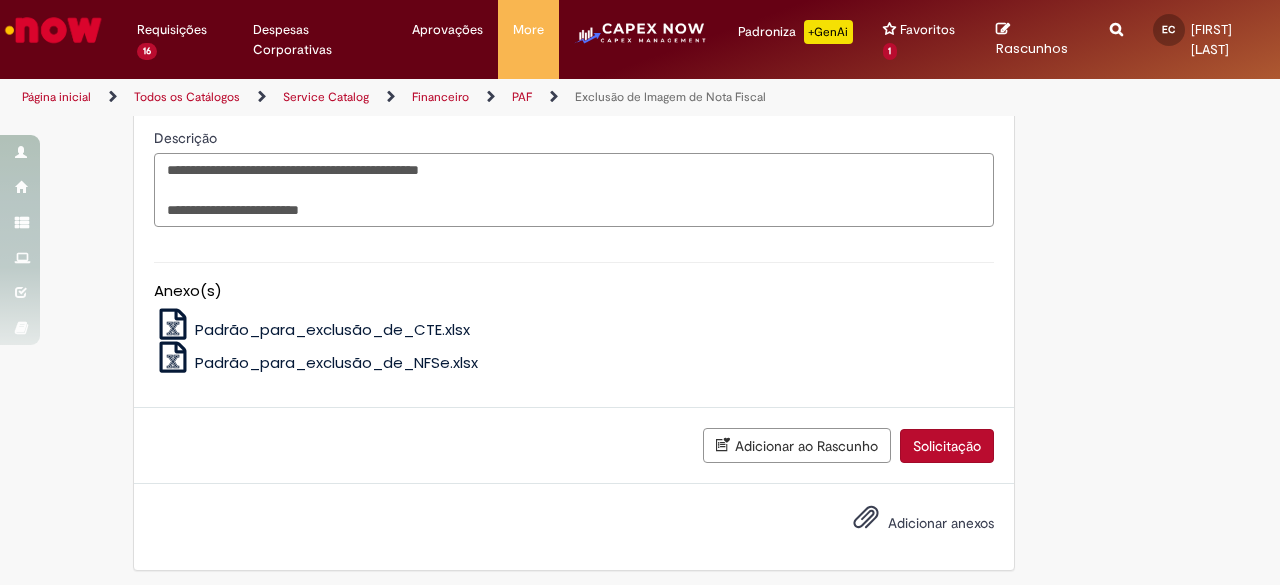 click on "**********" at bounding box center [574, 189] 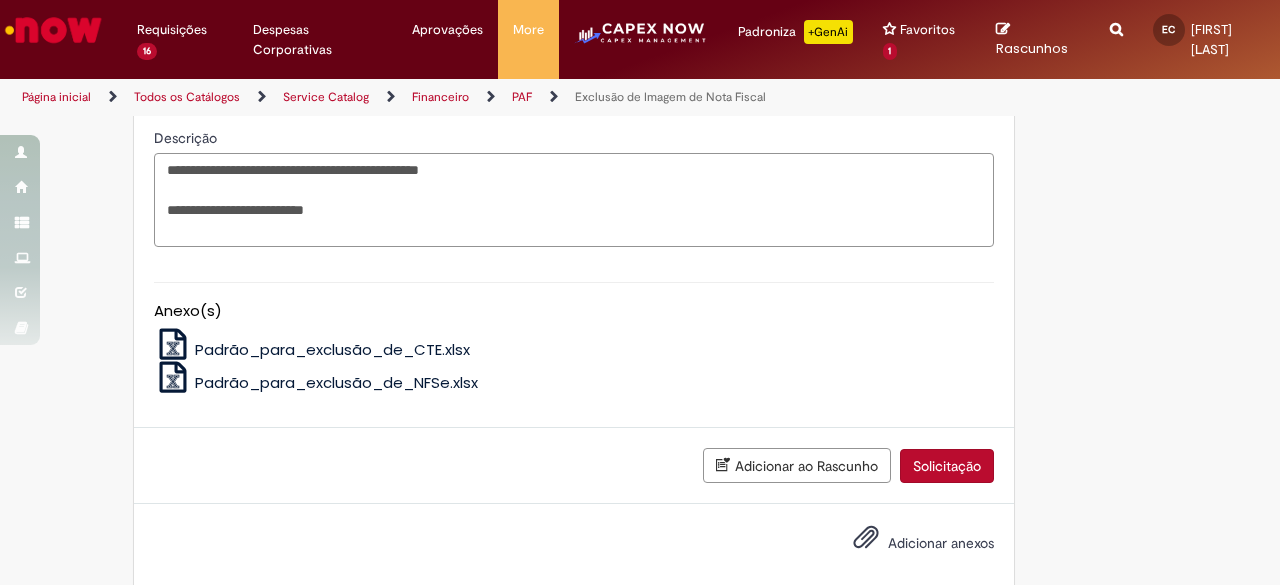 click on "**********" at bounding box center [574, 199] 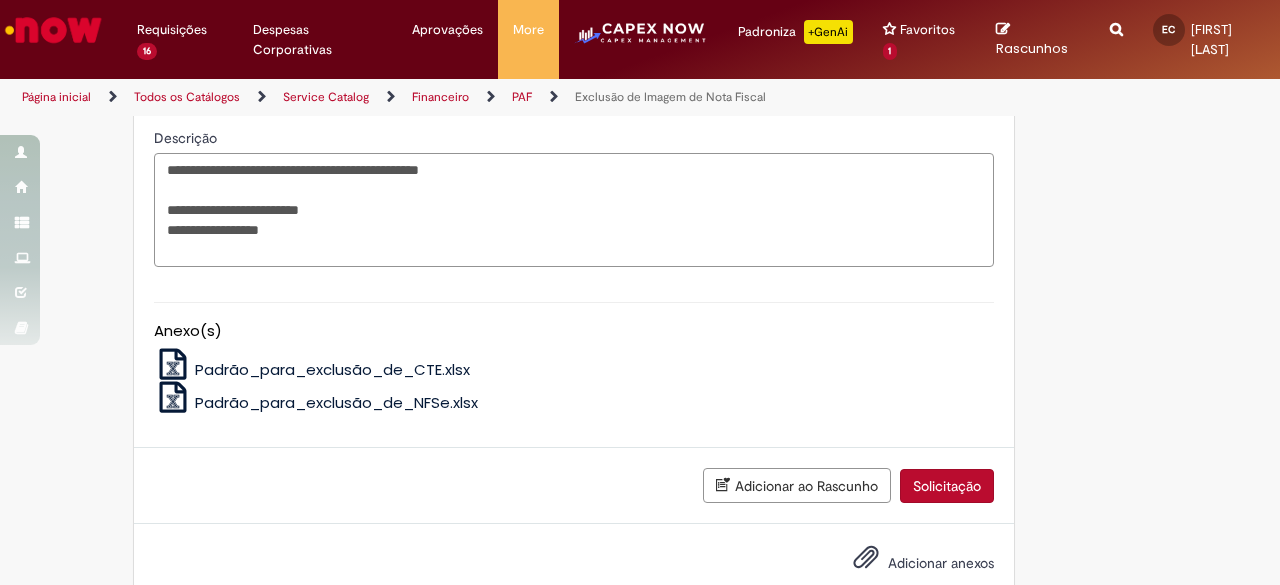 paste on "**********" 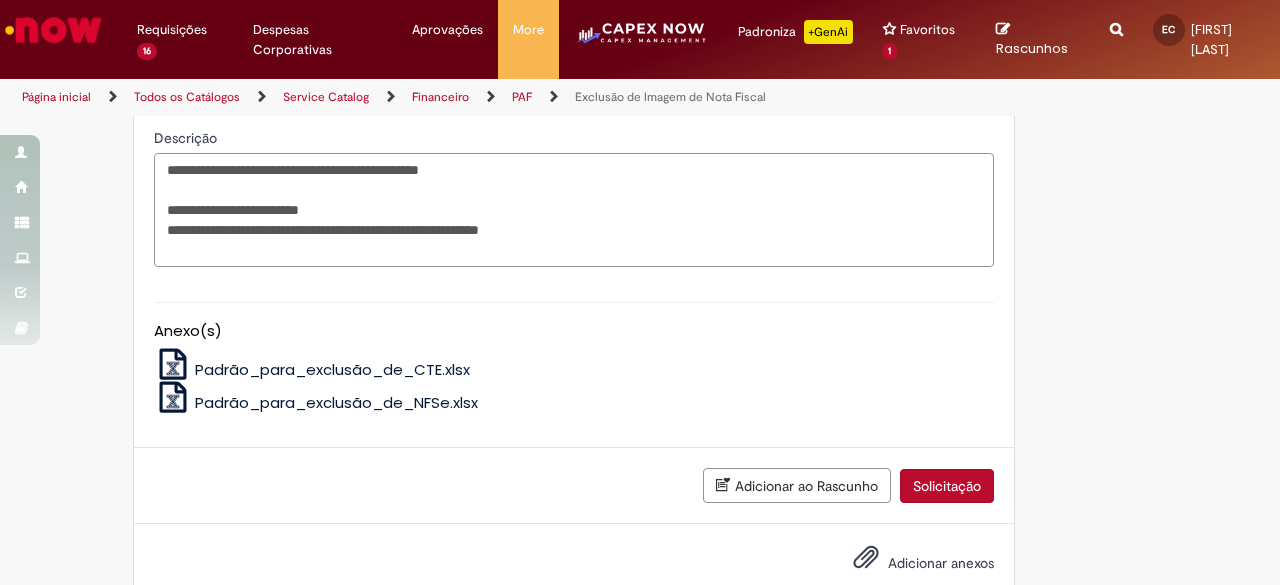 scroll, scrollTop: 1640, scrollLeft: 0, axis: vertical 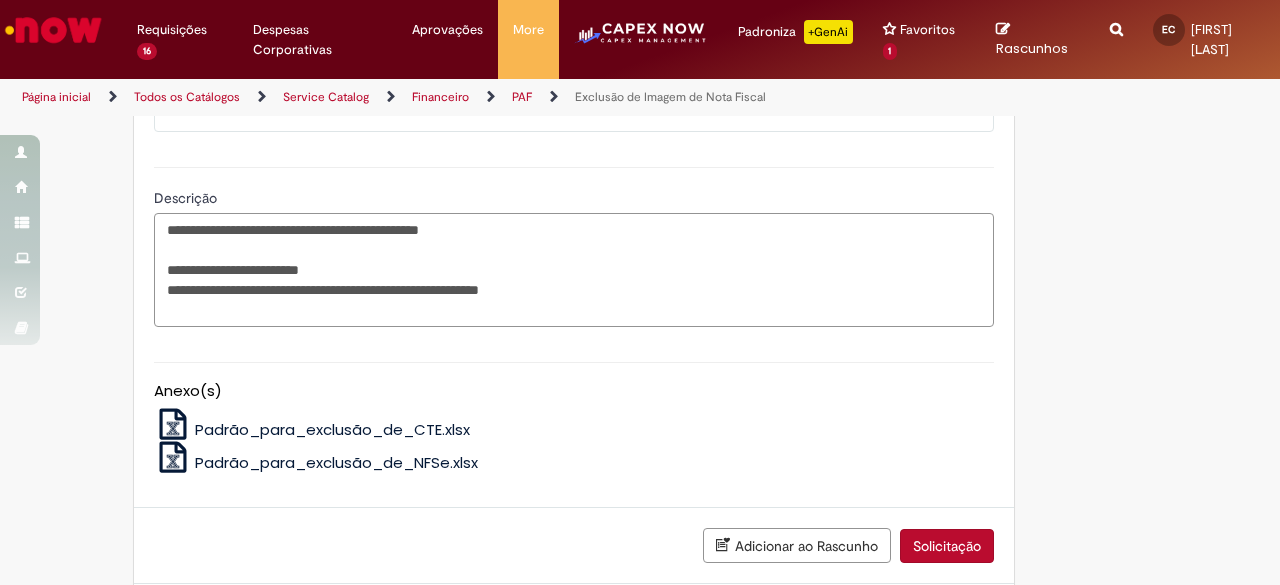 drag, startPoint x: 238, startPoint y: 259, endPoint x: 272, endPoint y: 260, distance: 34.0147 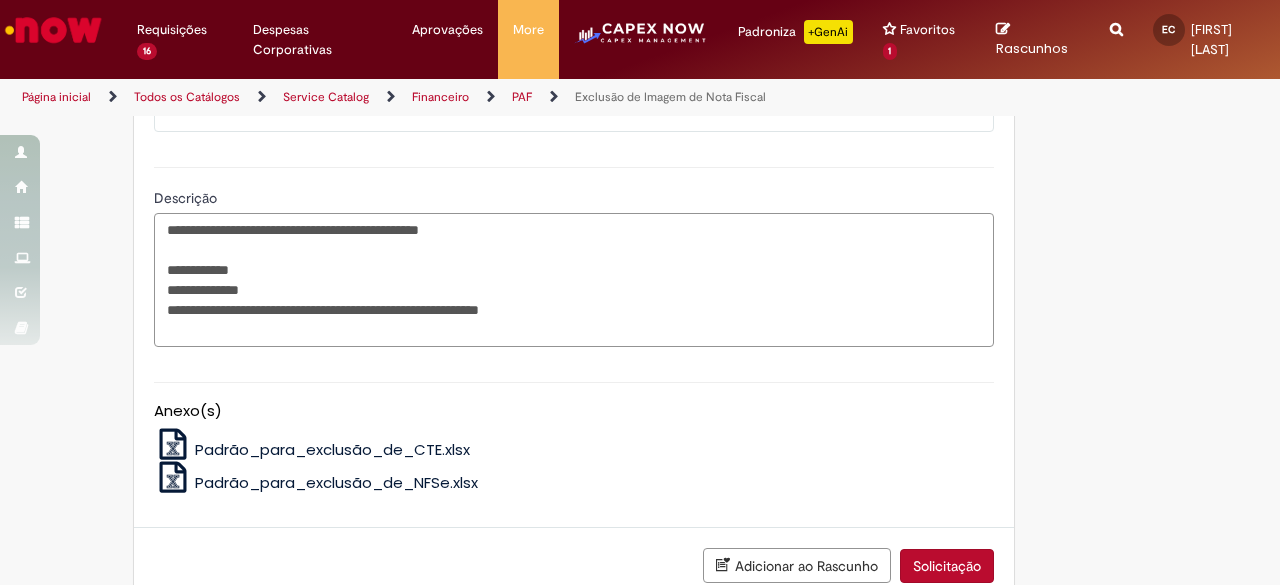 drag, startPoint x: 168, startPoint y: 283, endPoint x: 182, endPoint y: 285, distance: 14.142136 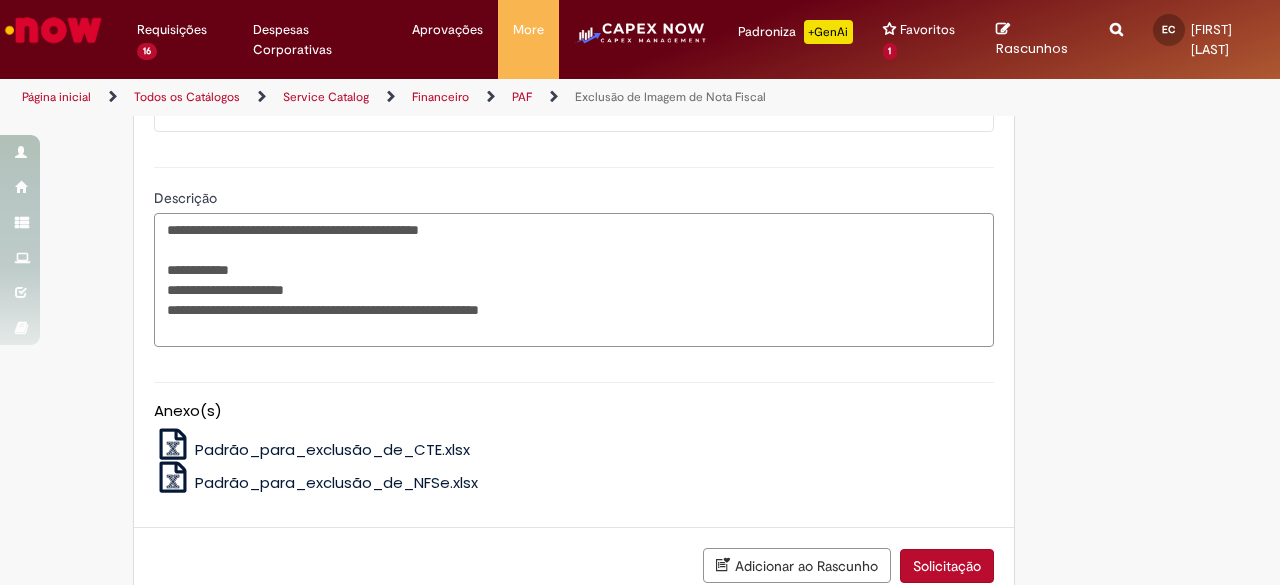 drag, startPoint x: 619, startPoint y: 317, endPoint x: 150, endPoint y: 220, distance: 478.92587 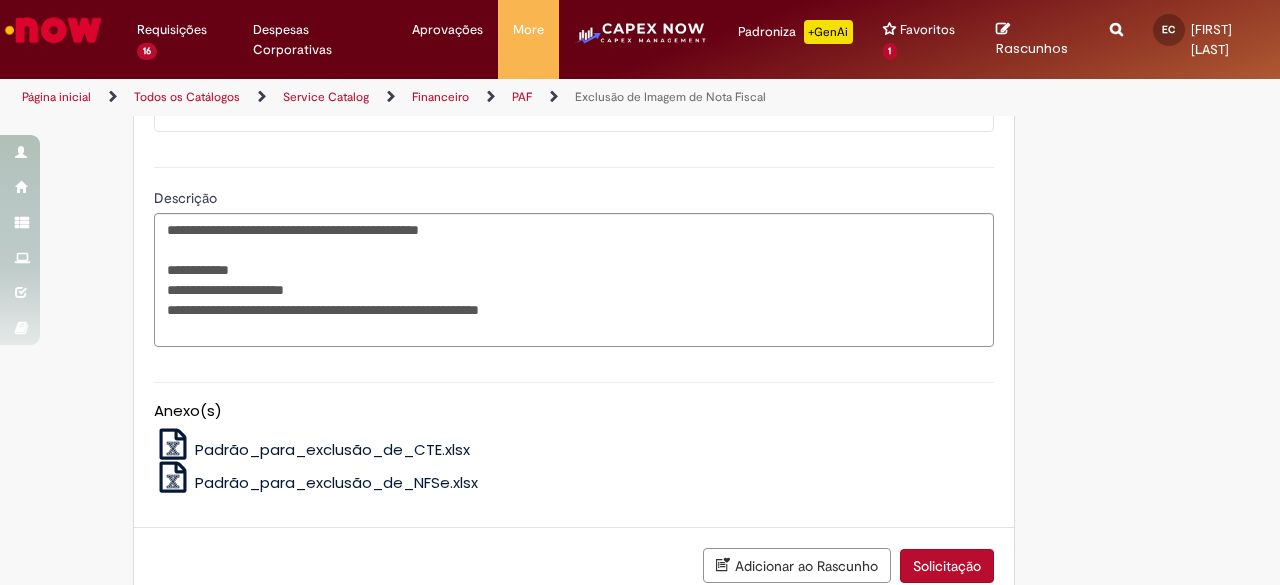 click on "É obrigatório anexar a evidência do cancelamento ( PDF de cancelamento), ou Ok do fornecedor informando que a NF é indevida.
Adicionar a Favoritos
Exclusão de Imagem de Nota Fiscal
Esta oferta é destinada às solicitações referentes a EXCLUSÃO DA NOTA FISCAL e exclusão de CTE's
- Obrigatório informar Conta e Centro de Custo ,pois o time de ~Retenções CSC realiza o pagamento de imposto pela provisão de indexação,se for necessário os impostos serão debitados o OBZ da unidade (casos para NF Indexada Fora do mês vigente).
-Obrigatório informar Data de indexação no SAP.
-NF deve estar cancelada pelo fornecedor ( PDF com tarja de cancelamento),se tiver apenas ok do Fornecedor precisa do e-mail com a evidência de forma clara que a NF solicitada no chamado é Indevida e
Country Code" at bounding box center [640, -355] 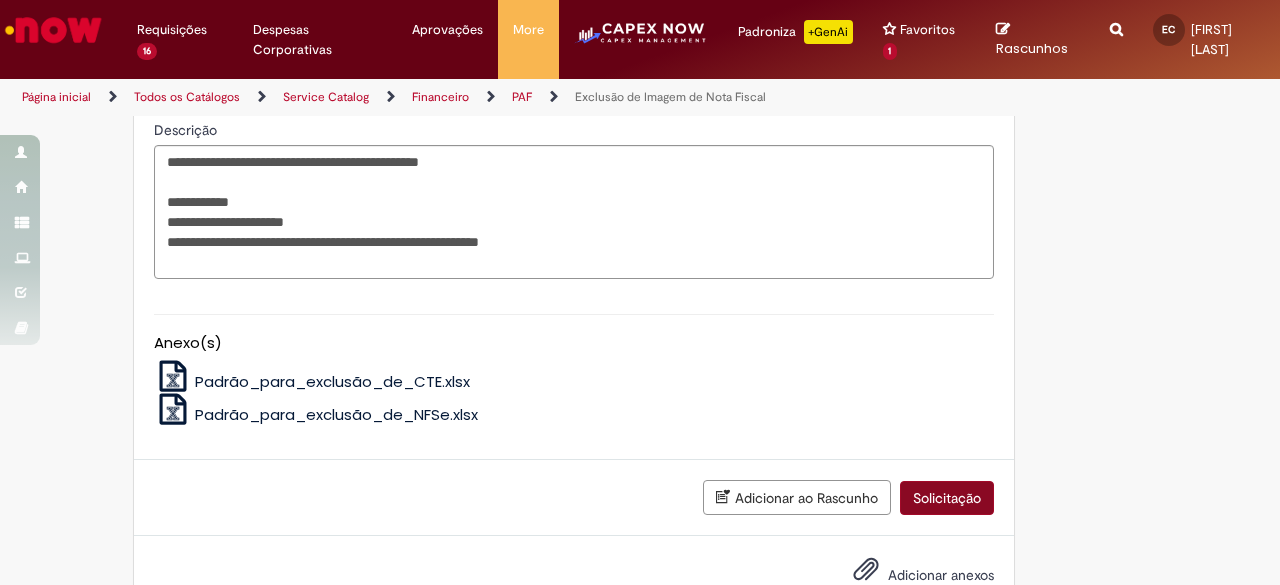 scroll, scrollTop: 1640, scrollLeft: 0, axis: vertical 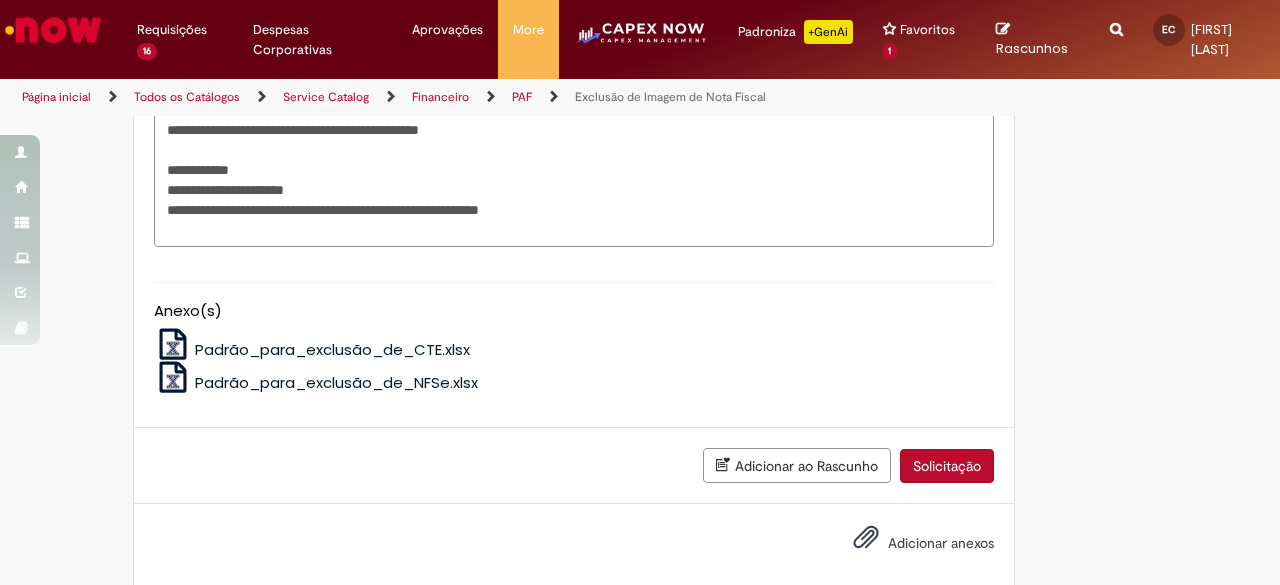 click on "Solicitação" at bounding box center [947, 466] 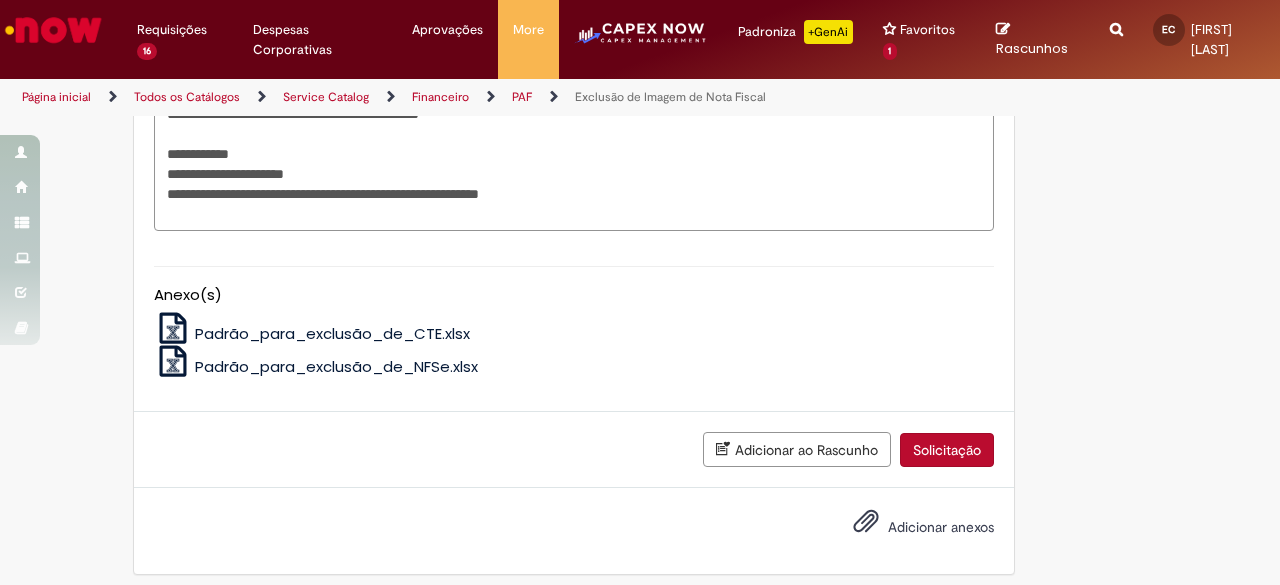 scroll, scrollTop: 1660, scrollLeft: 0, axis: vertical 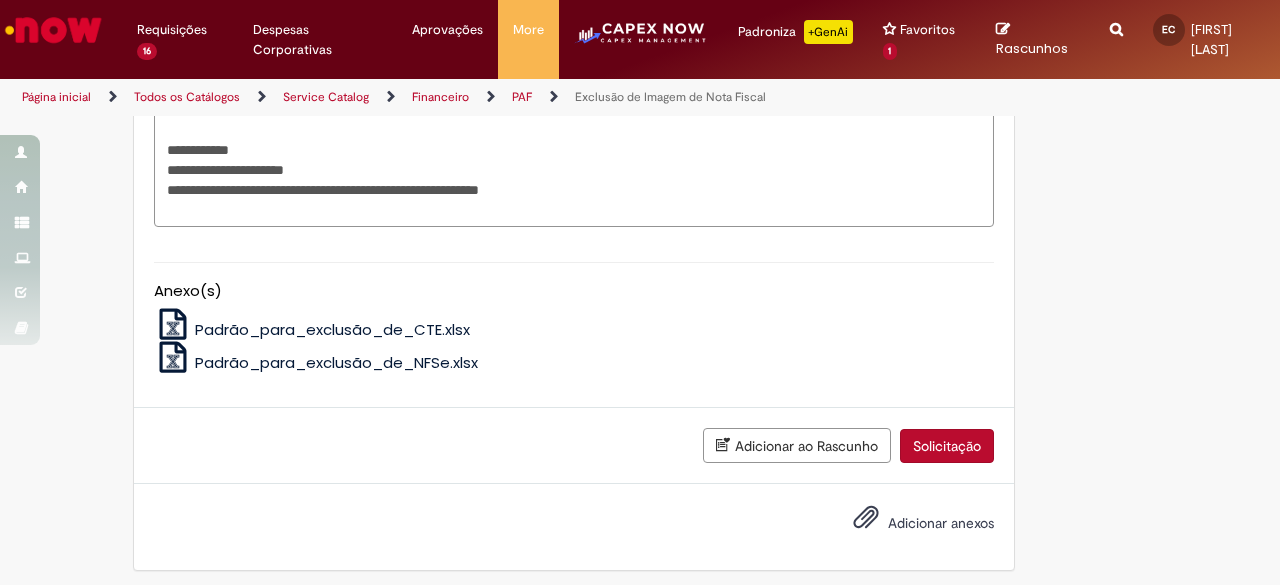 click on "É obrigatório anexar a evidência do cancelamento ( PDF de cancelamento), ou Ok do fornecedor informando que a NF é indevida.
Adicionar a Favoritos
Exclusão de Imagem de Nota Fiscal
Esta oferta é destinada às solicitações referentes a EXCLUSÃO DA NOTA FISCAL e exclusão de CTE's
- Obrigatório informar Conta e Centro de Custo ,pois o time de ~Retenções CSC realiza o pagamento de imposto pela provisão de indexação,se for necessário os impostos serão debitados o OBZ da unidade (casos para NF Indexada Fora do mês vigente).
-Obrigatório informar Data de indexação no SAP.
-NF deve estar cancelada pelo fornecedor ( PDF com tarja de cancelamento),se tiver apenas ok do Fornecedor precisa do e-mail com a evidência de forma clara que a NF solicitada no chamado é Indevida e
Country Code" at bounding box center [640, -475] 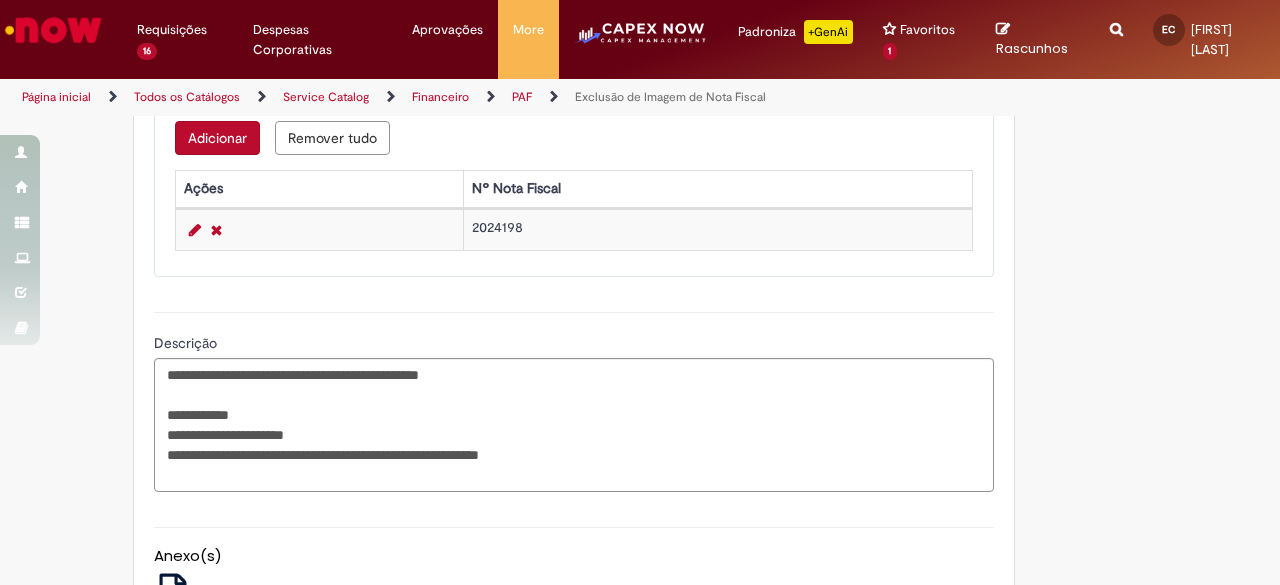 scroll, scrollTop: 1660, scrollLeft: 0, axis: vertical 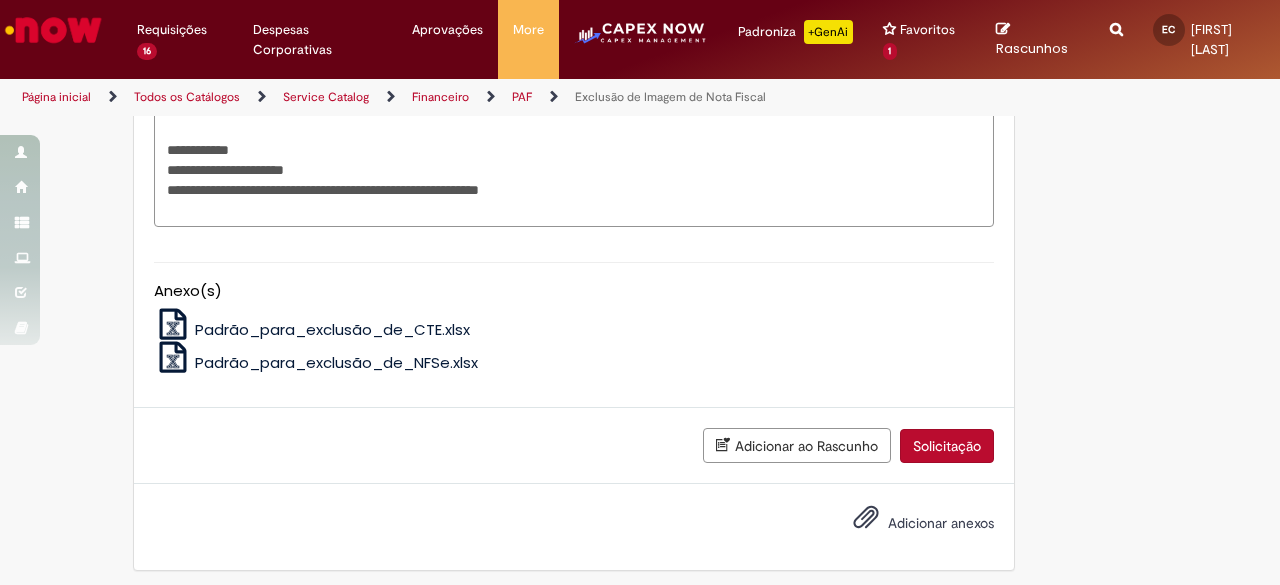 click on "Adicionar ao Rascunho" at bounding box center (797, 445) 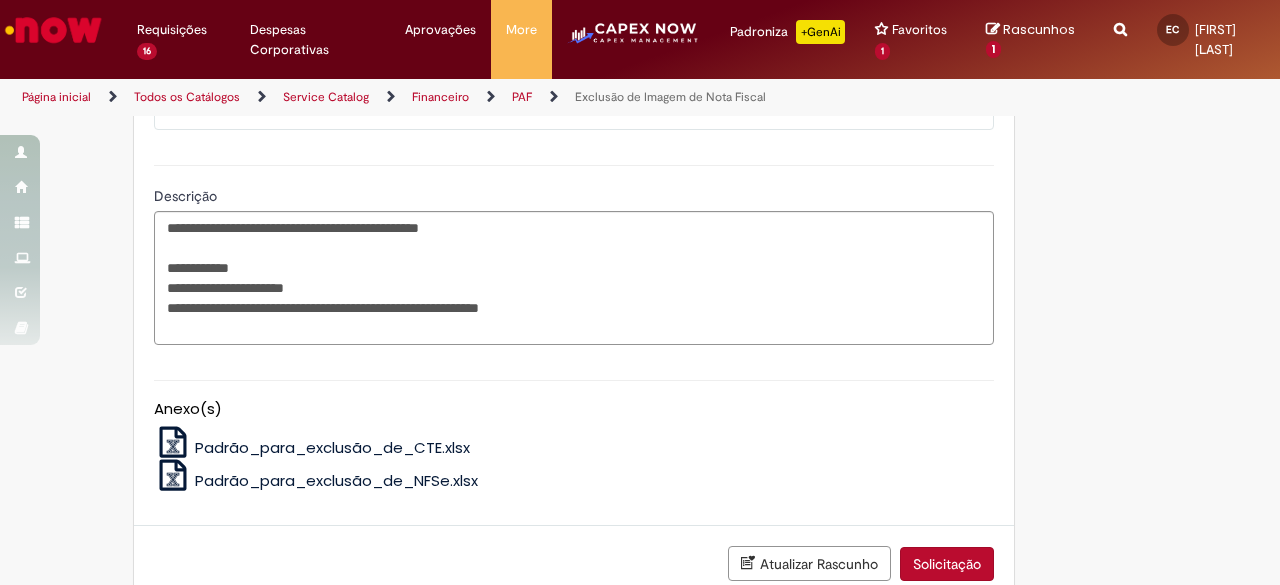 scroll, scrollTop: 0, scrollLeft: 0, axis: both 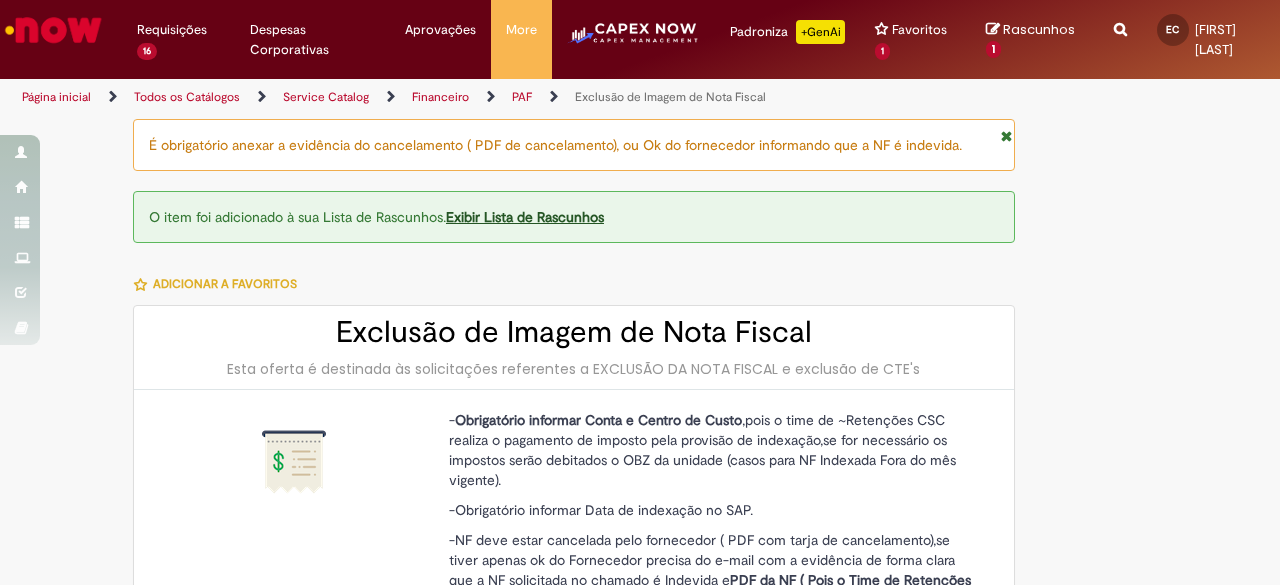 click on "Exibir Lista de Rascunhos" at bounding box center (525, 217) 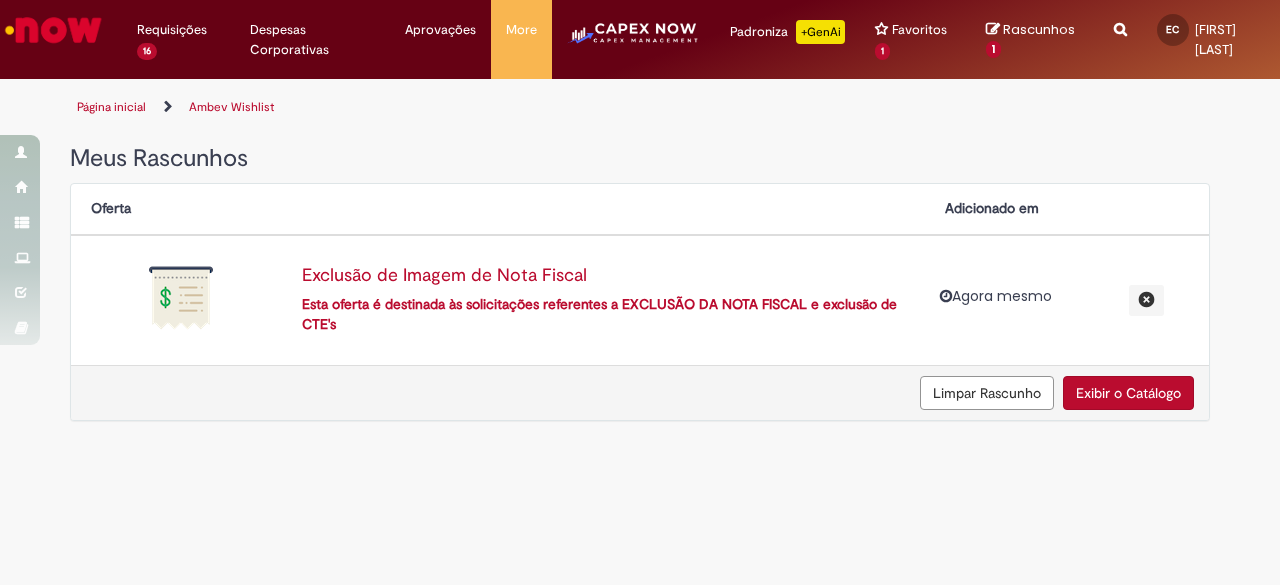click on "Agora mesmo" at bounding box center (1002, 296) 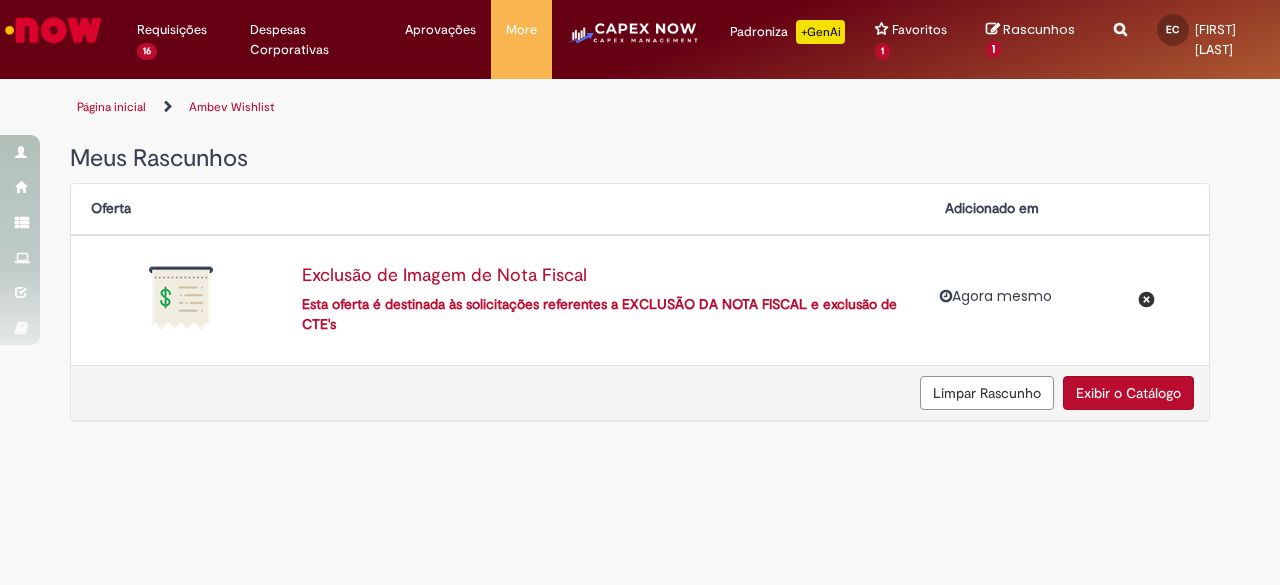click on "Exibir o Catálogo" at bounding box center [1128, 393] 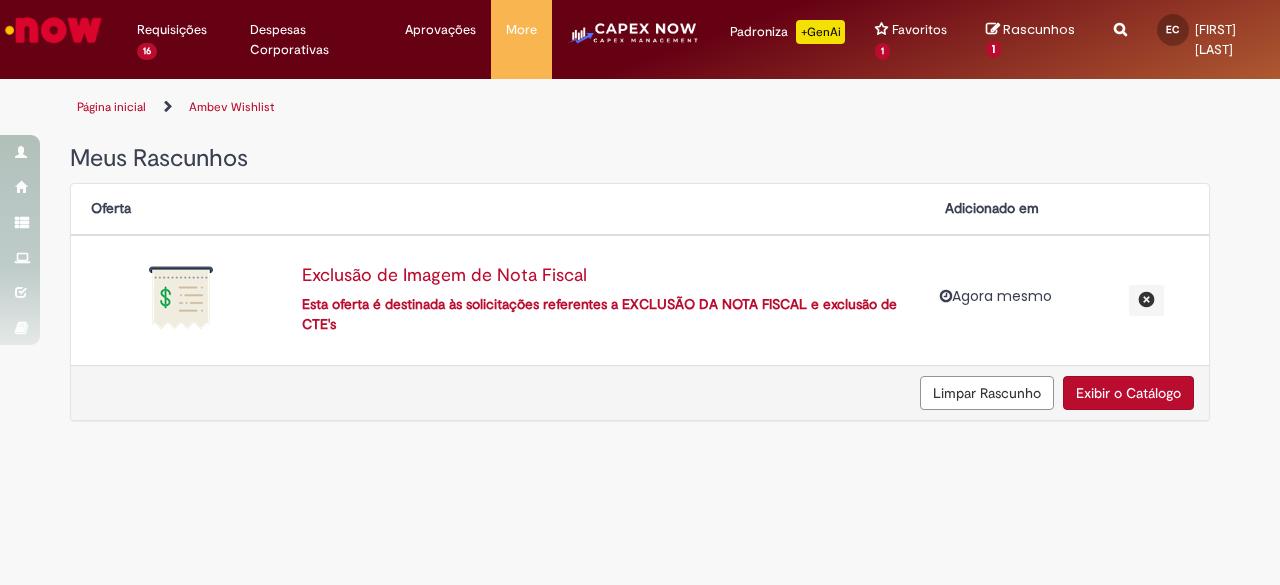 click on "Exclusão de Imagem de Nota Fiscal" at bounding box center (603, 276) 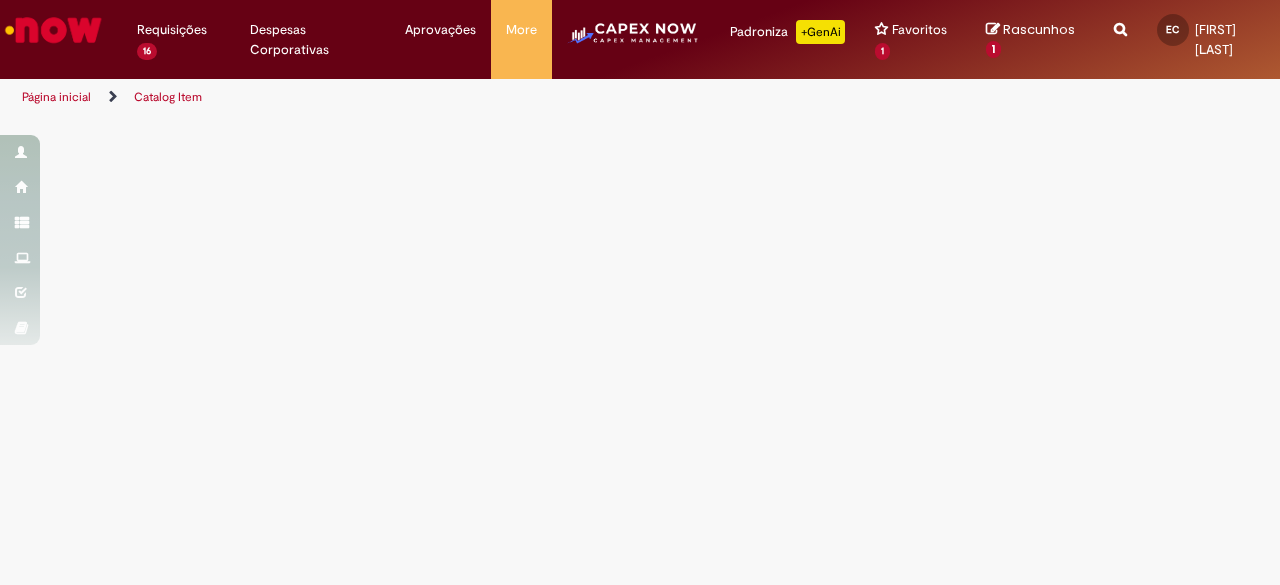 select on "*" 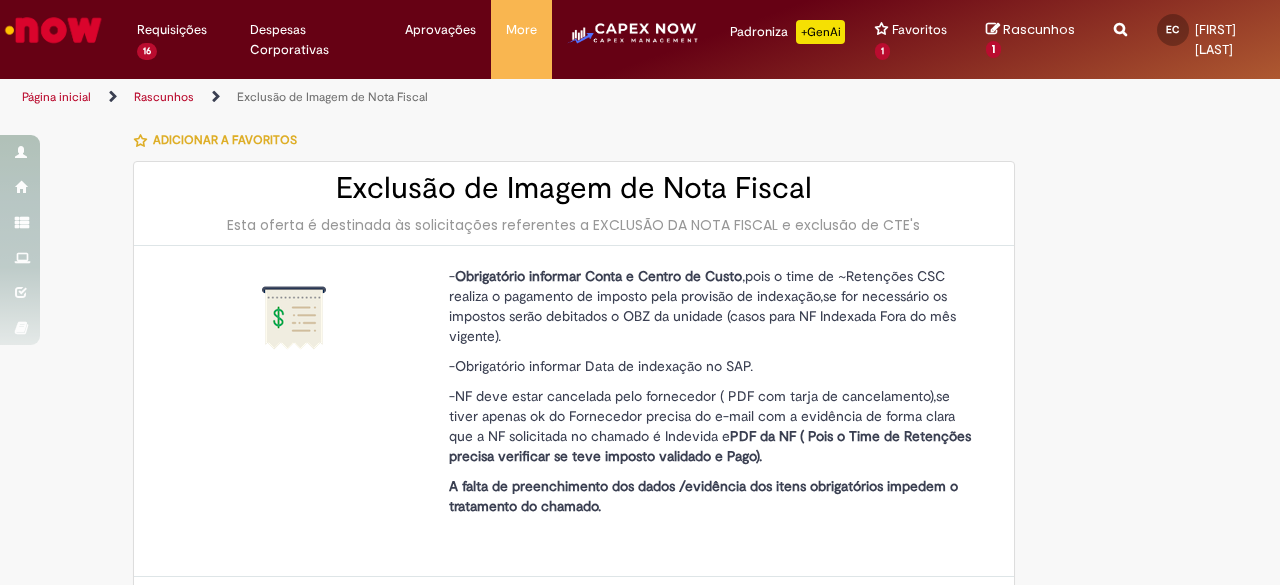 type on "**********" 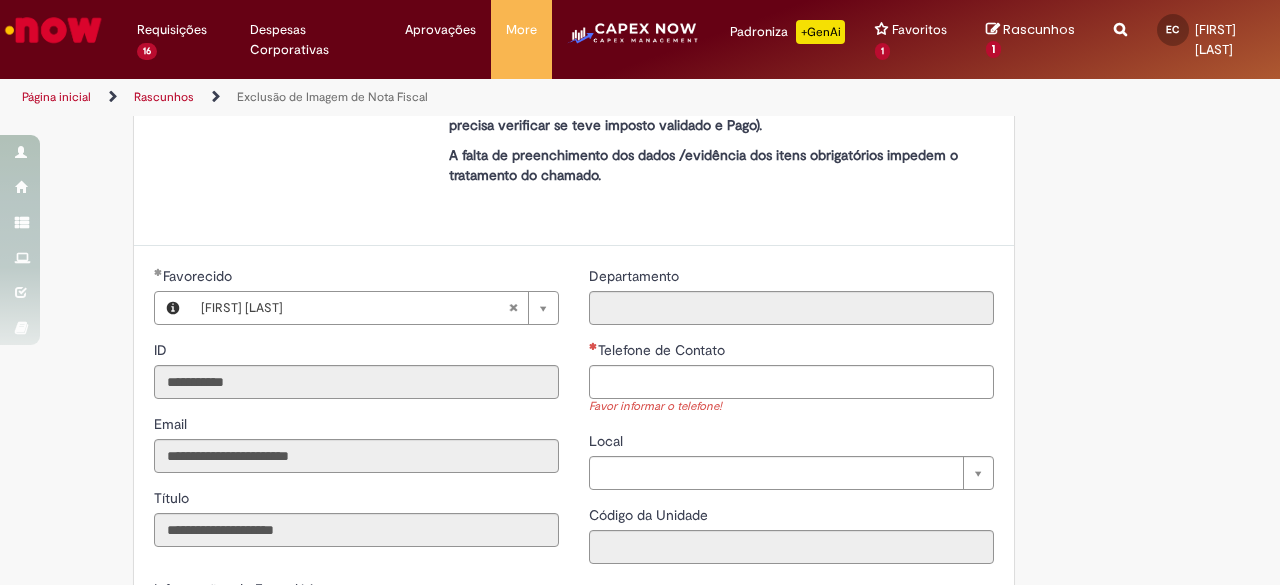 scroll, scrollTop: 400, scrollLeft: 0, axis: vertical 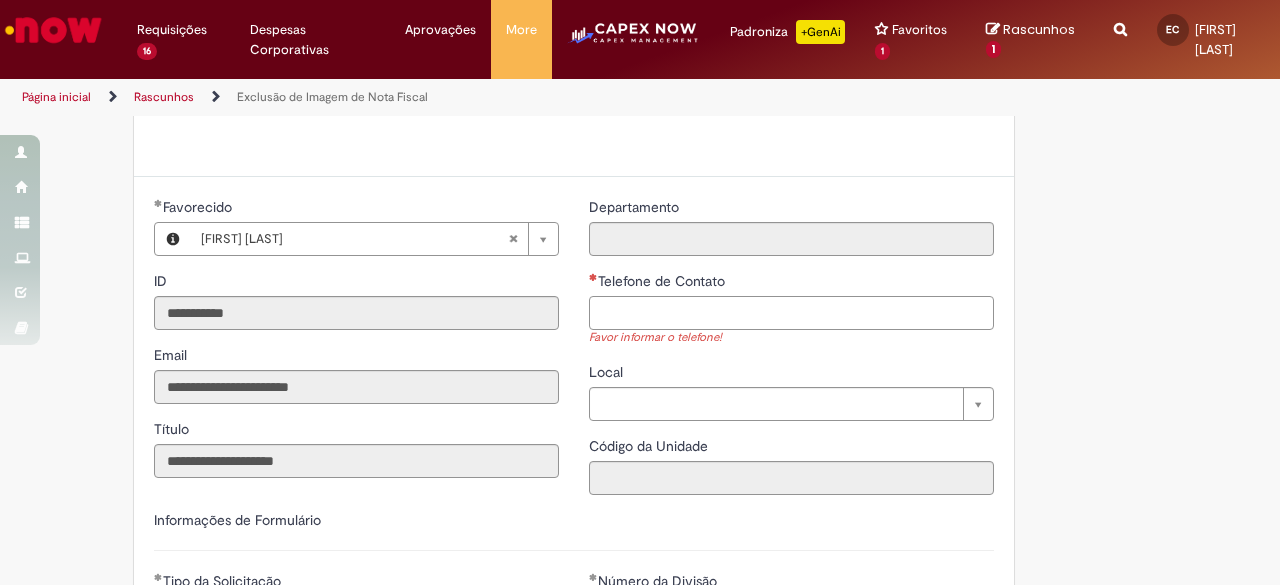 click on "Telefone de Contato" at bounding box center (791, 313) 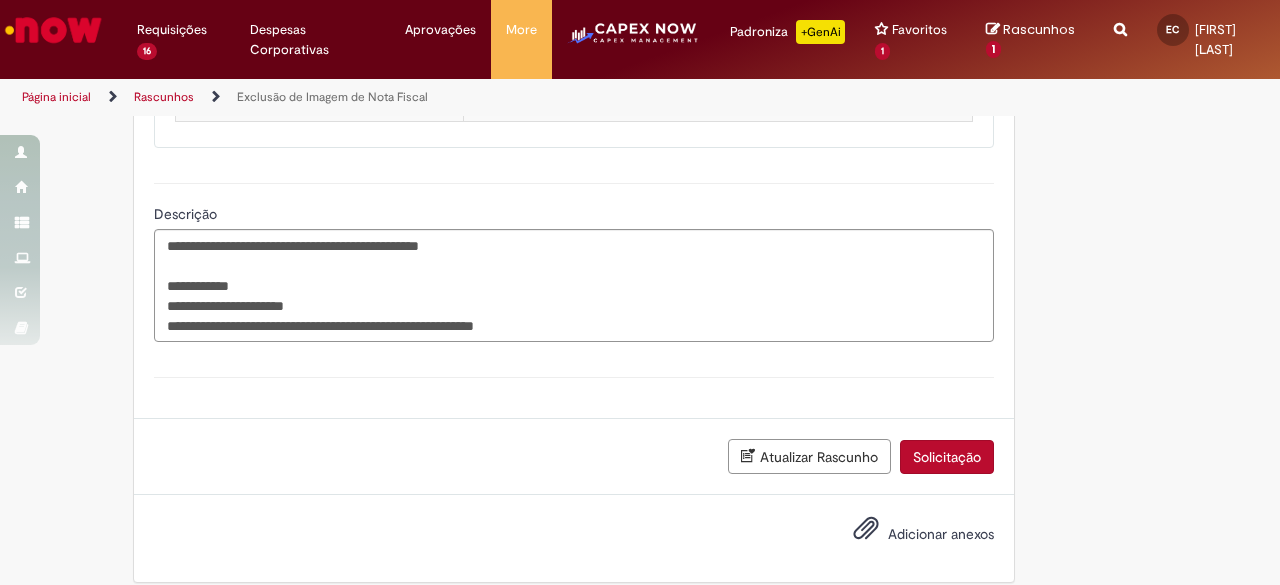 scroll, scrollTop: 1480, scrollLeft: 0, axis: vertical 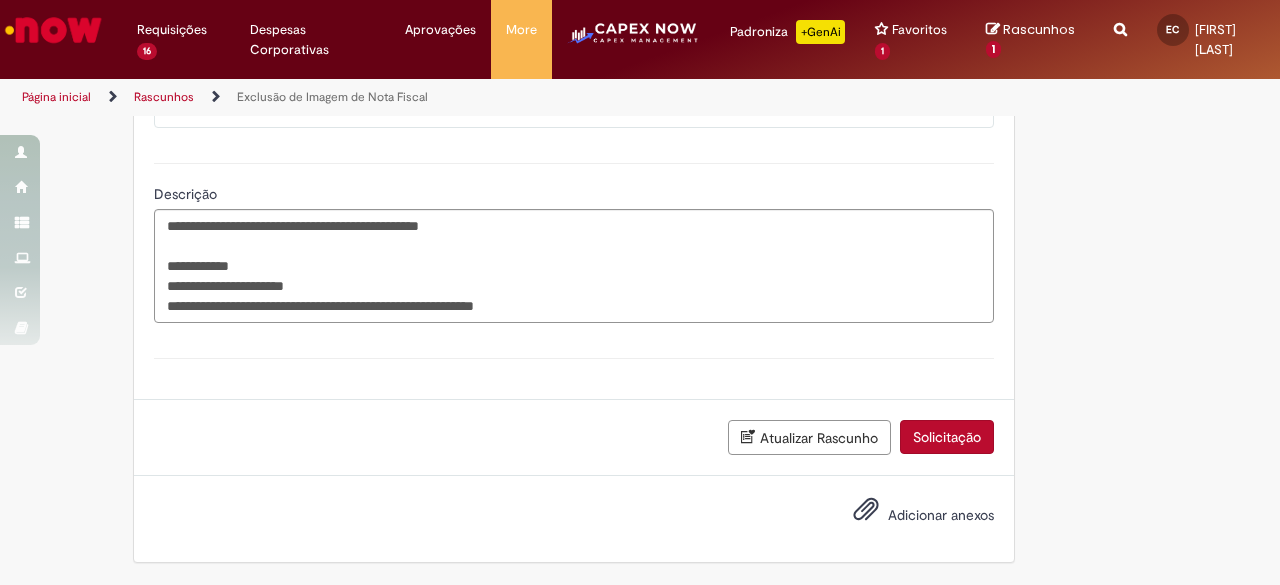 click on "Adicionar anexos" at bounding box center (941, 515) 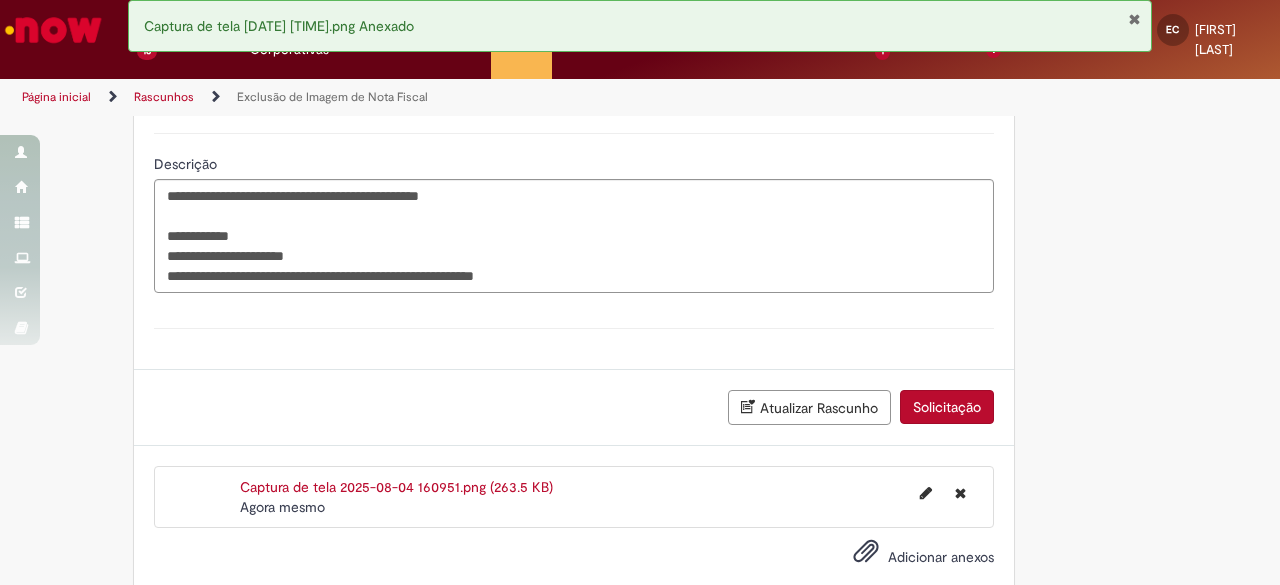 scroll, scrollTop: 1535, scrollLeft: 0, axis: vertical 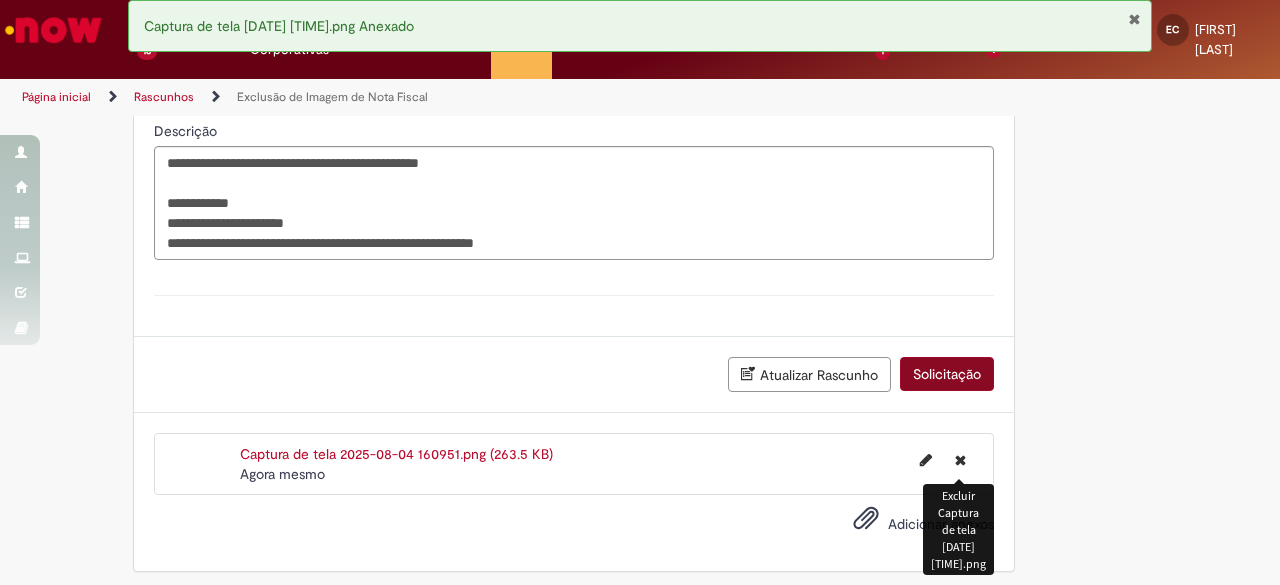 type on "*" 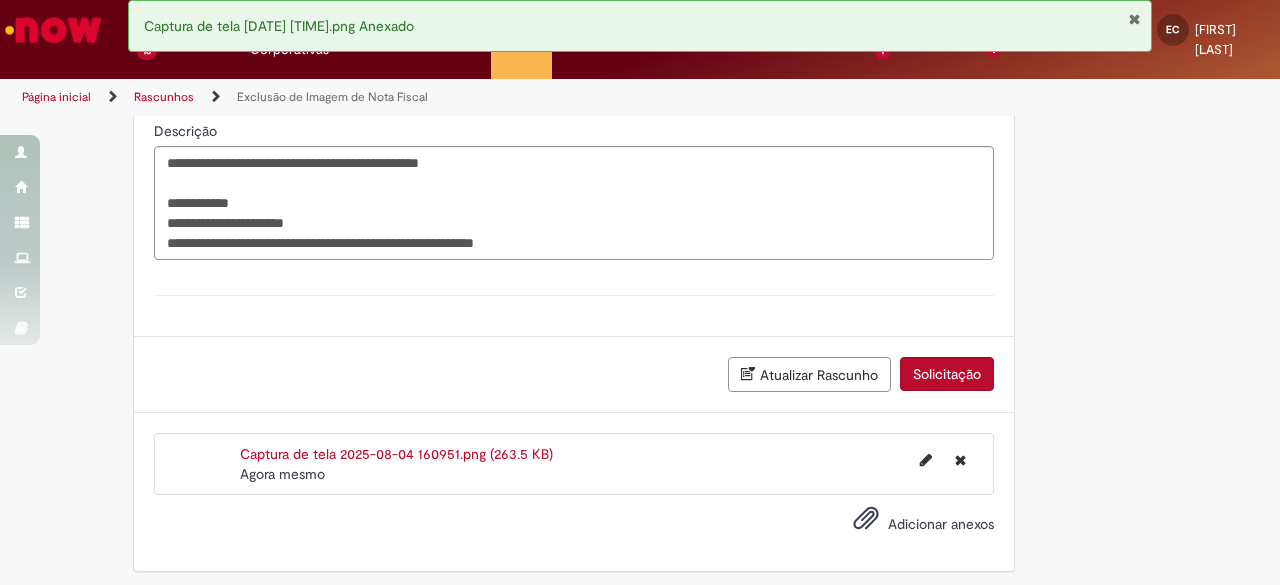 click on "Solicitação" at bounding box center (947, 374) 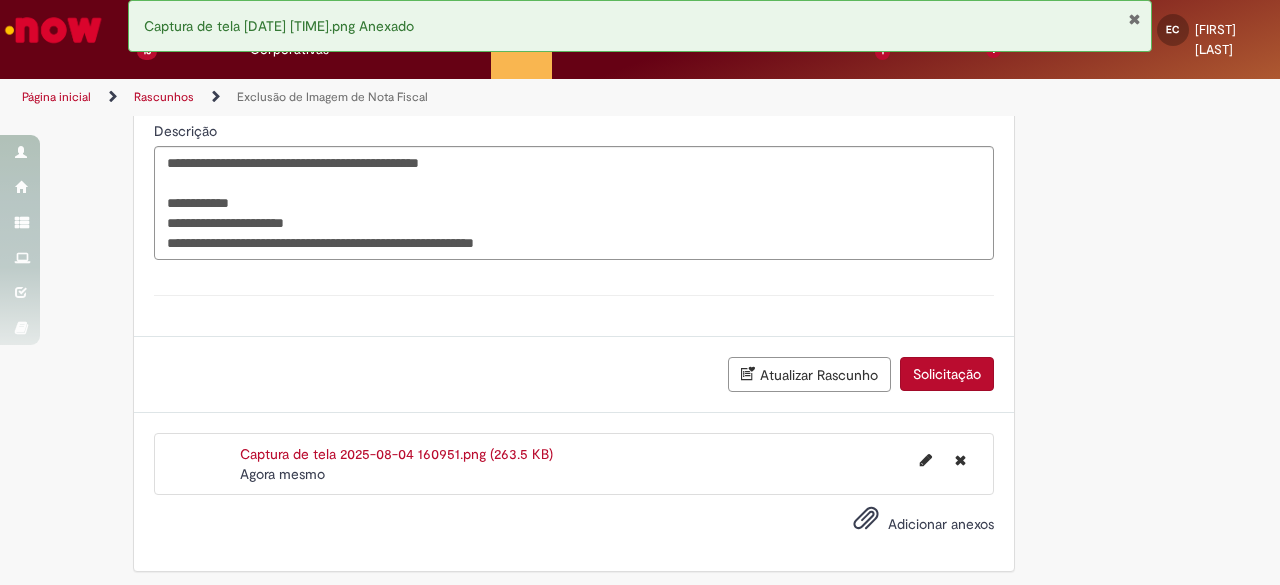 scroll, scrollTop: 1490, scrollLeft: 0, axis: vertical 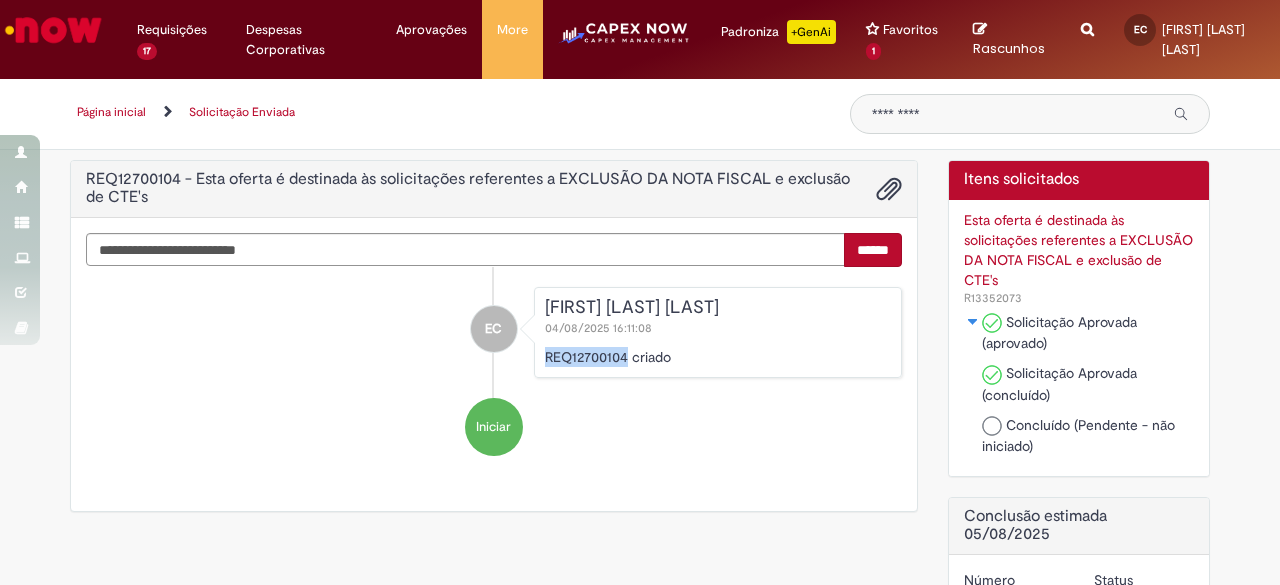 drag, startPoint x: 618, startPoint y: 357, endPoint x: 538, endPoint y: 357, distance: 80 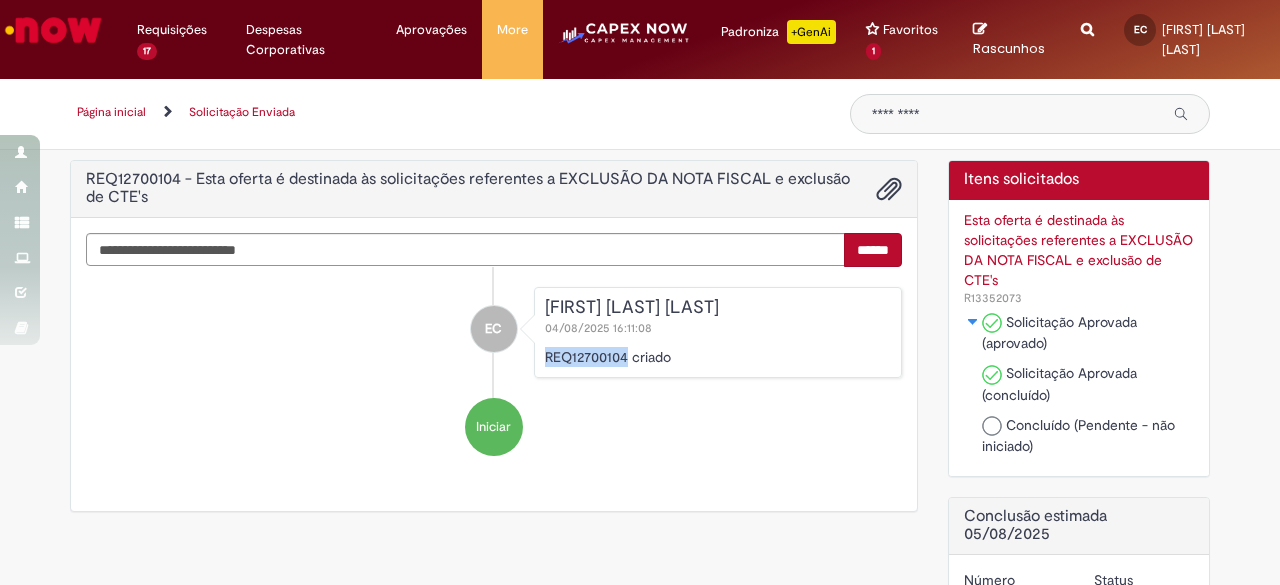 click on "REQ12700104 criado" at bounding box center [718, 357] 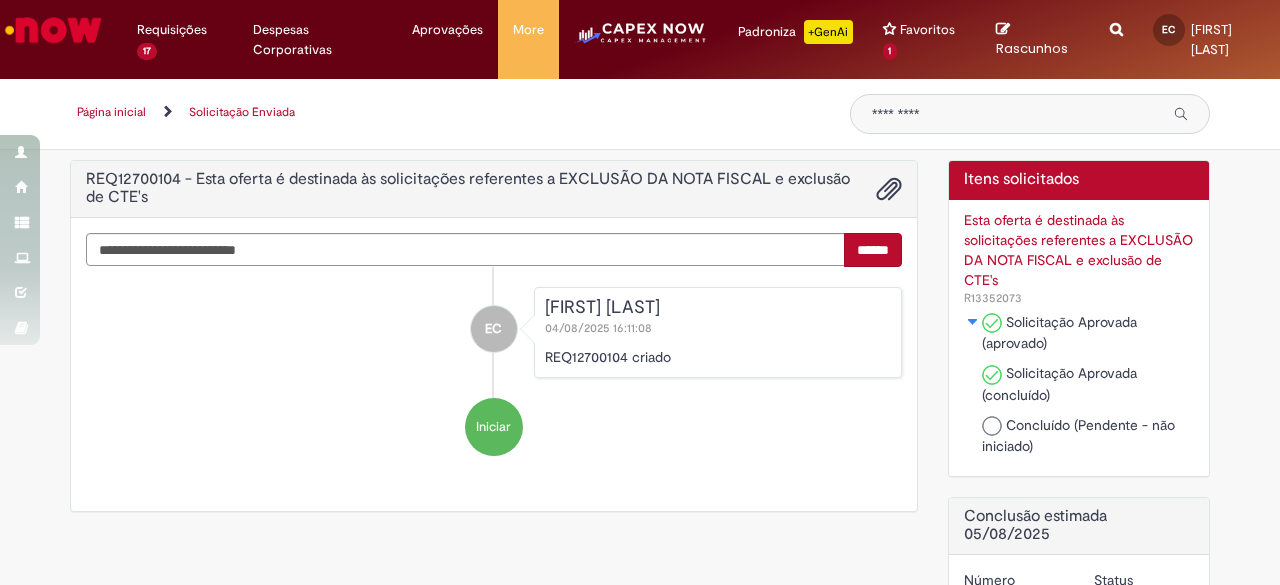 scroll, scrollTop: 0, scrollLeft: 0, axis: both 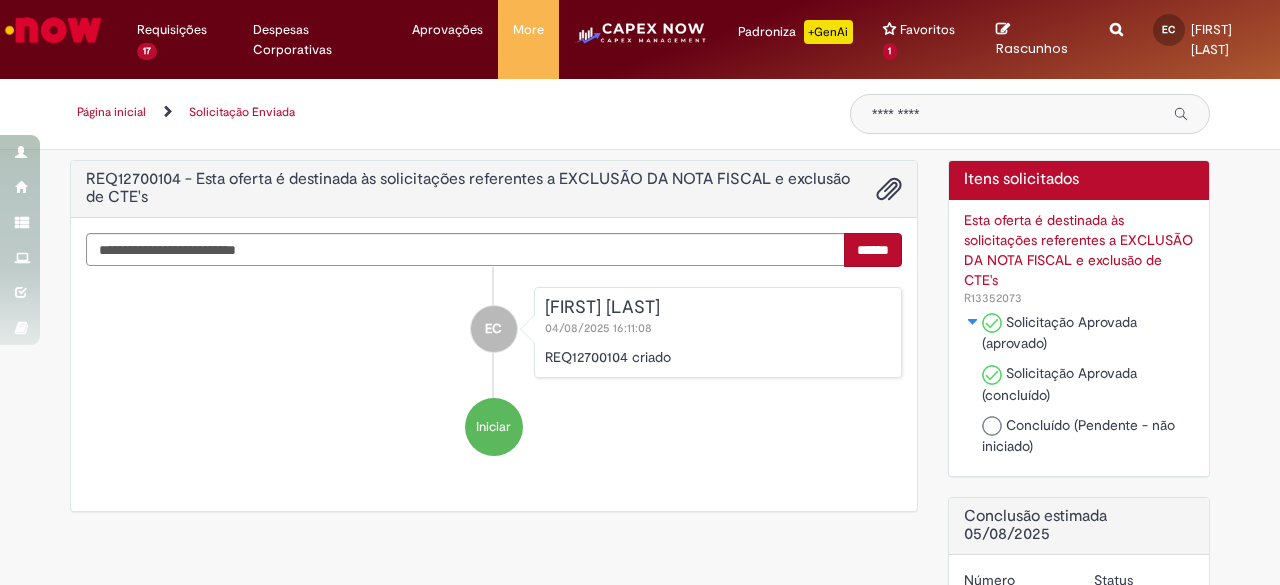 click at bounding box center [1016, 114] 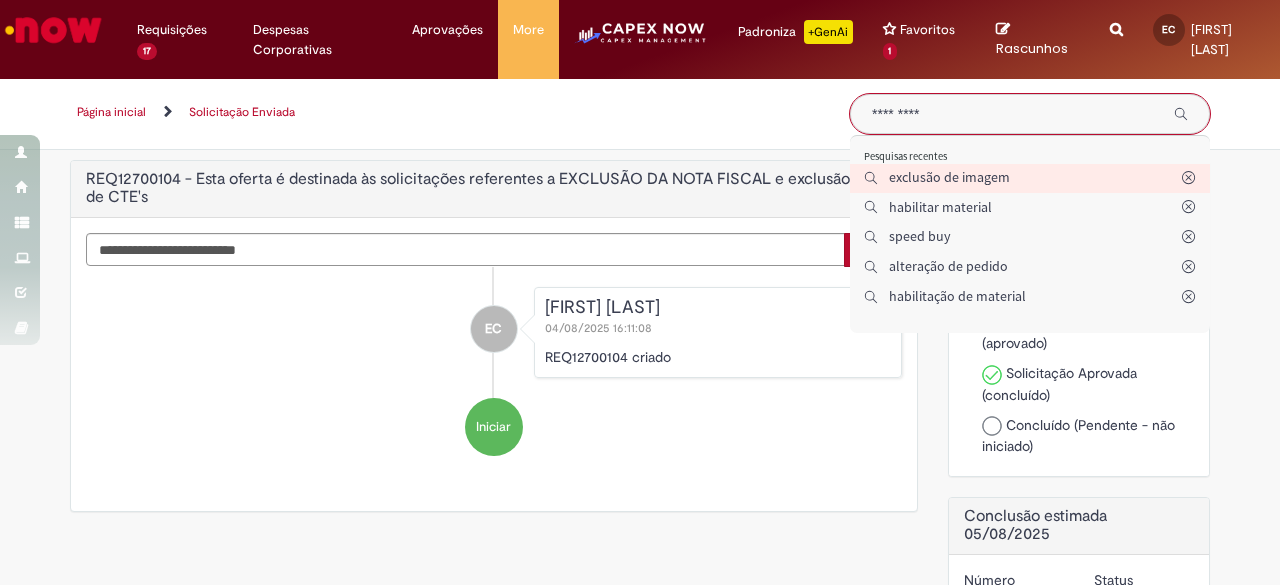 type on "**********" 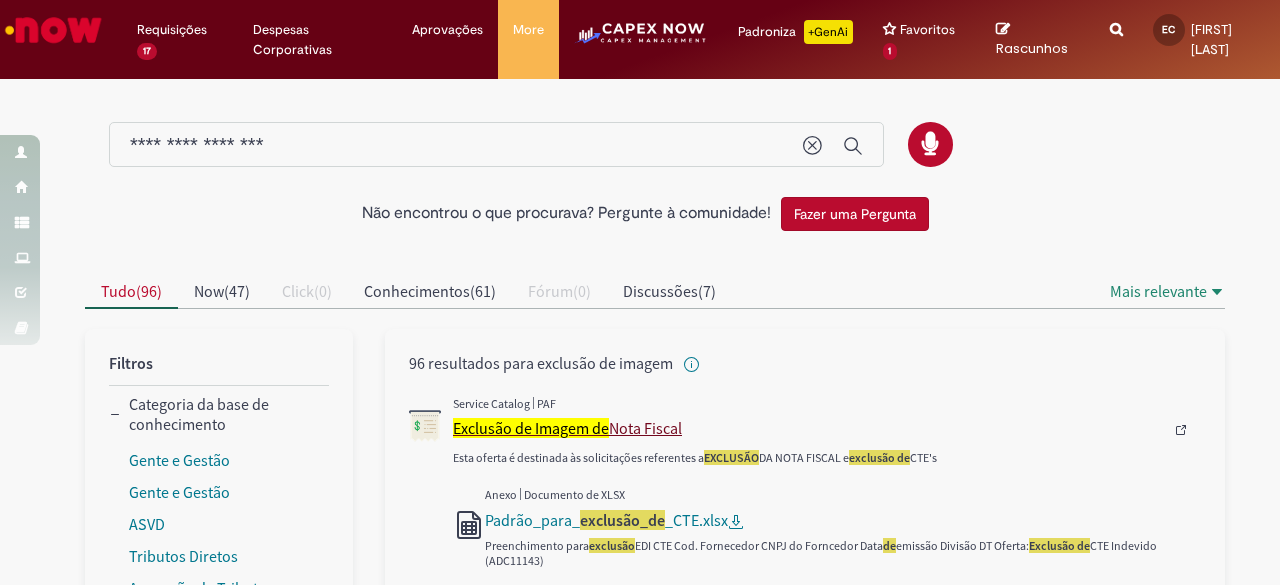 click on "Exclusão de Imagem de" at bounding box center (531, 428) 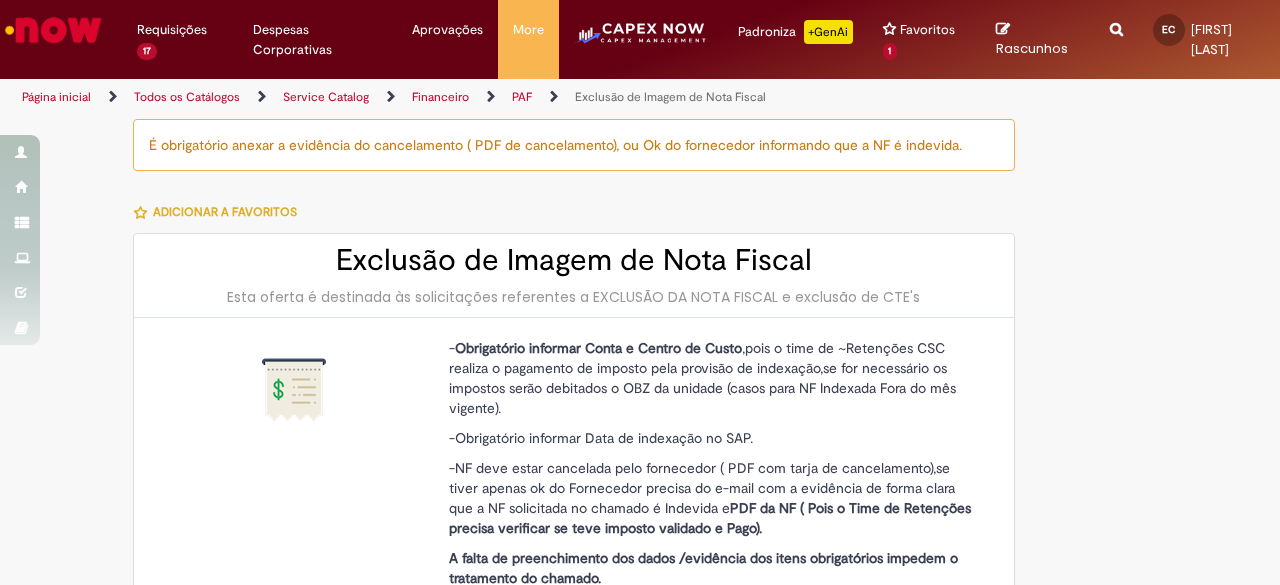 type on "**********" 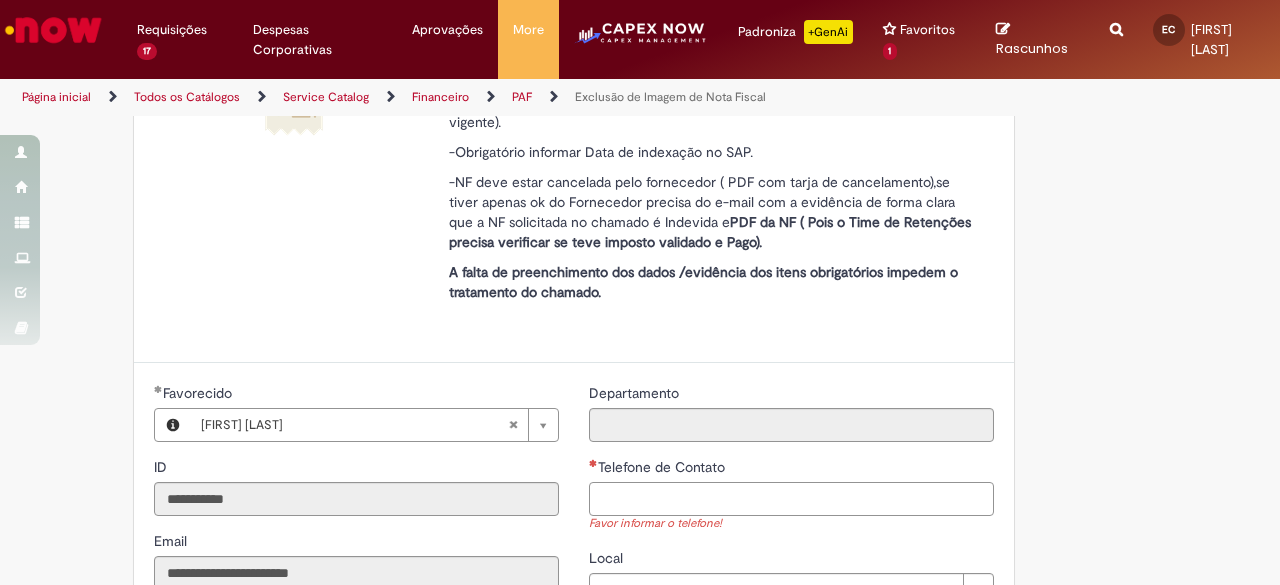 click on "Telefone de Contato" at bounding box center (791, 499) 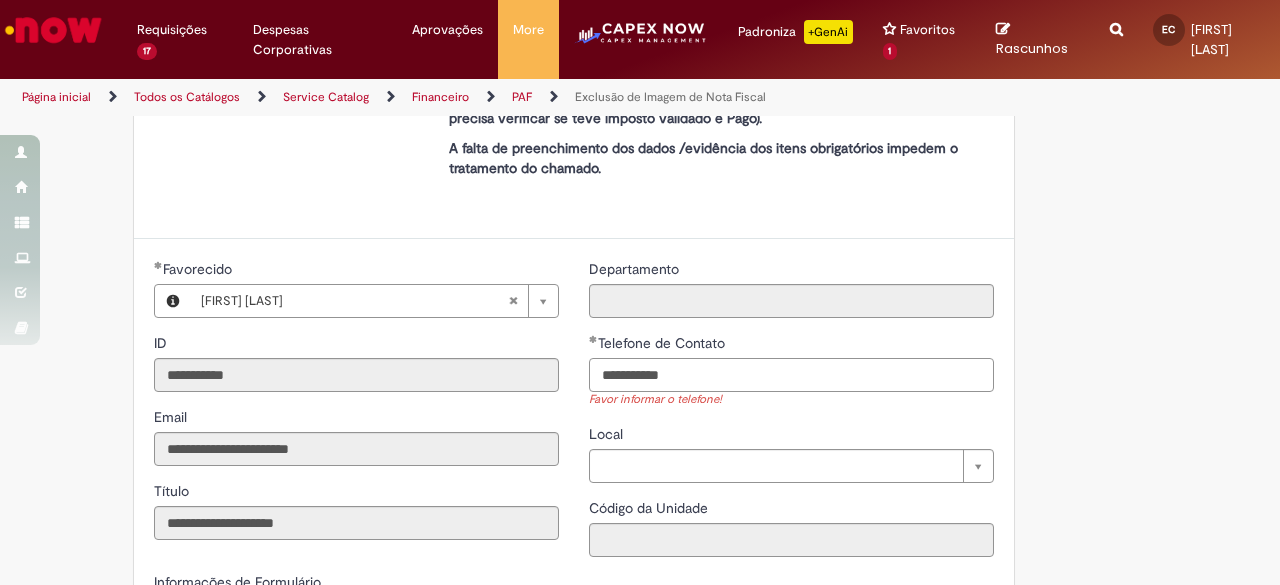 scroll, scrollTop: 586, scrollLeft: 0, axis: vertical 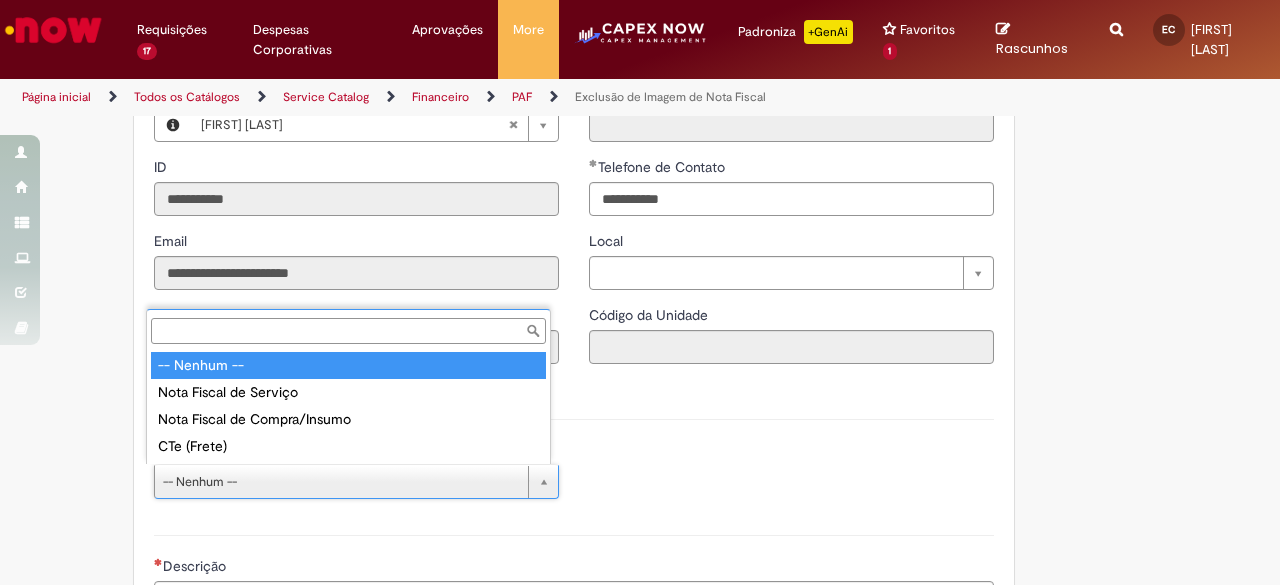 type on "**********" 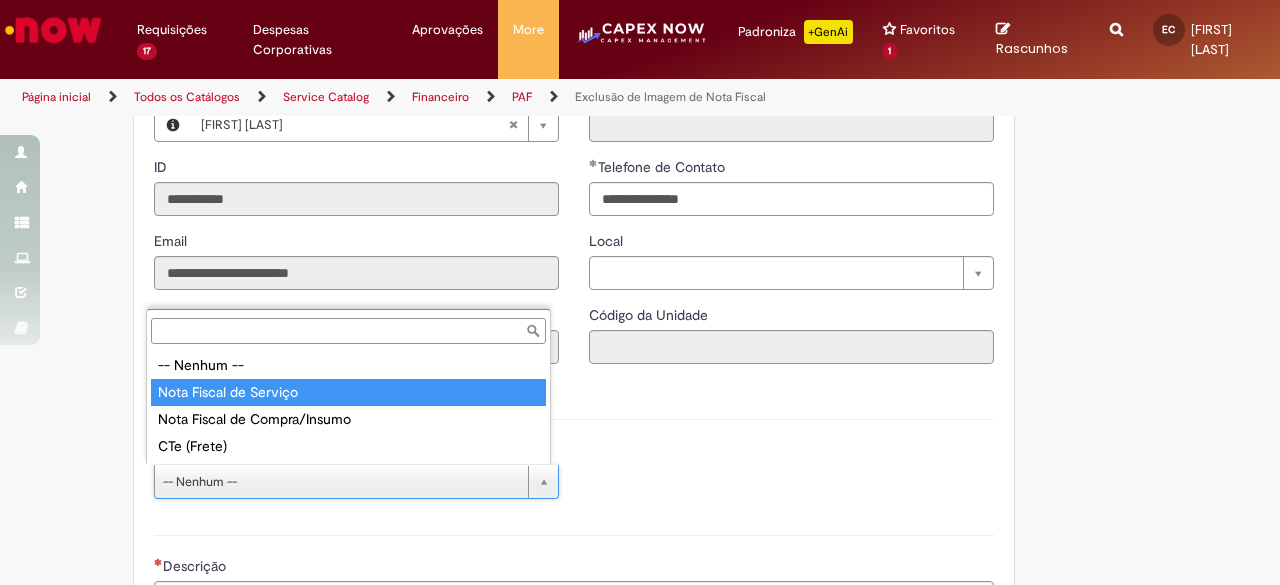 type on "**********" 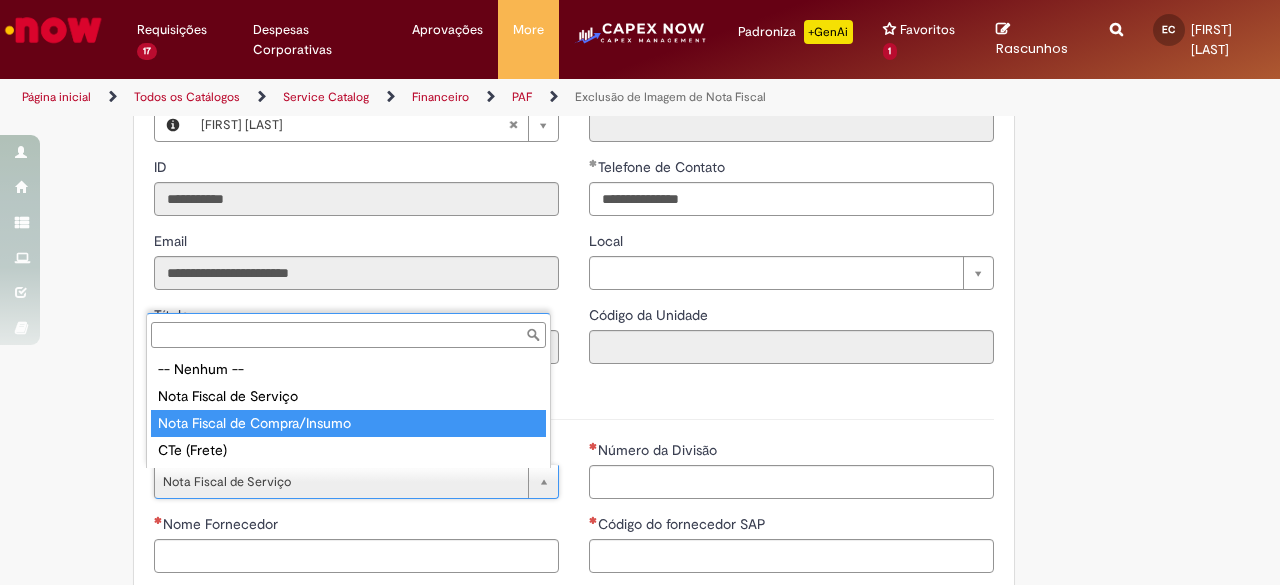 type on "**********" 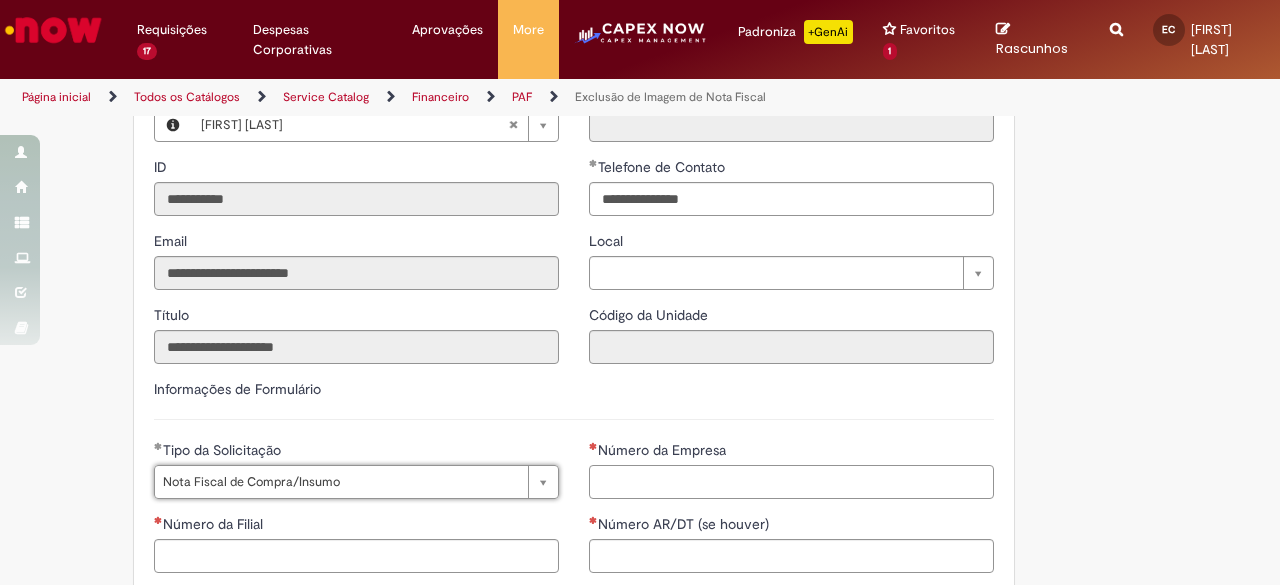 click on "Número da Empresa" at bounding box center (791, 482) 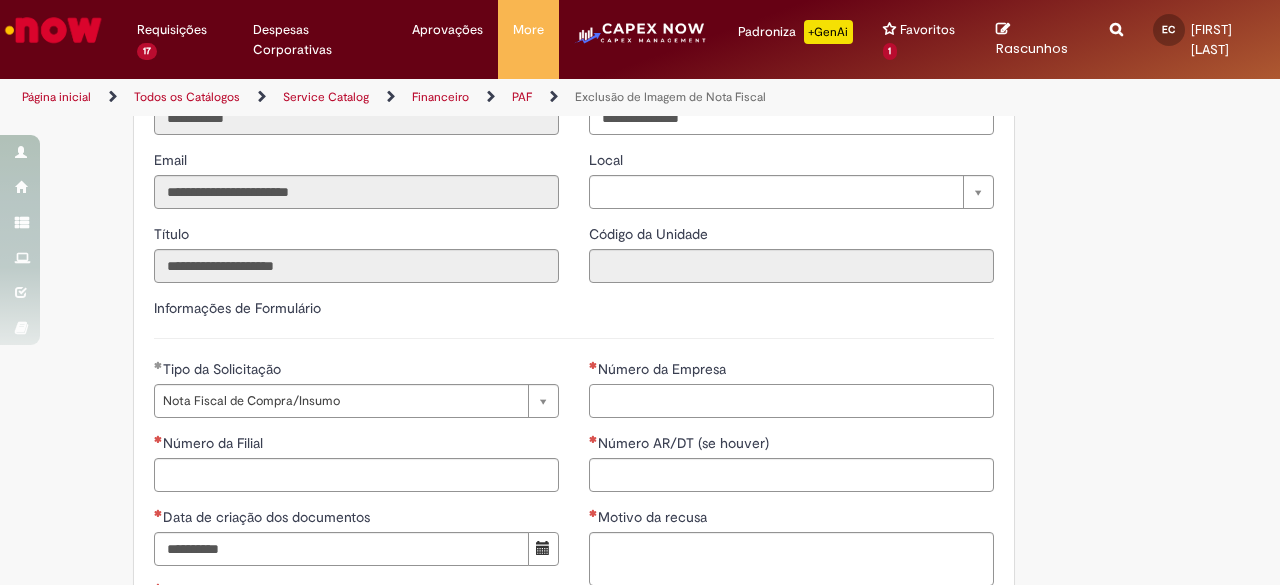 scroll, scrollTop: 686, scrollLeft: 0, axis: vertical 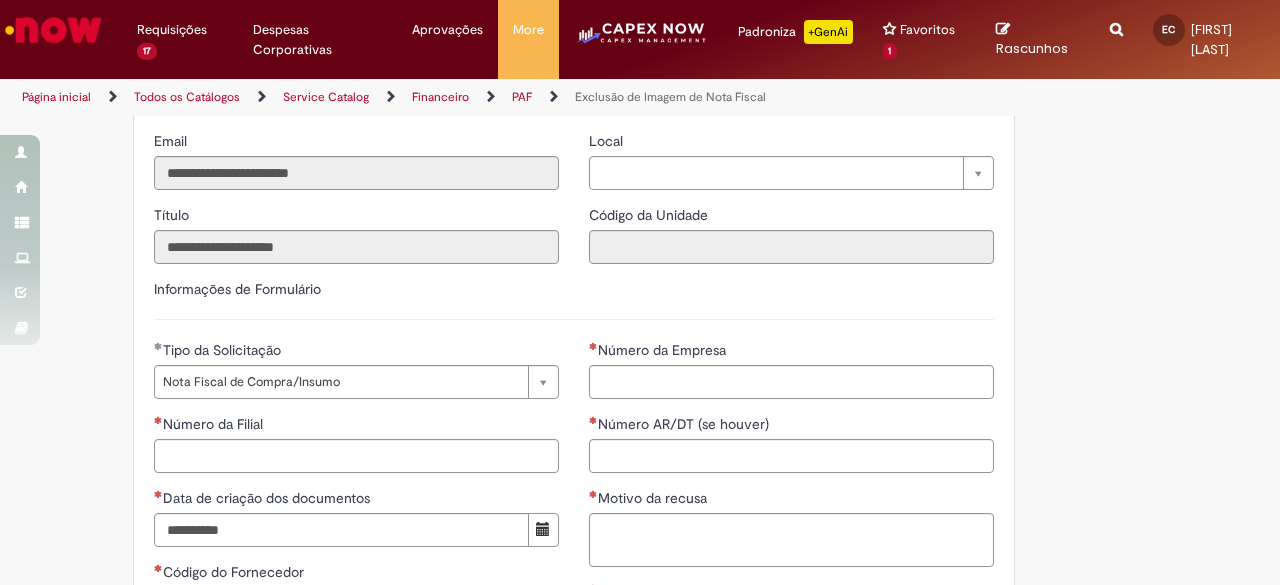 click on "Número da Divisão Código do fornecedor SAP Observação Número da Empresa Número AR/DT (se houver) Motivo da recusa Divisão CNPJ Transportador DOC EDI Unidade" at bounding box center [791, 534] 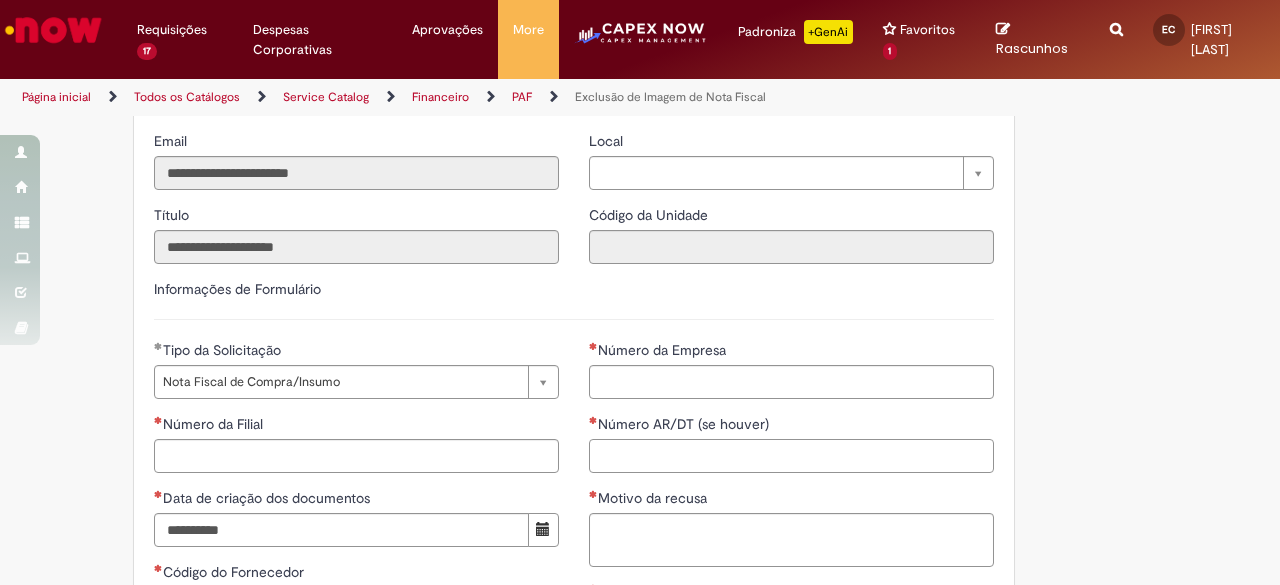 click on "Número AR/DT (se houver)" at bounding box center (791, 456) 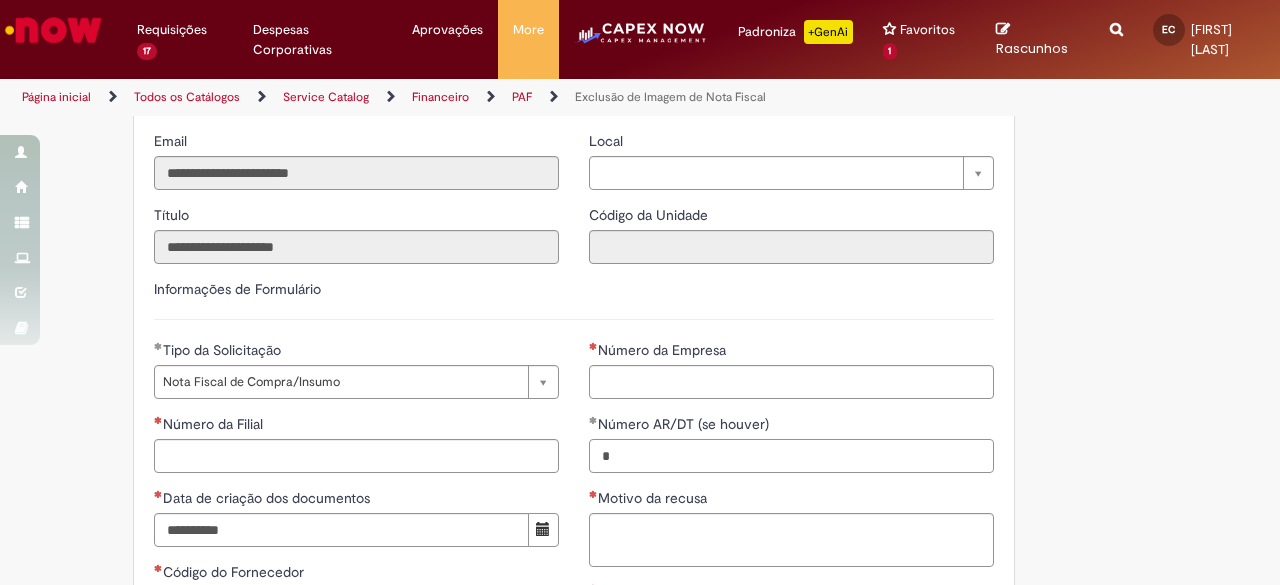 type on "*" 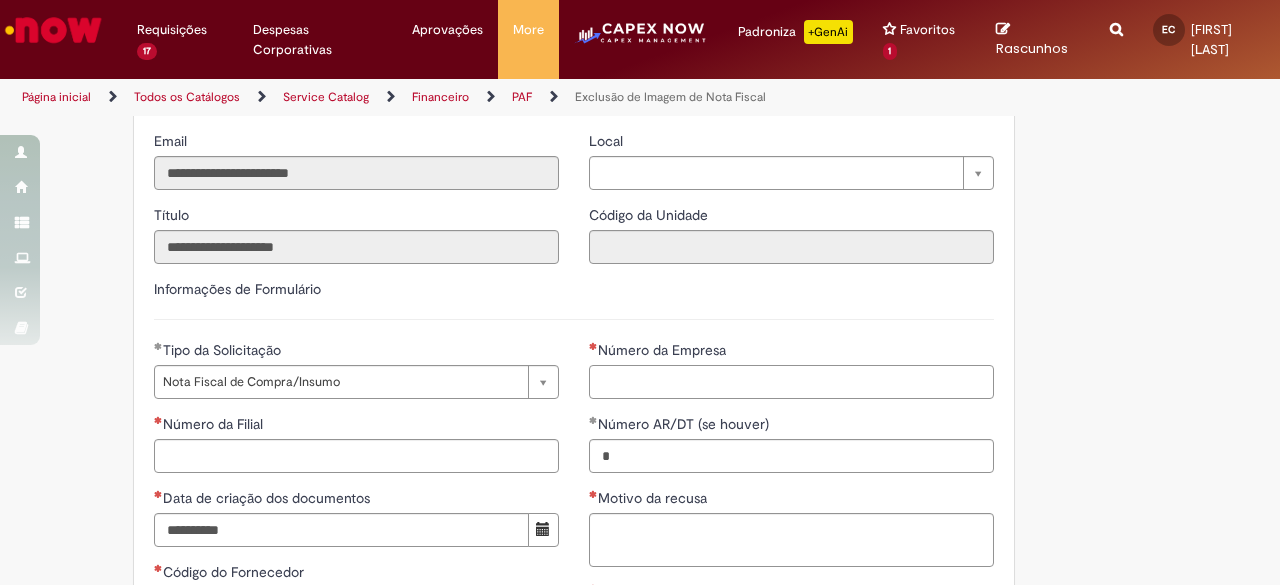 click on "Número da Empresa" at bounding box center [791, 382] 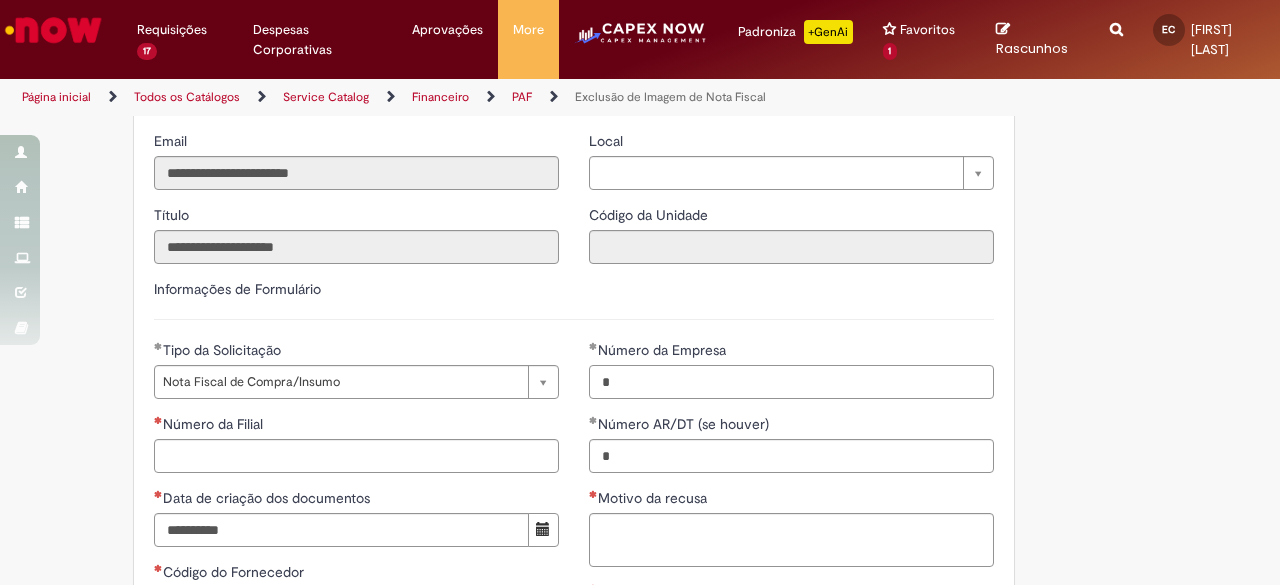 type on "*" 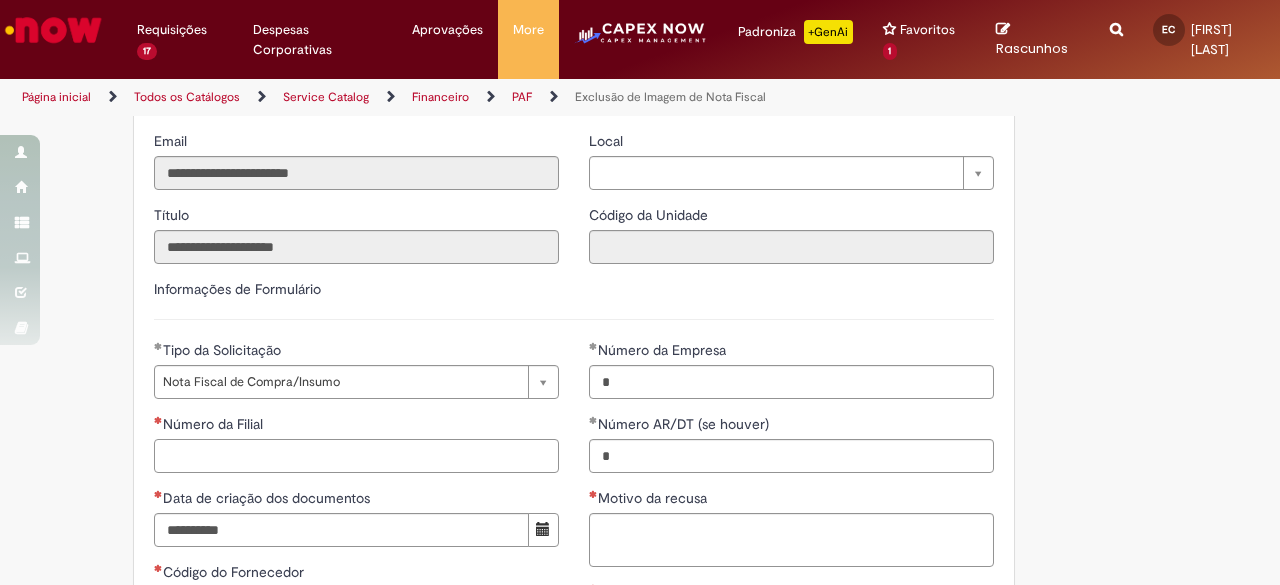click on "Número da Filial" at bounding box center (356, 456) 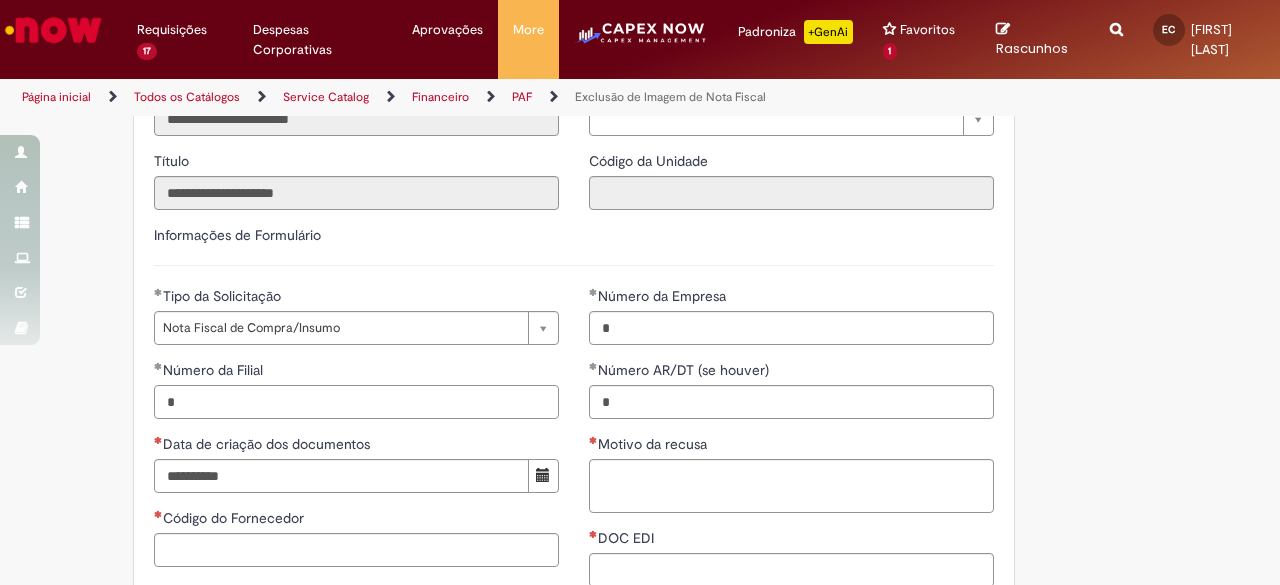 scroll, scrollTop: 786, scrollLeft: 0, axis: vertical 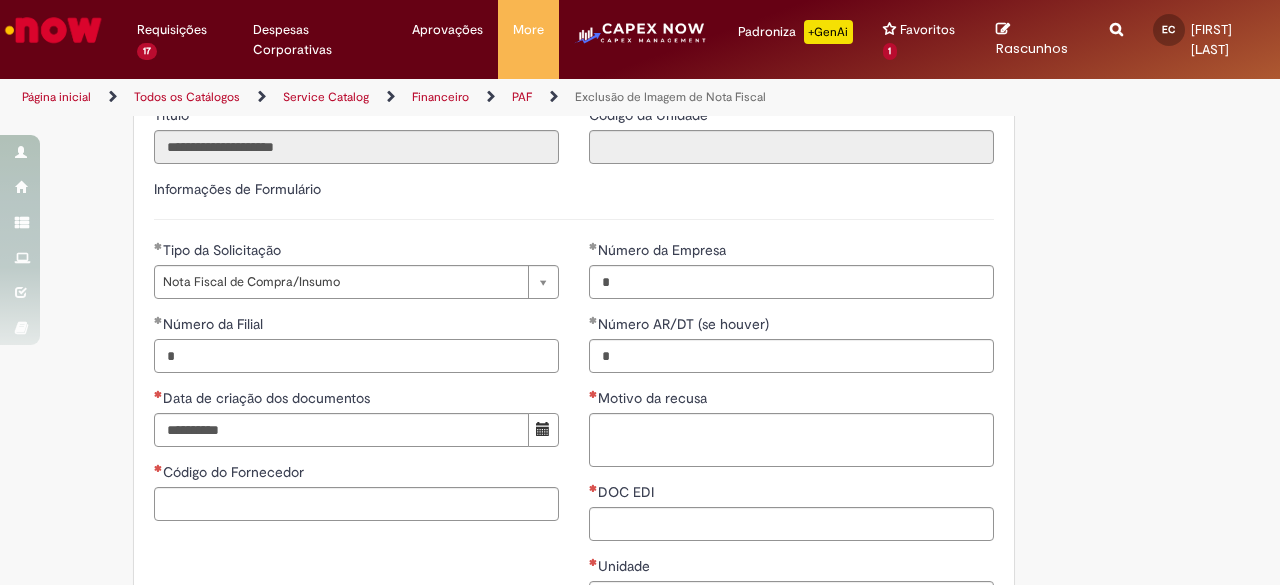 type on "*" 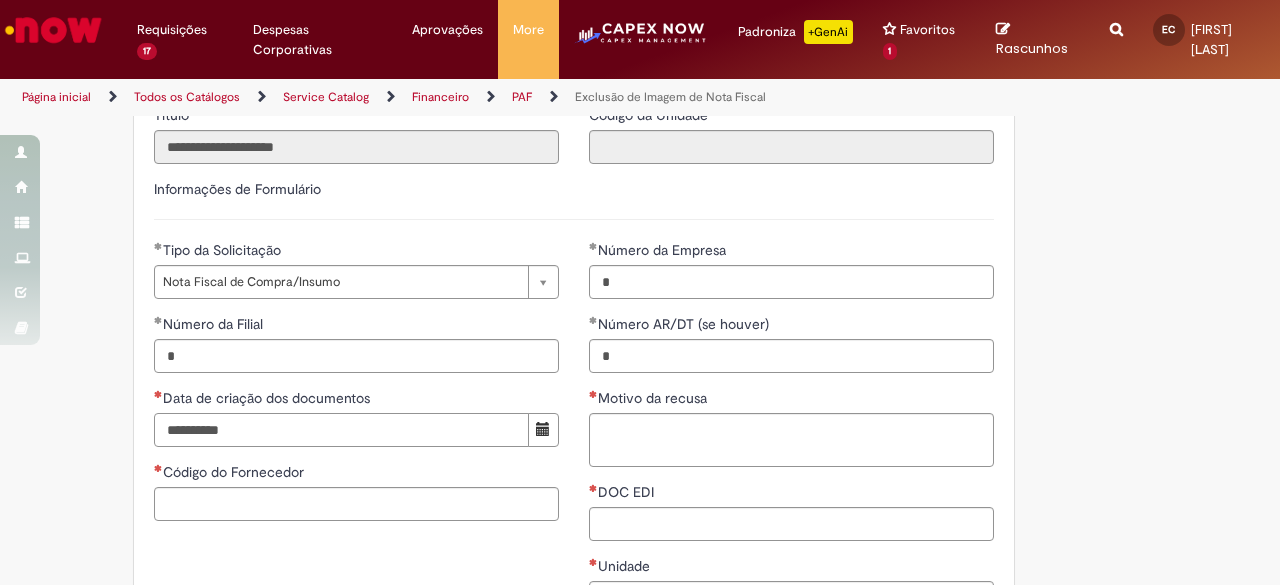 click on "Data de criação dos documentos" at bounding box center [341, 430] 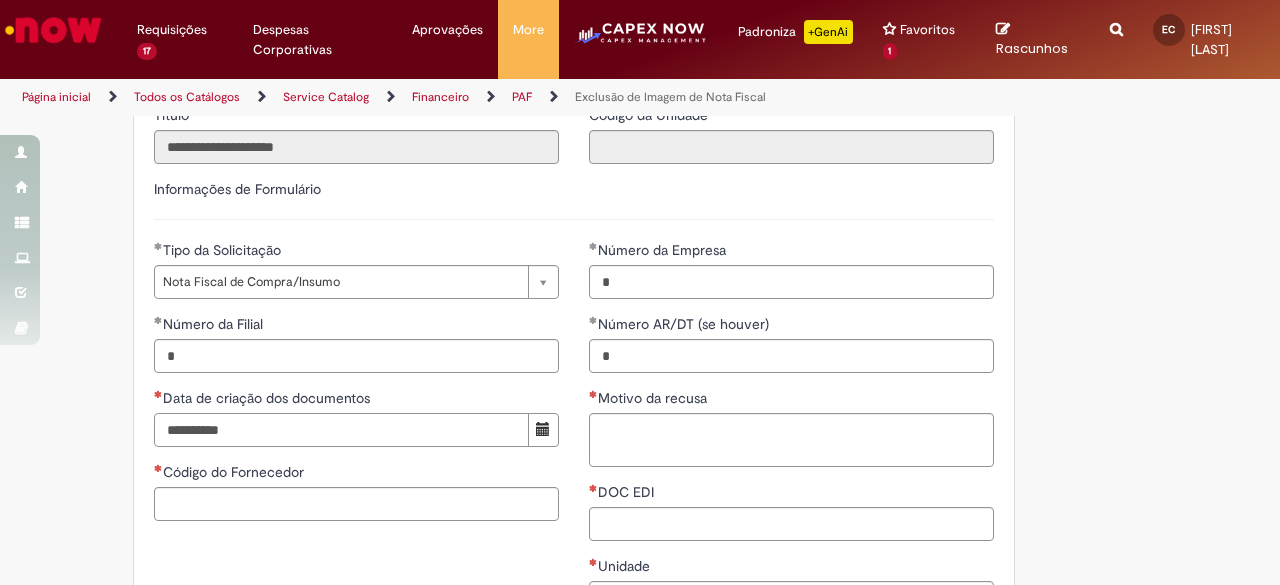 type on "**********" 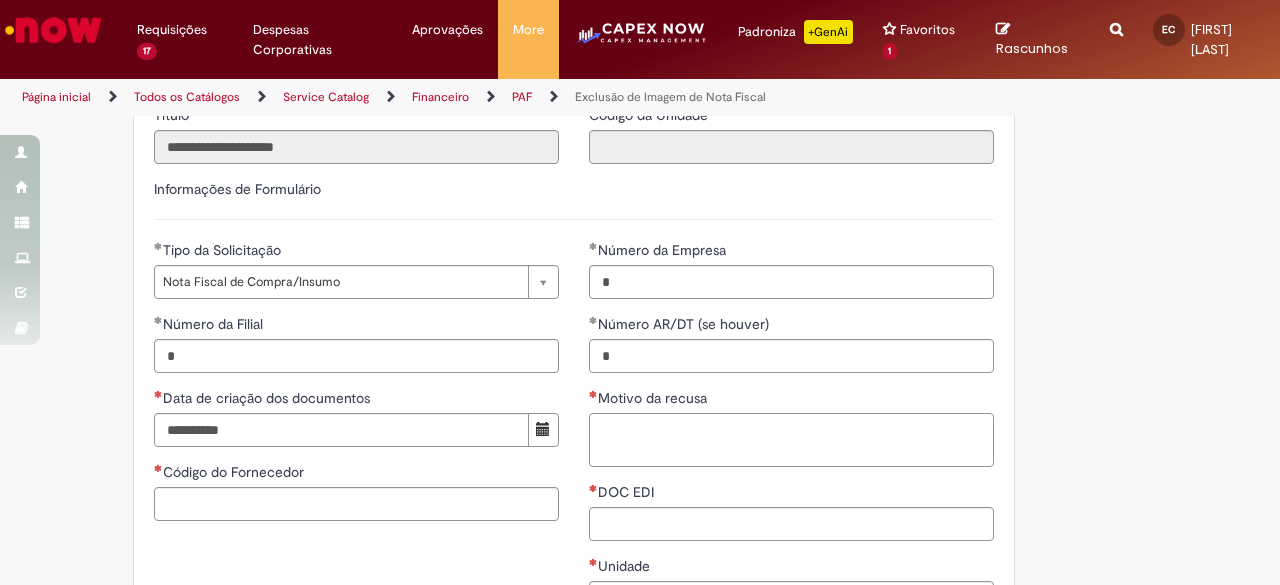 click on "Motivo da recusa" at bounding box center (791, 439) 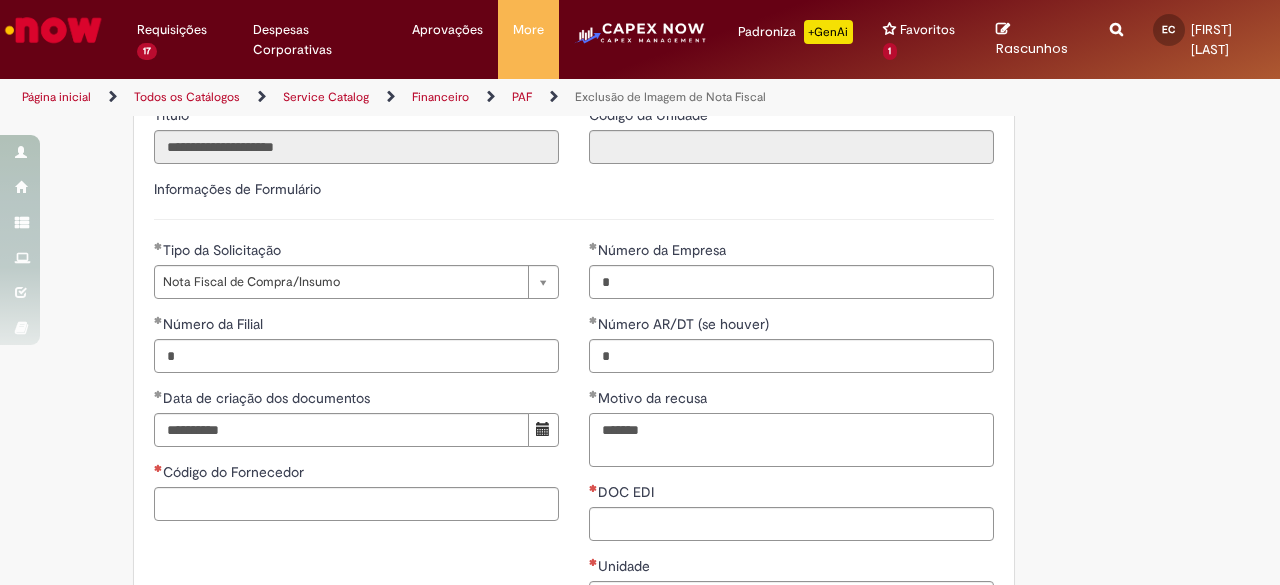 type on "*******" 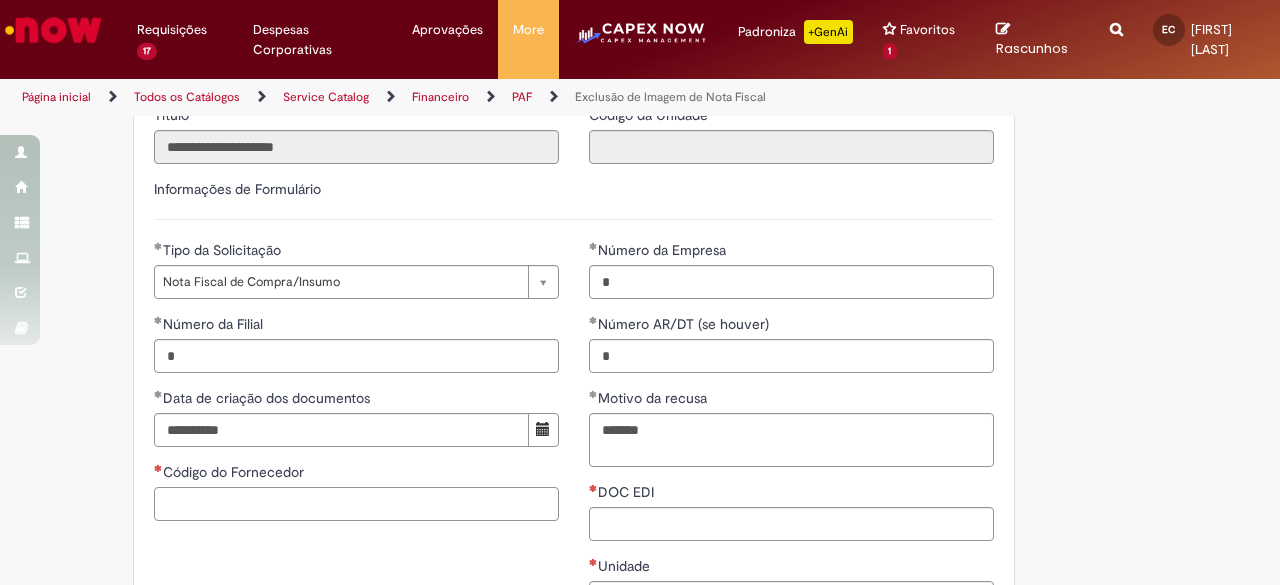 click on "Código do Fornecedor" at bounding box center (356, 504) 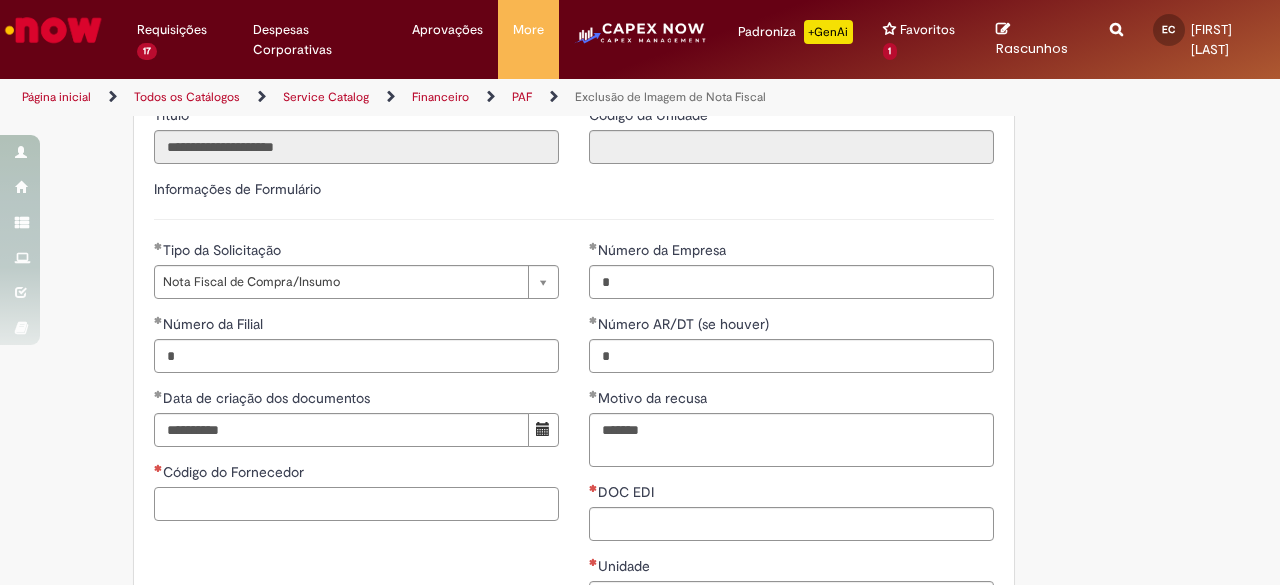 click on "Código do Fornecedor" at bounding box center (356, 504) 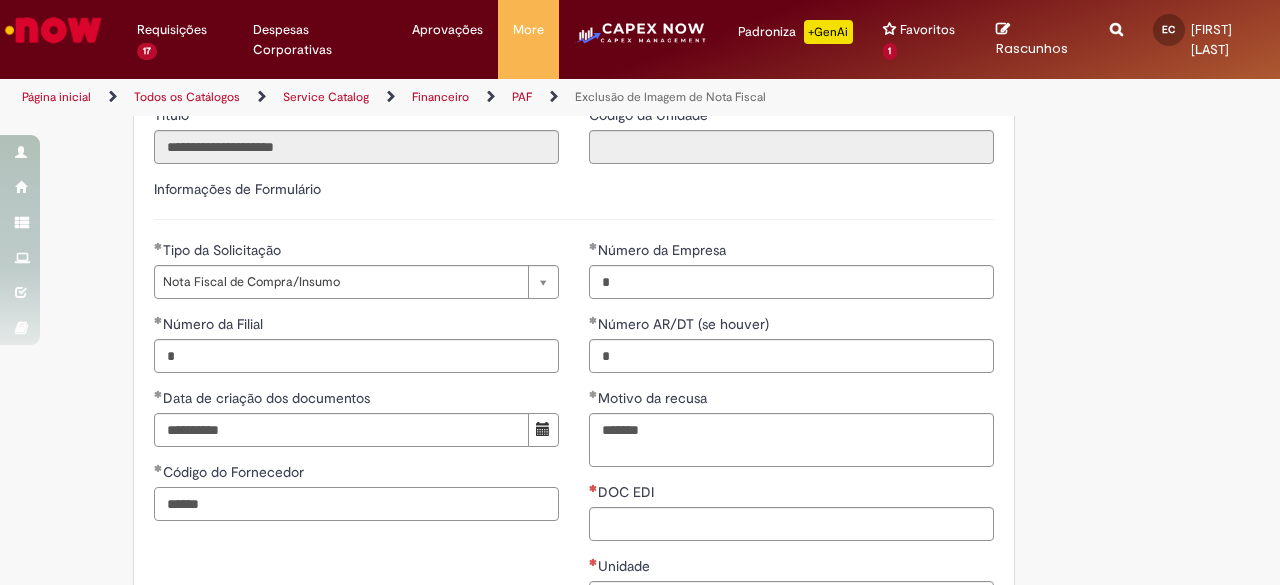 type on "******" 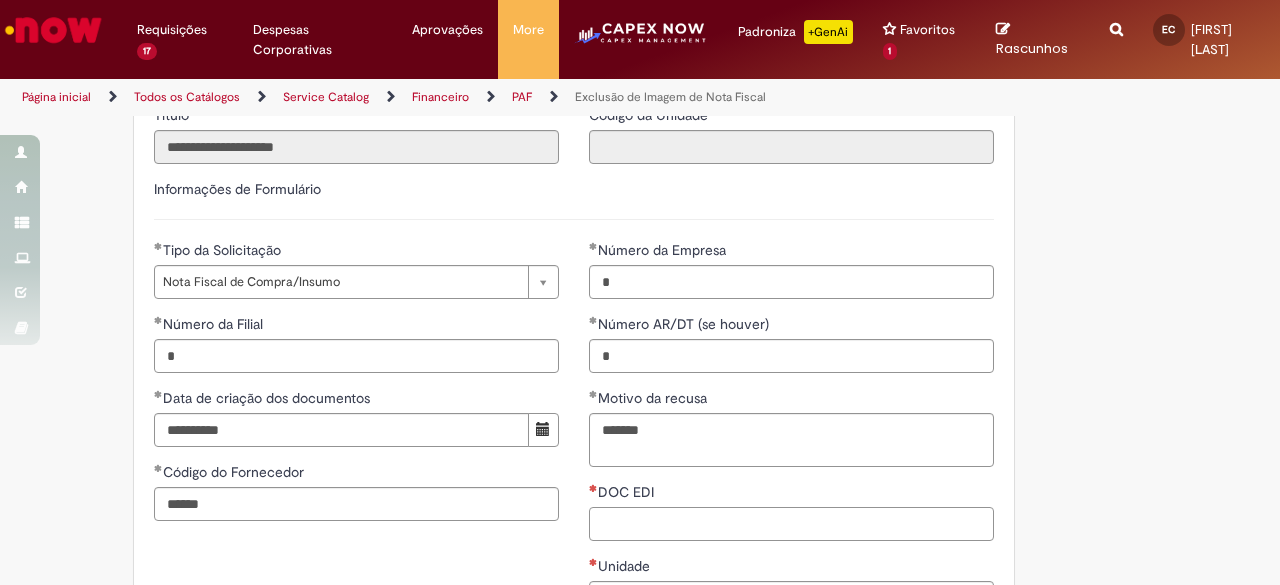 click on "DOC EDI" at bounding box center [791, 524] 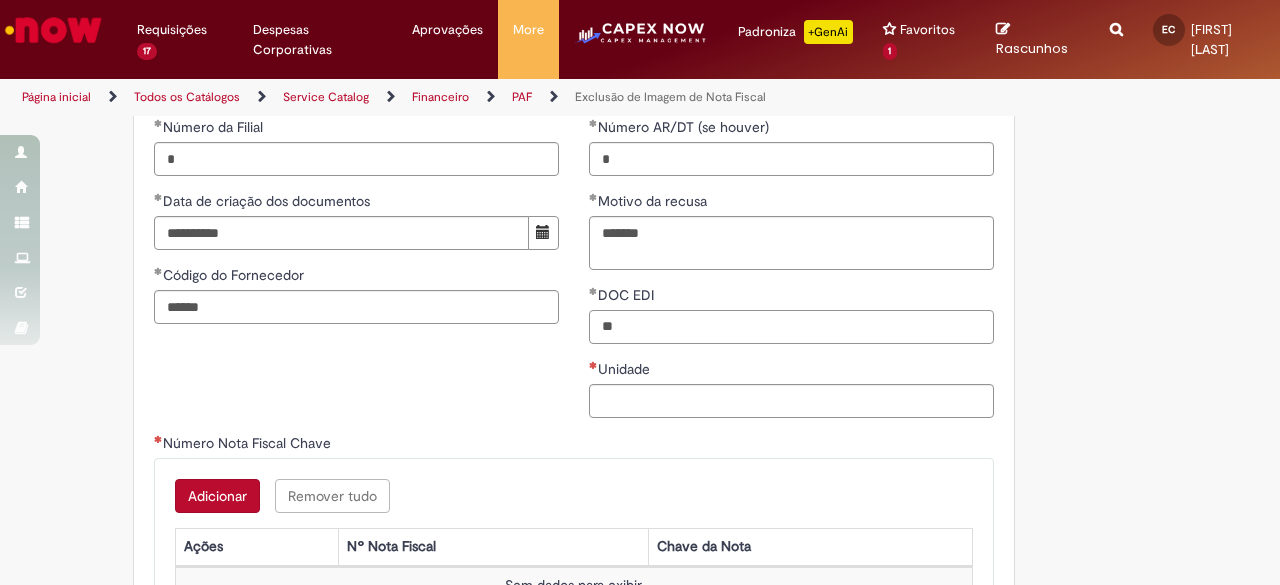 scroll, scrollTop: 986, scrollLeft: 0, axis: vertical 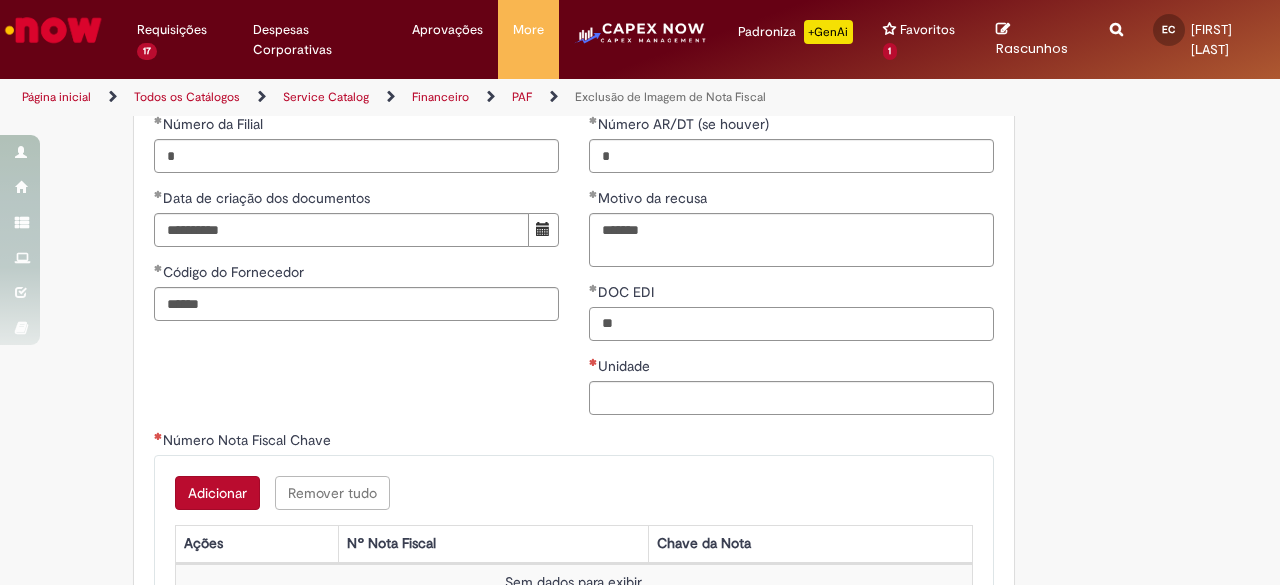 type on "**" 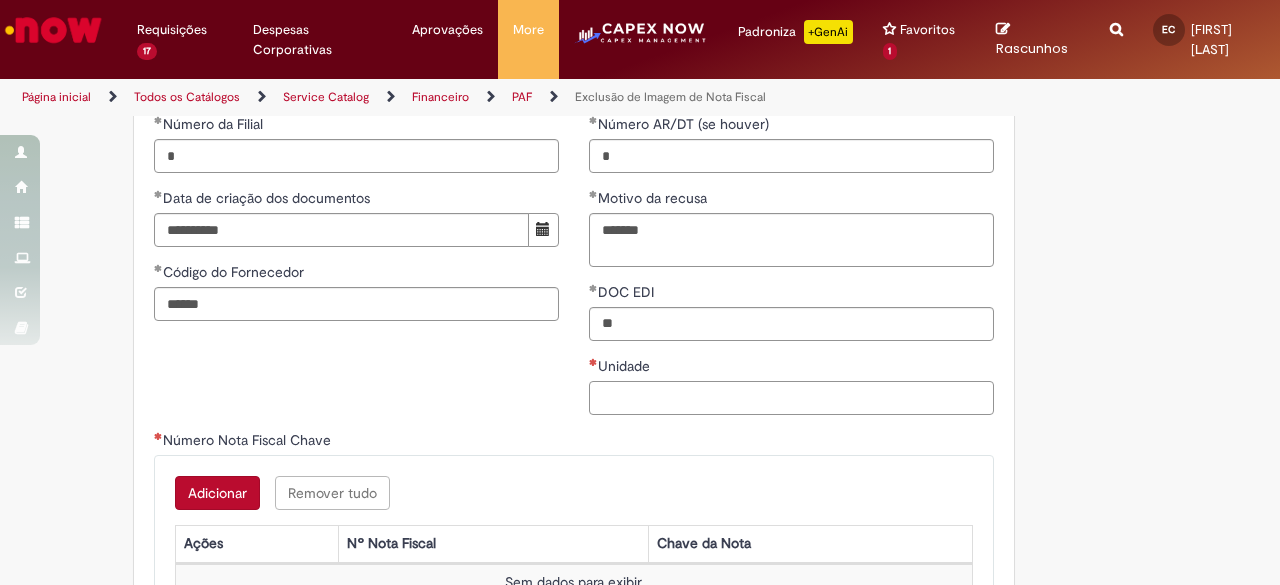 click on "Unidade" at bounding box center (791, 398) 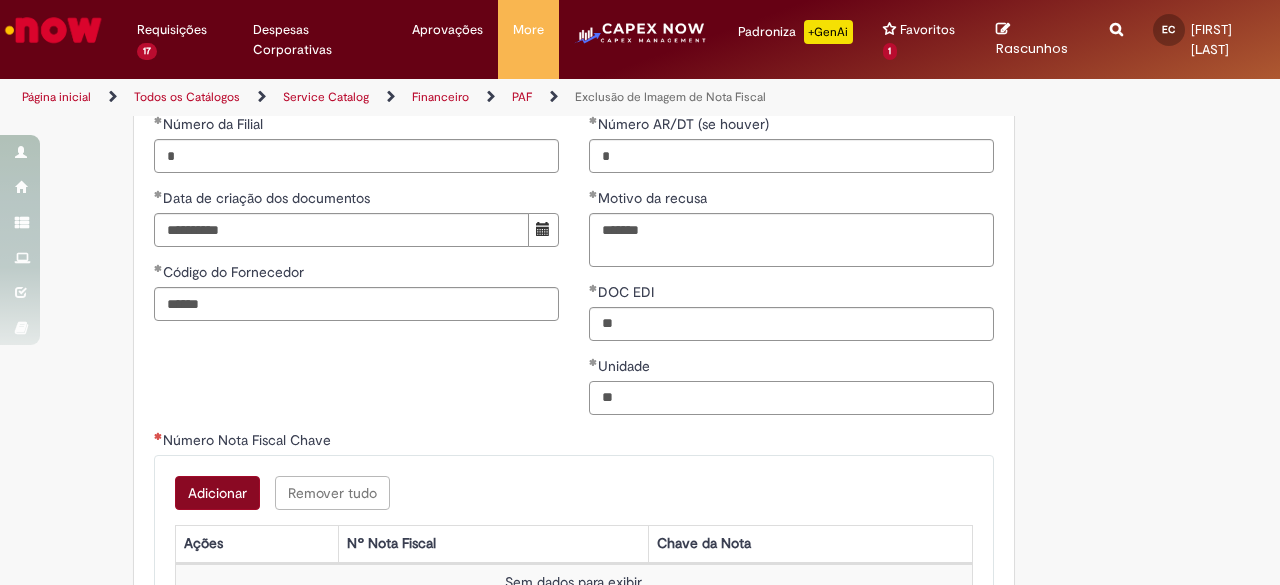 type on "**" 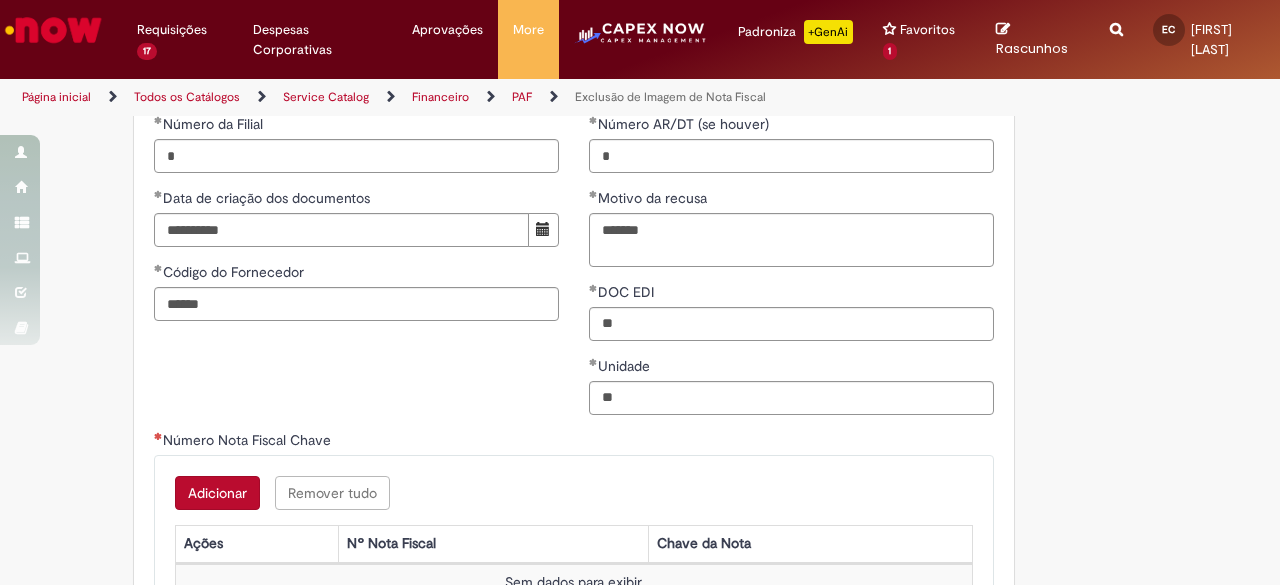 drag, startPoint x: 227, startPoint y: 493, endPoint x: 236, endPoint y: 486, distance: 11.401754 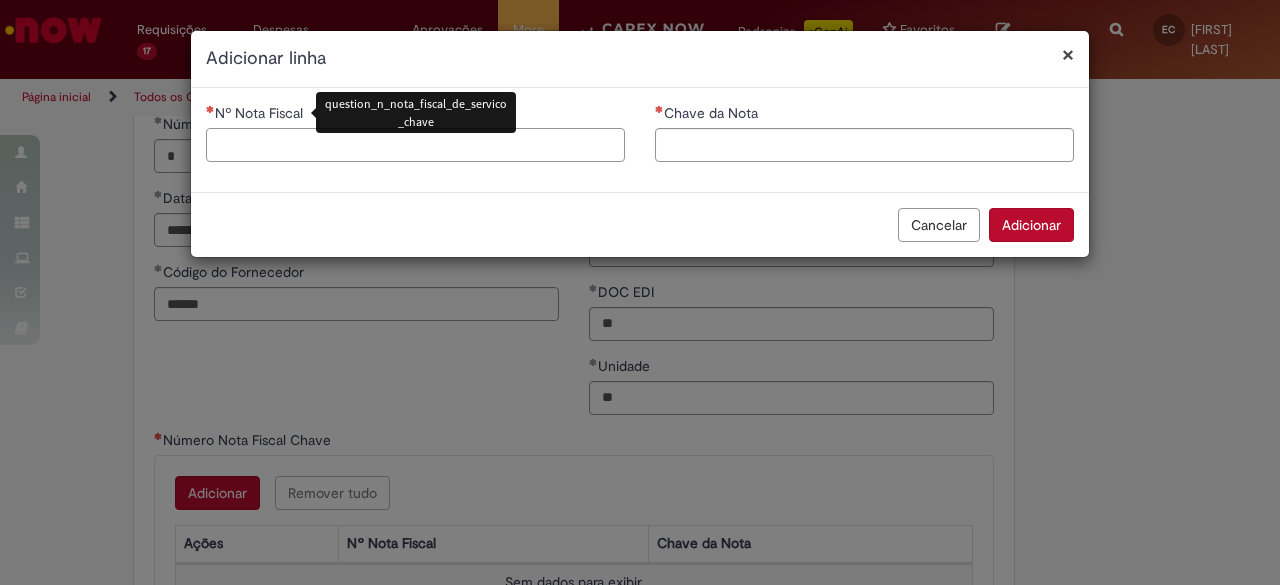 click on "Nº Nota Fiscal question_n_nota_fiscal_de_servico_chave" at bounding box center [415, 145] 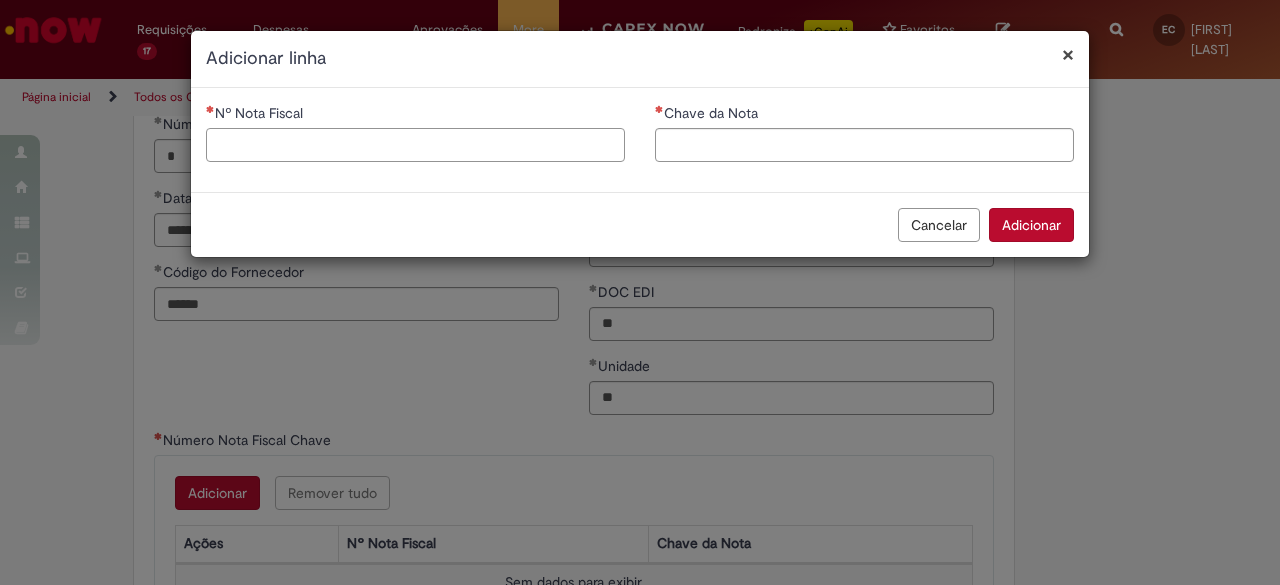 paste on "*****" 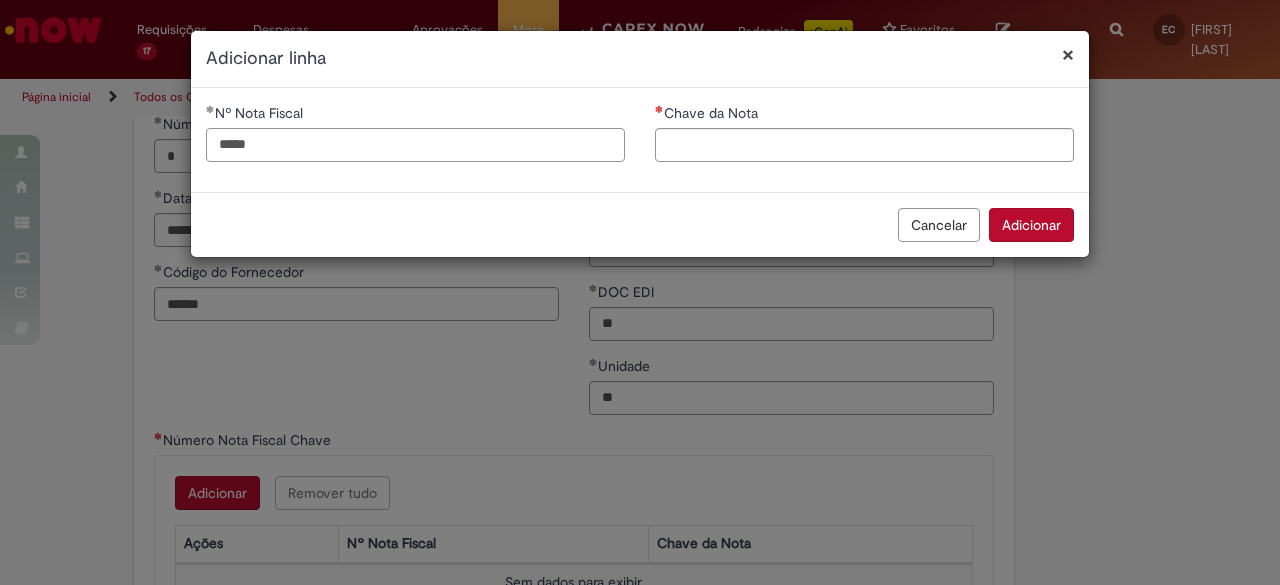 type on "*****" 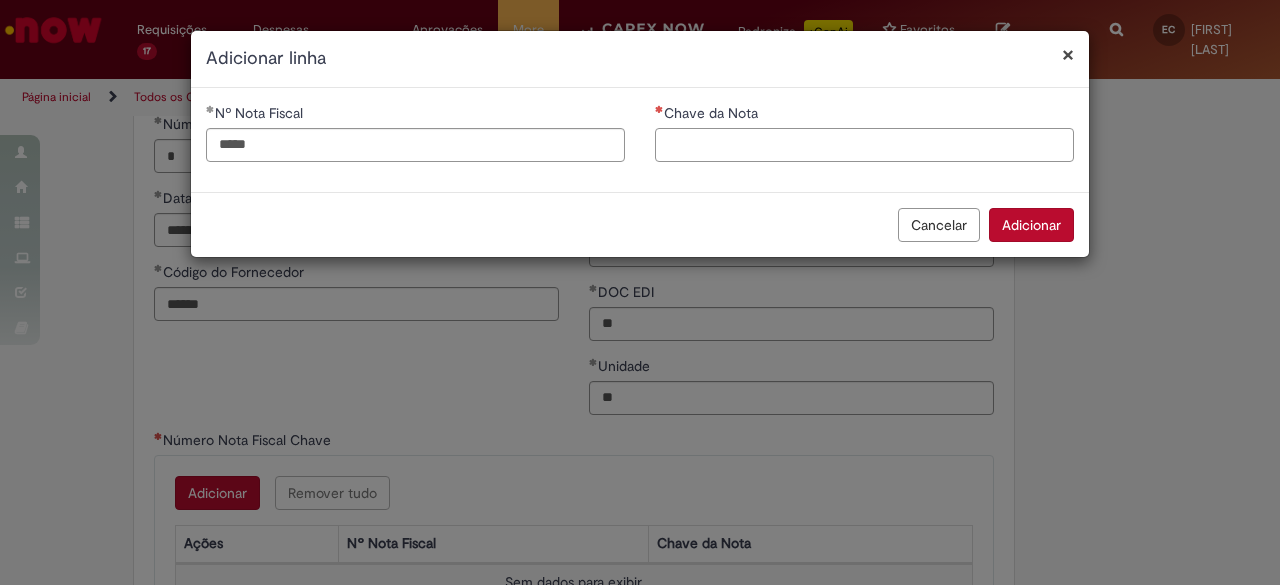 click on "Chave da Nota" at bounding box center (864, 145) 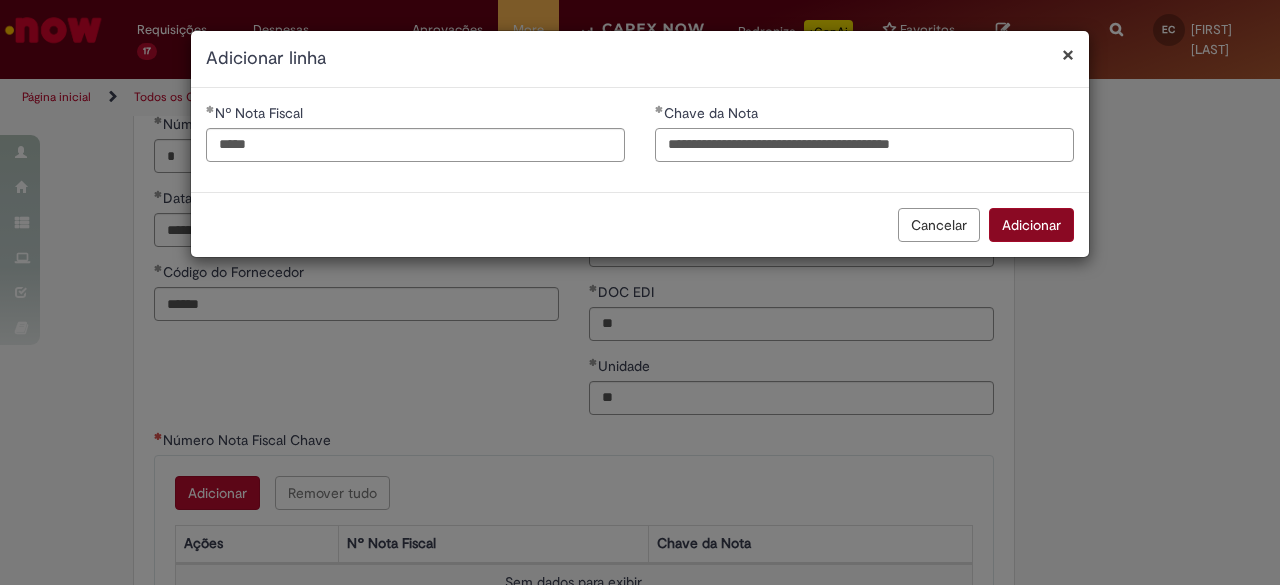 type on "**********" 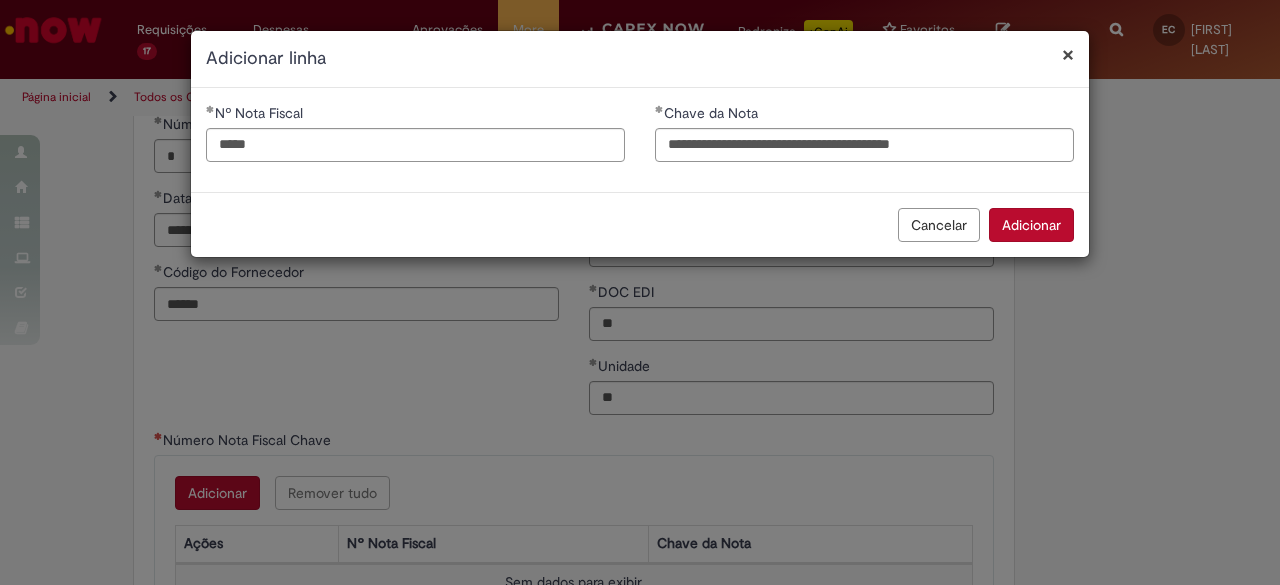 click on "Adicionar" at bounding box center [1031, 225] 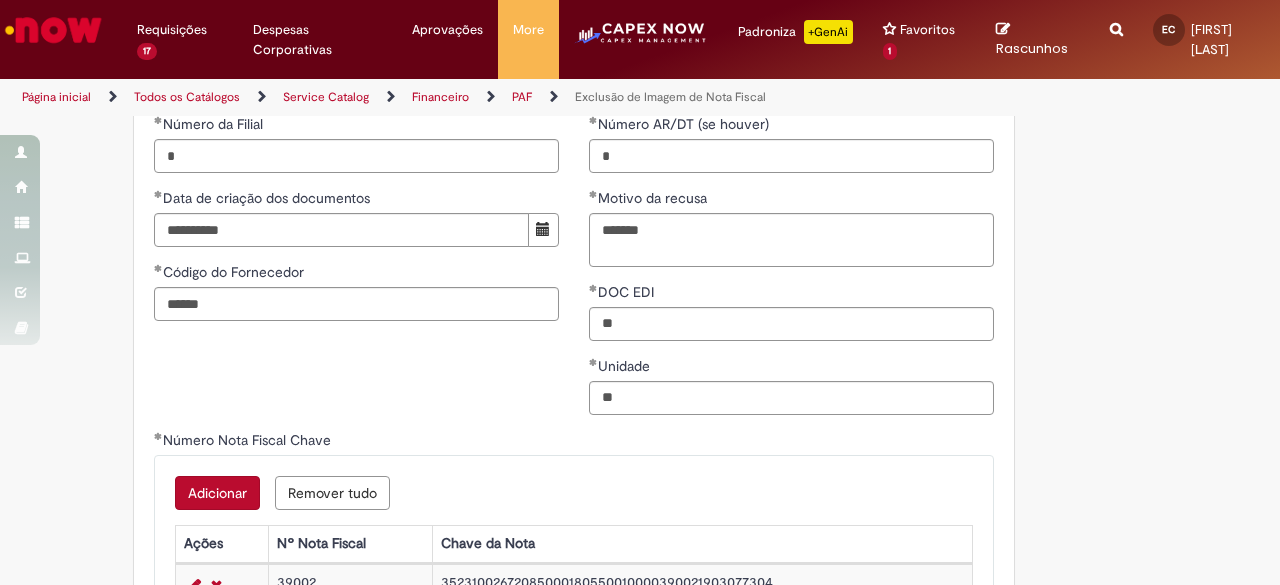scroll, scrollTop: 1386, scrollLeft: 0, axis: vertical 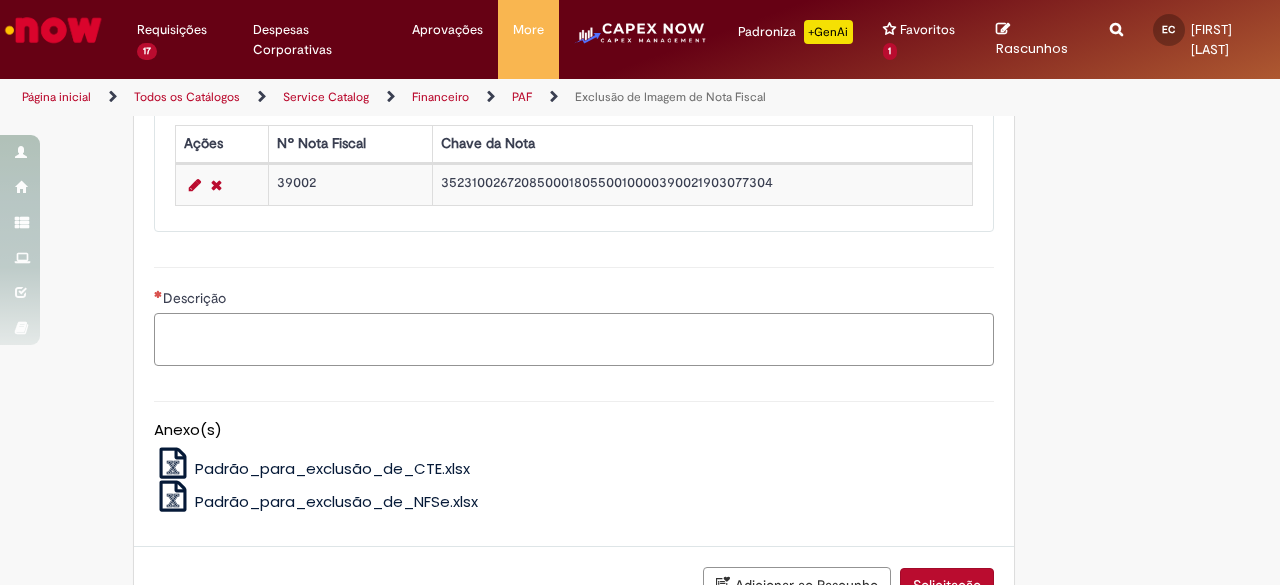 click on "Descrição" at bounding box center [574, 339] 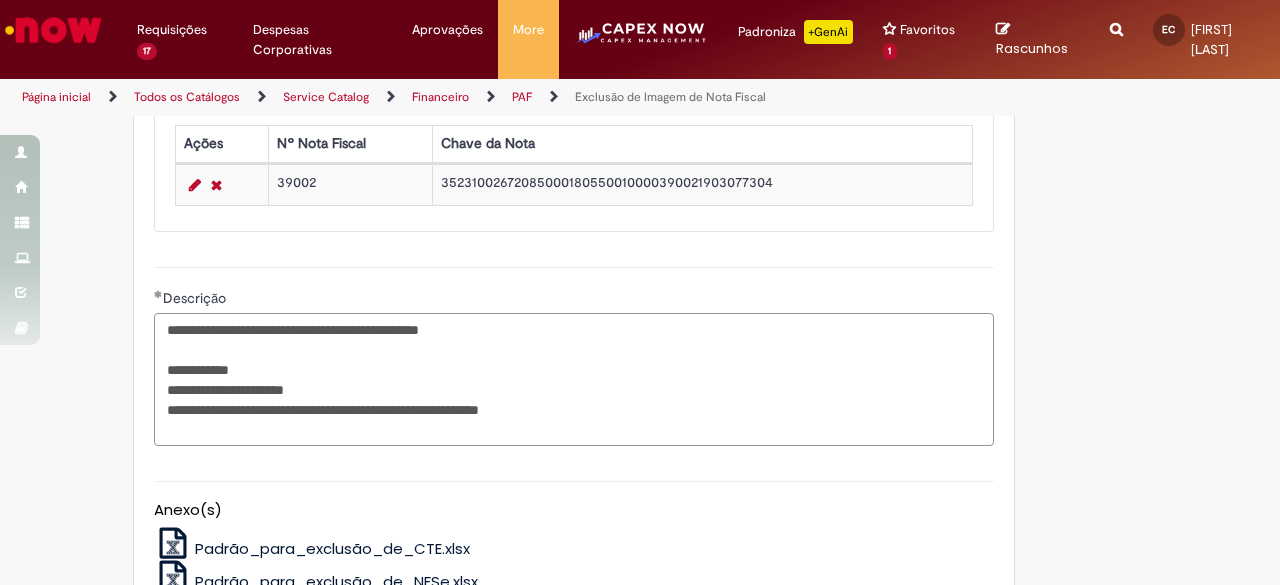 drag, startPoint x: 612, startPoint y: 404, endPoint x: 275, endPoint y: 405, distance: 337.0015 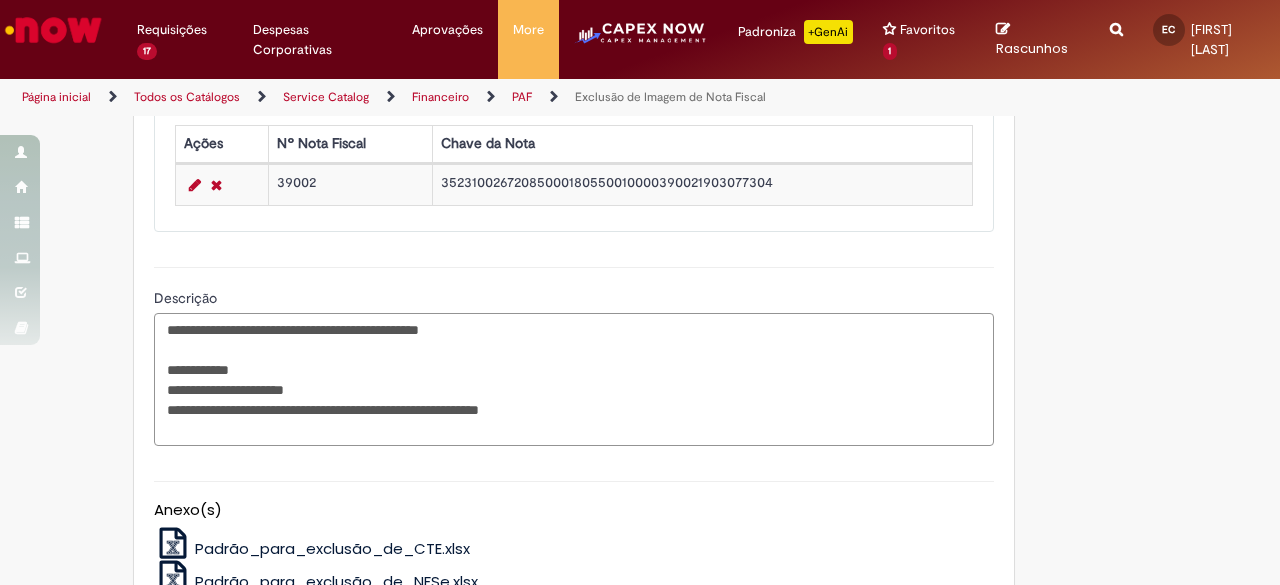 drag, startPoint x: 378, startPoint y: 389, endPoint x: 244, endPoint y: 380, distance: 134.3019 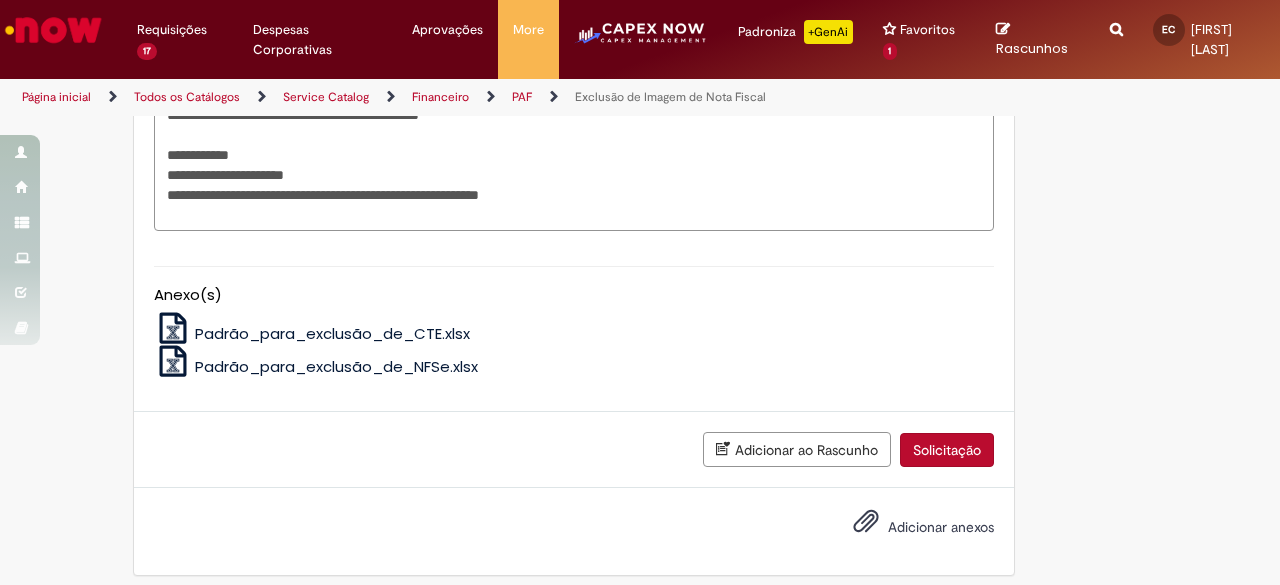 scroll, scrollTop: 1605, scrollLeft: 0, axis: vertical 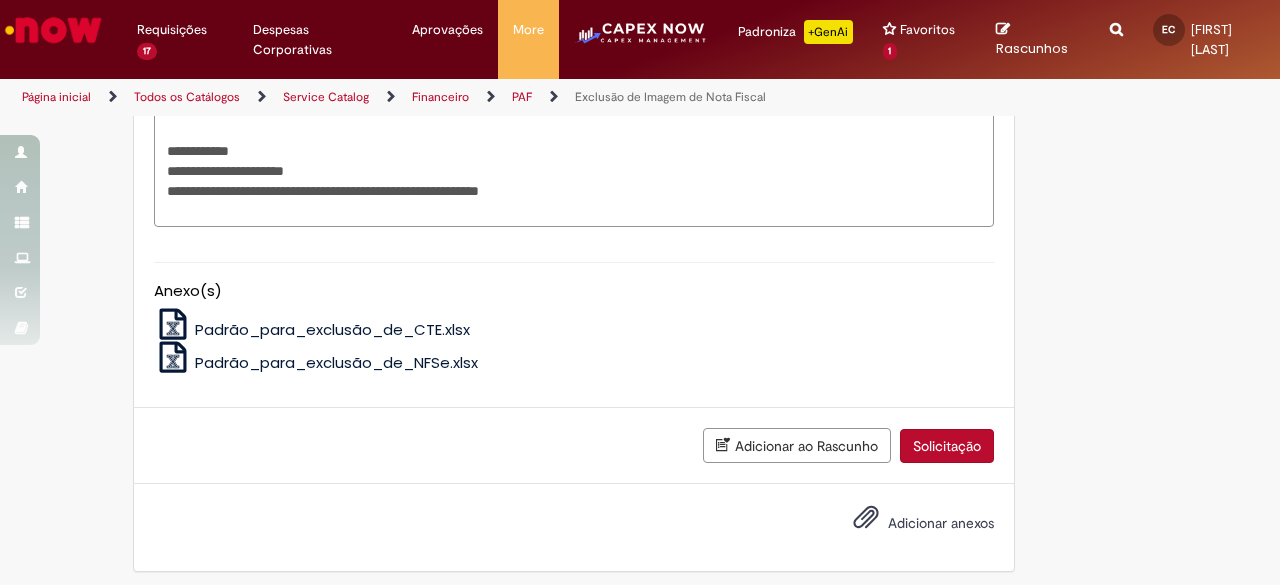 type on "**********" 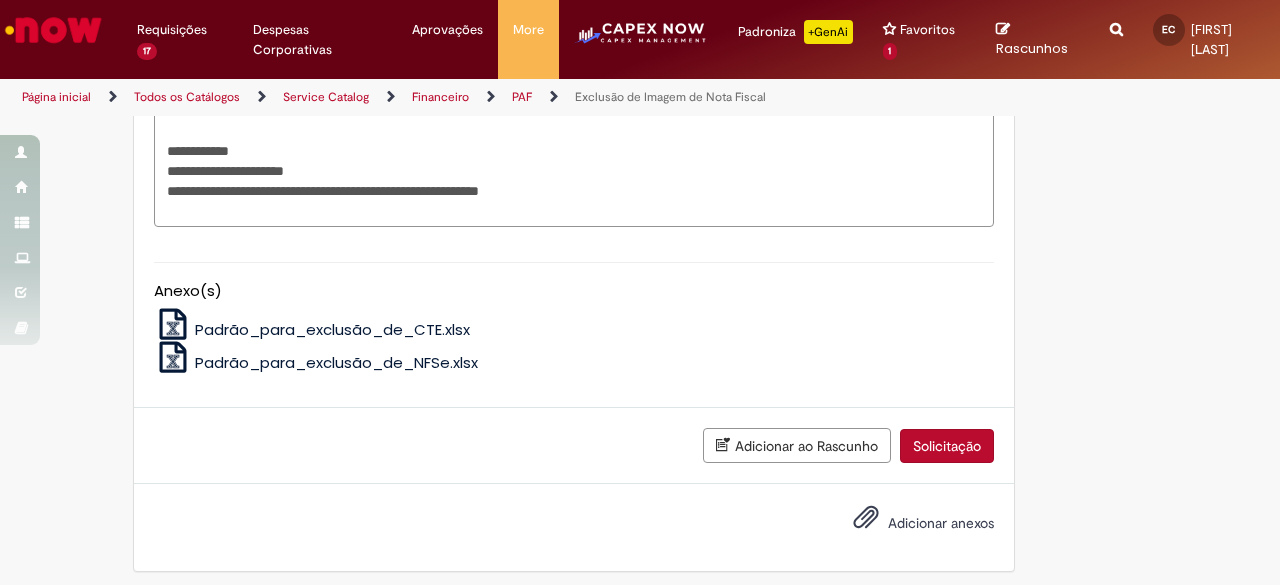click on "Adicionar anexos" at bounding box center [941, 524] 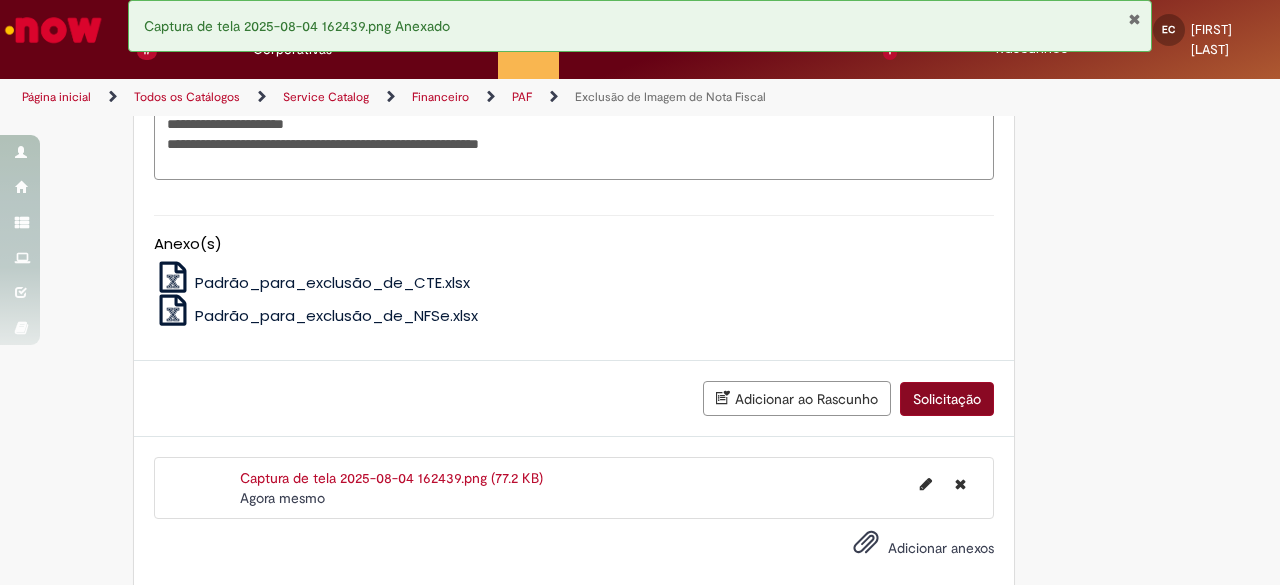 scroll, scrollTop: 1676, scrollLeft: 0, axis: vertical 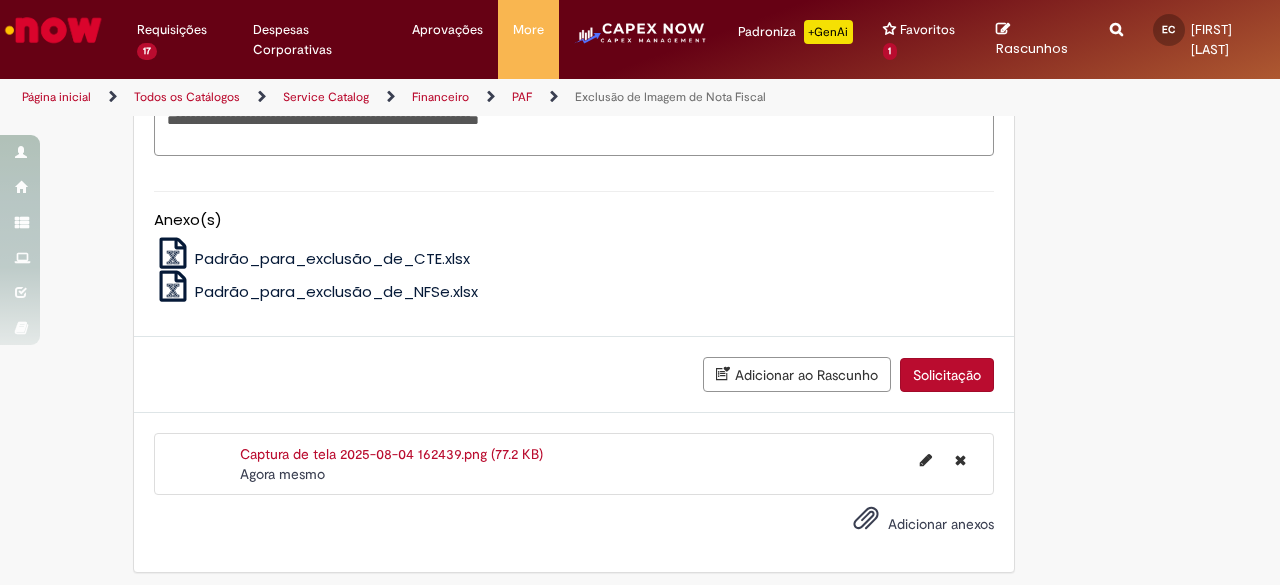 click on "Solicitação" at bounding box center (947, 375) 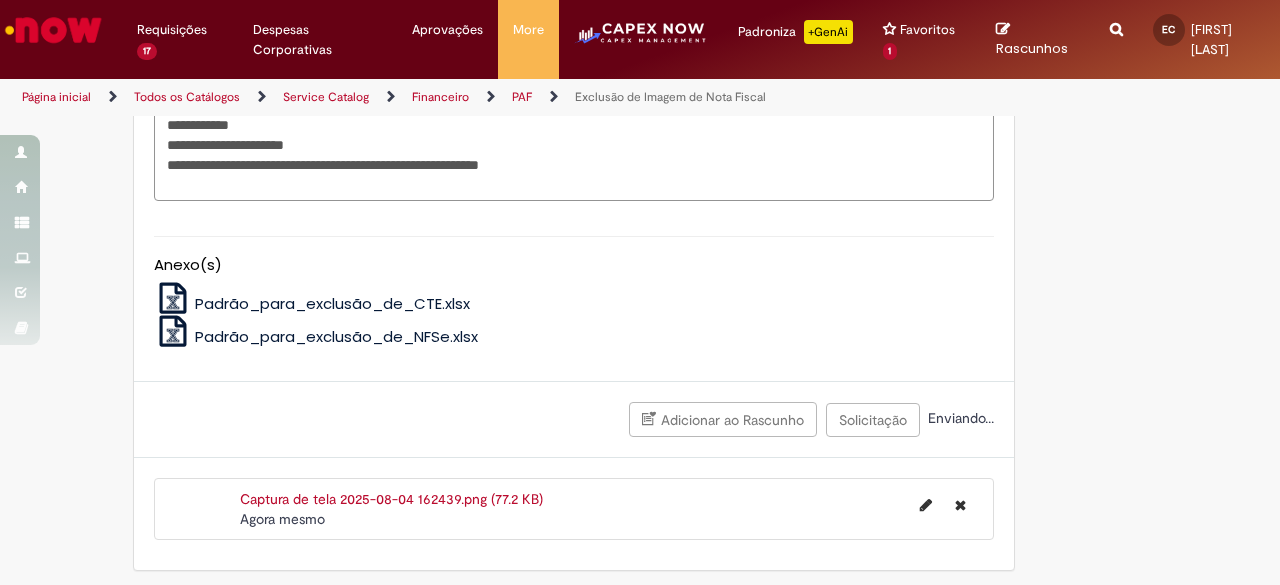scroll, scrollTop: 1560, scrollLeft: 0, axis: vertical 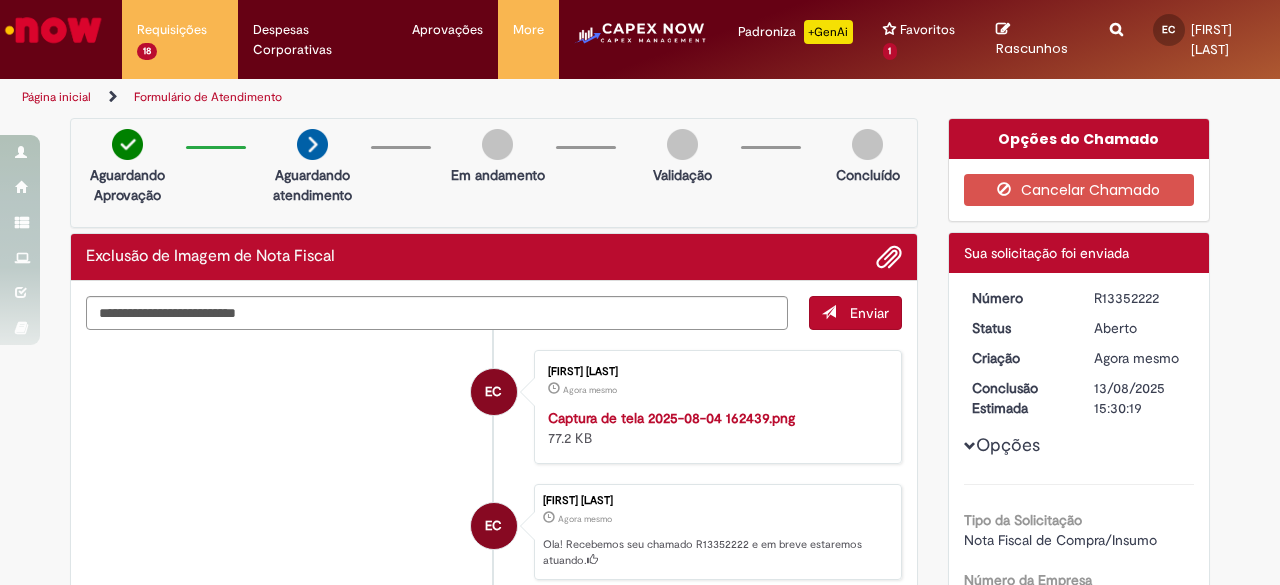 drag, startPoint x: 1084, startPoint y: 294, endPoint x: 1154, endPoint y: 291, distance: 70.064255 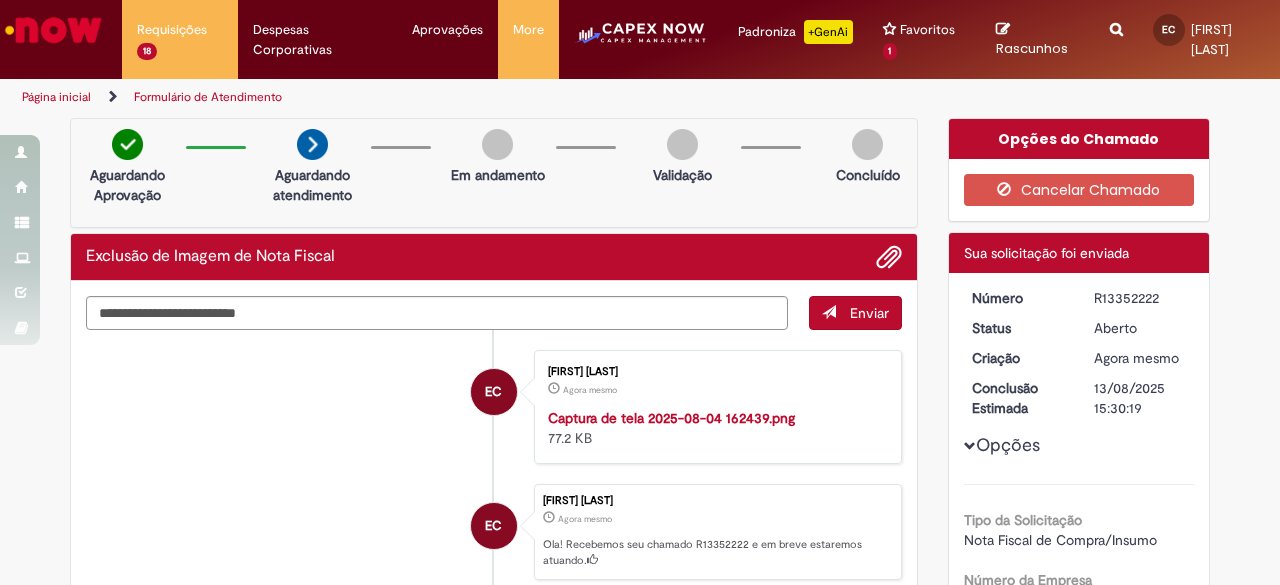 copy on "R13352222" 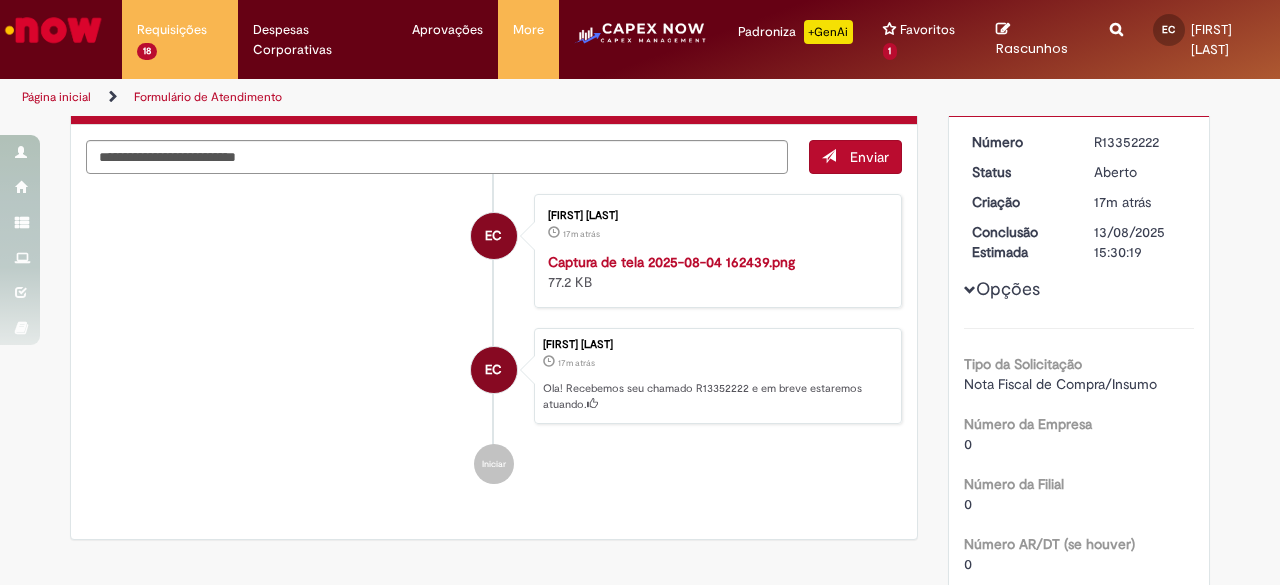 scroll, scrollTop: 0, scrollLeft: 0, axis: both 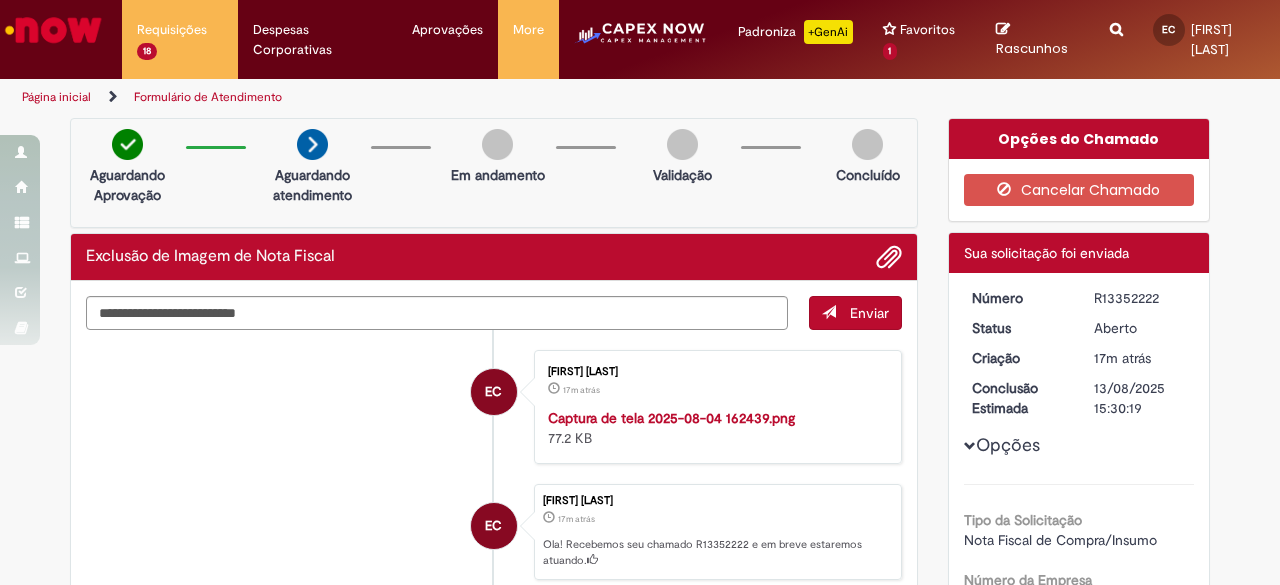 click at bounding box center (1116, 18) 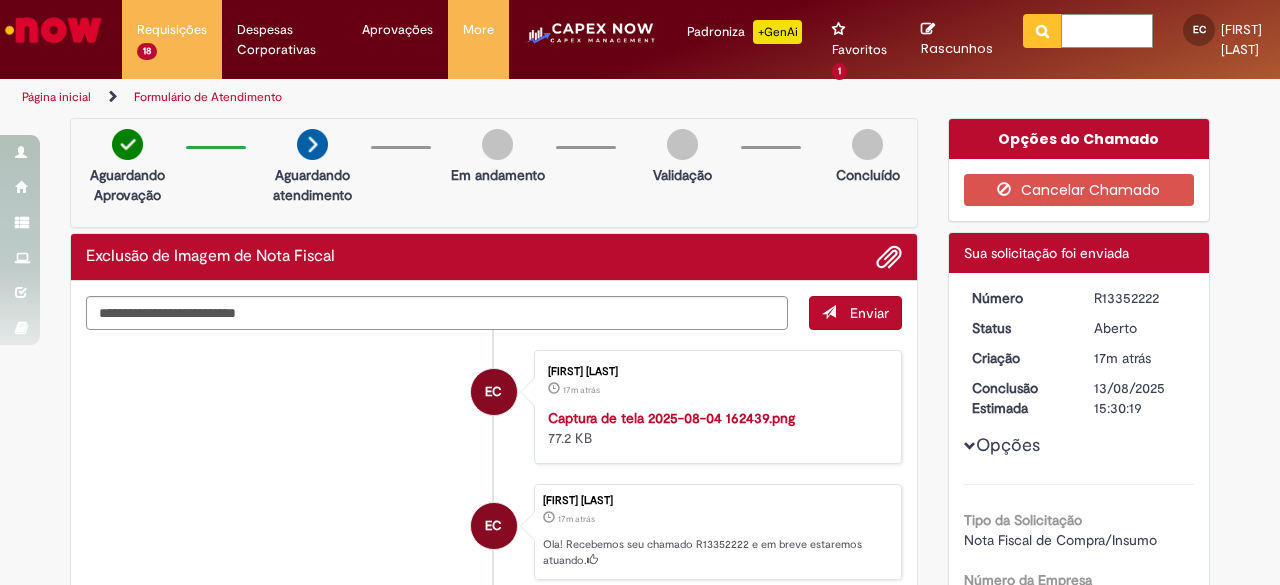 click at bounding box center [1107, 31] 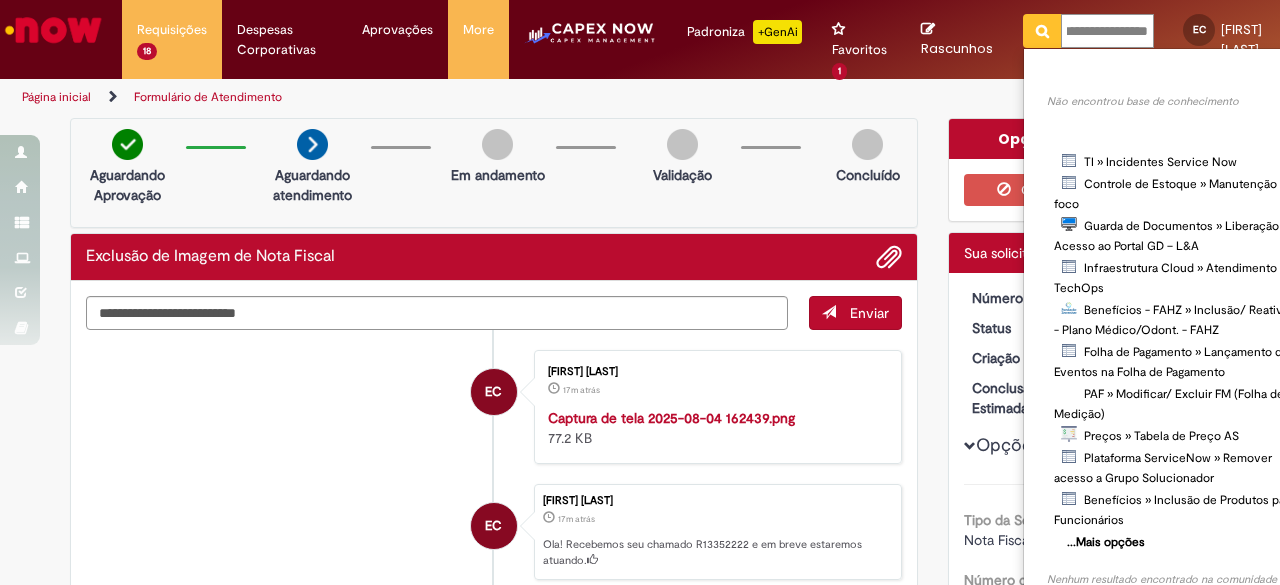 scroll, scrollTop: 0, scrollLeft: 46, axis: horizontal 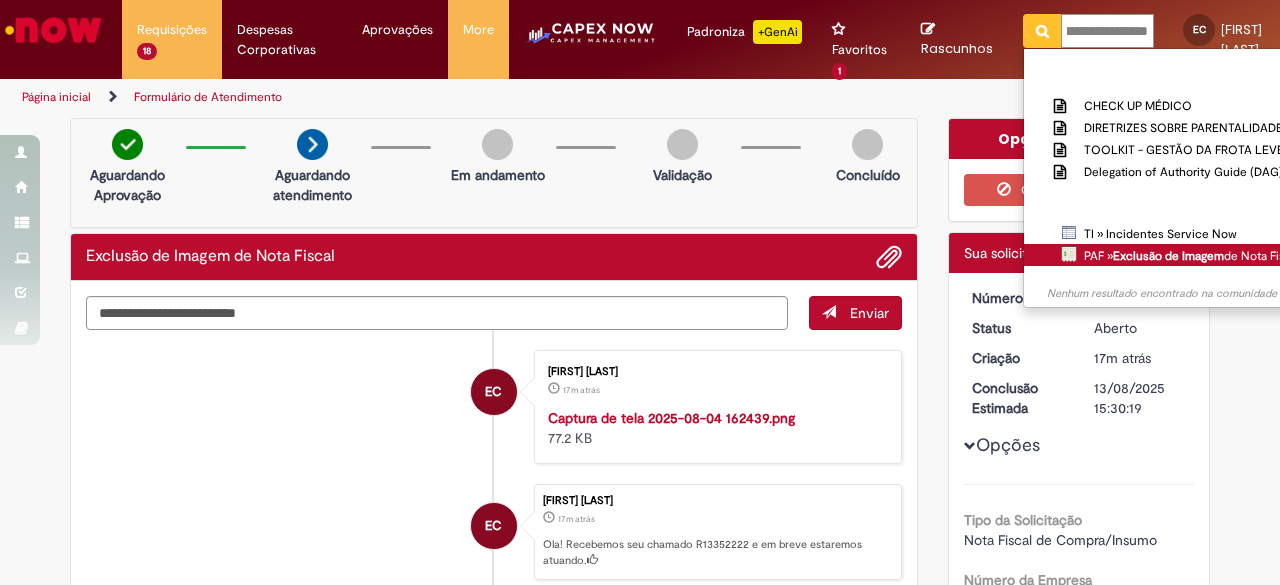 type on "**********" 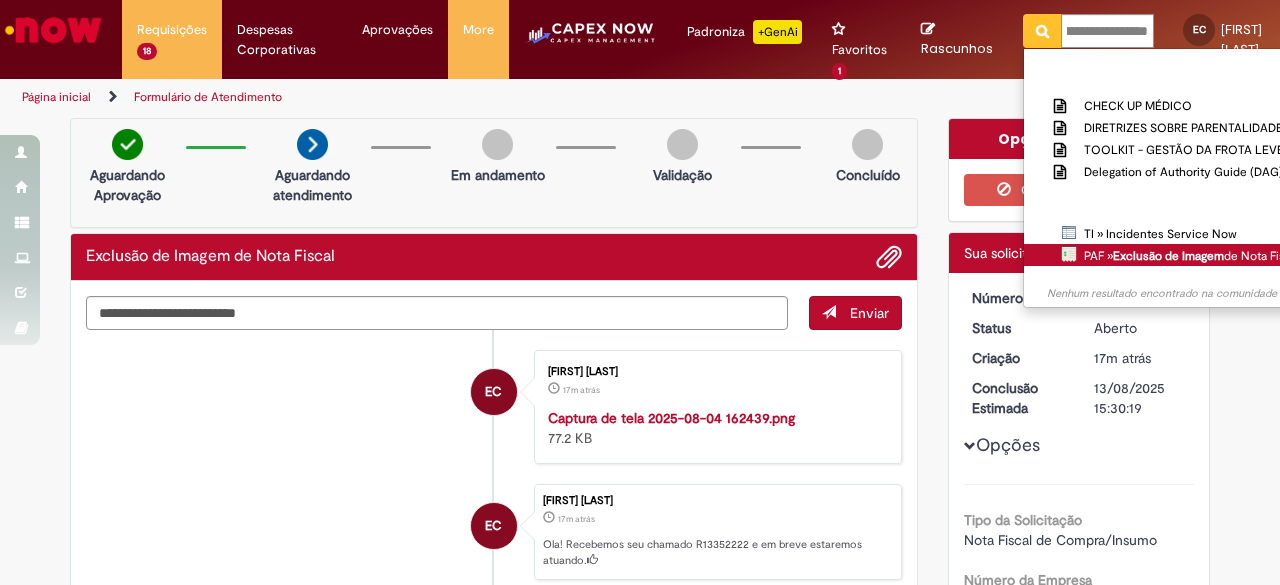 scroll, scrollTop: 0, scrollLeft: 0, axis: both 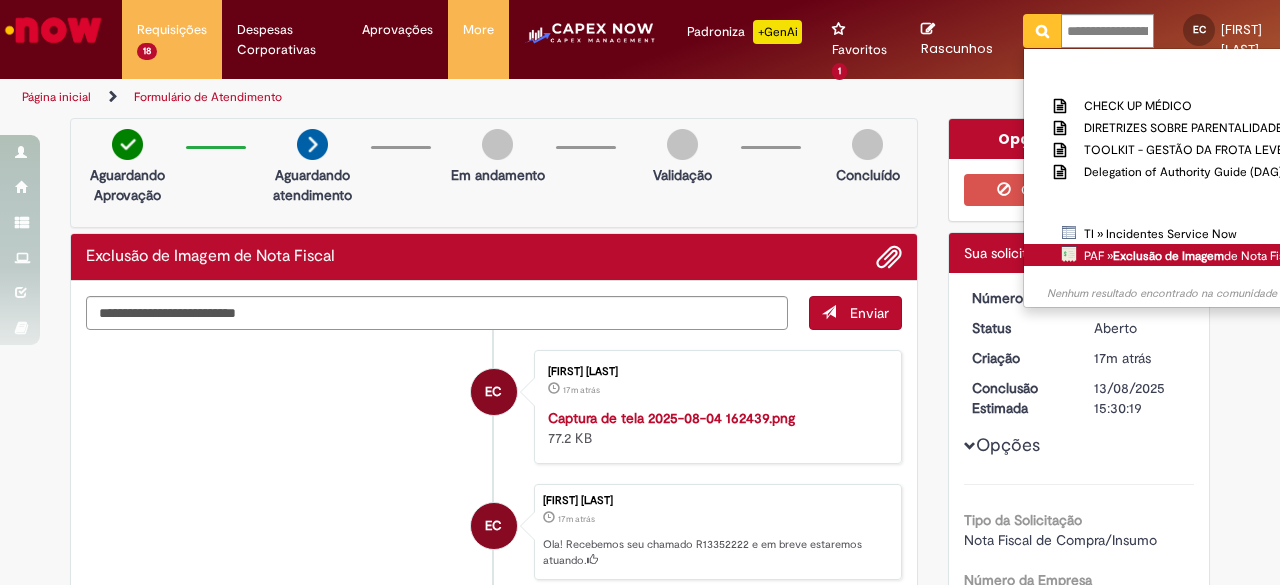 click on "Exclusão de Imagem" at bounding box center (0, 0) 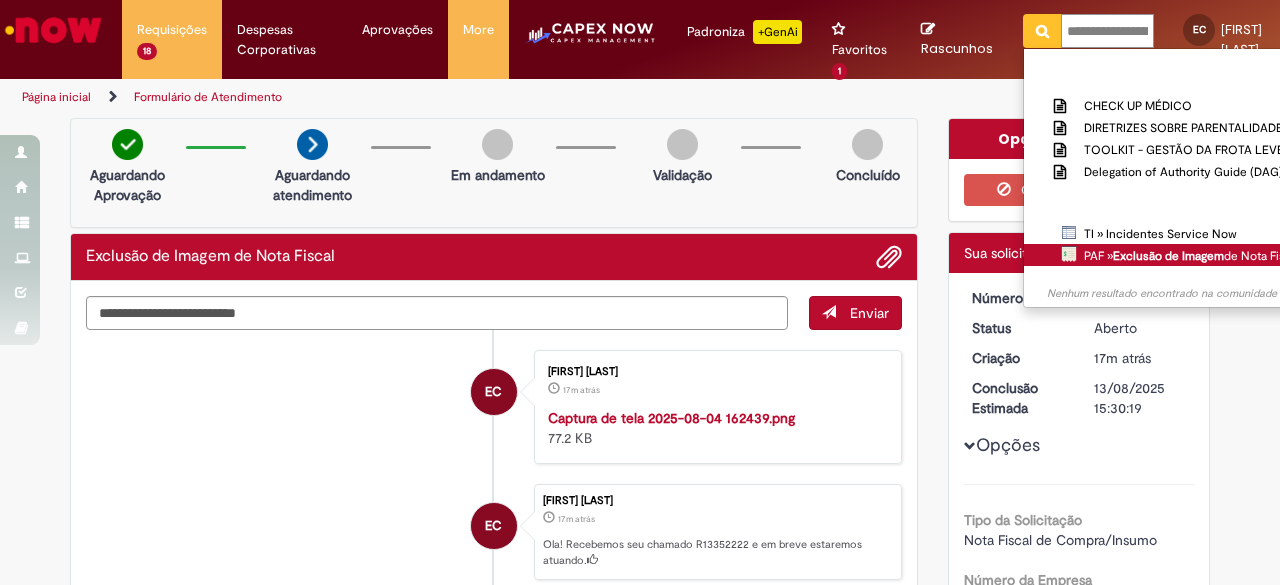 type 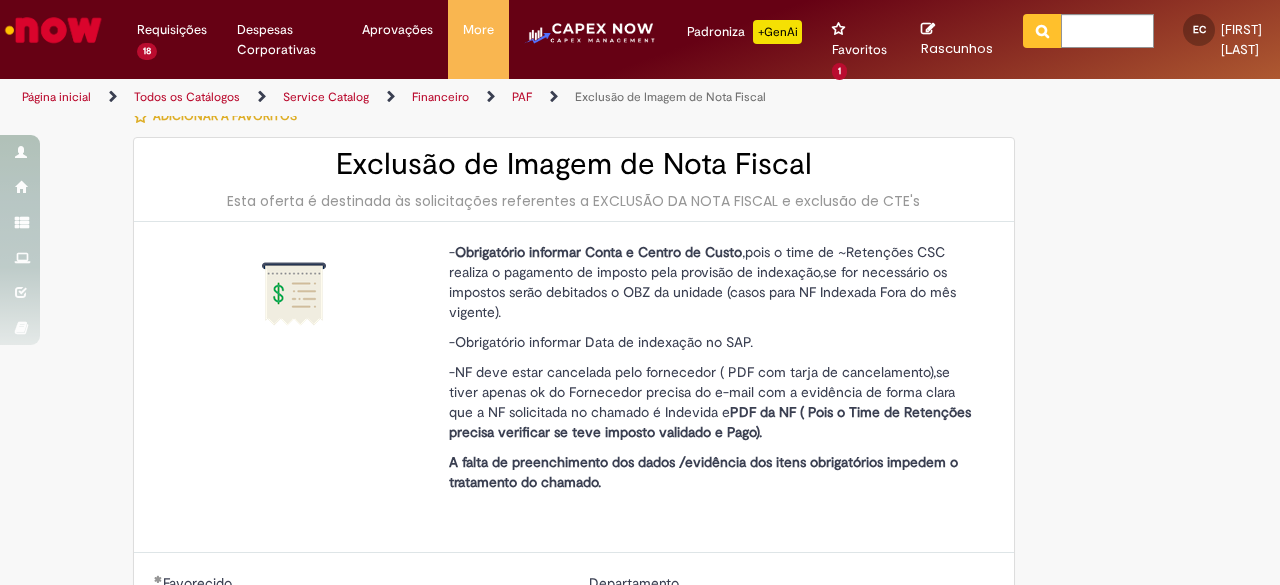 scroll, scrollTop: 500, scrollLeft: 0, axis: vertical 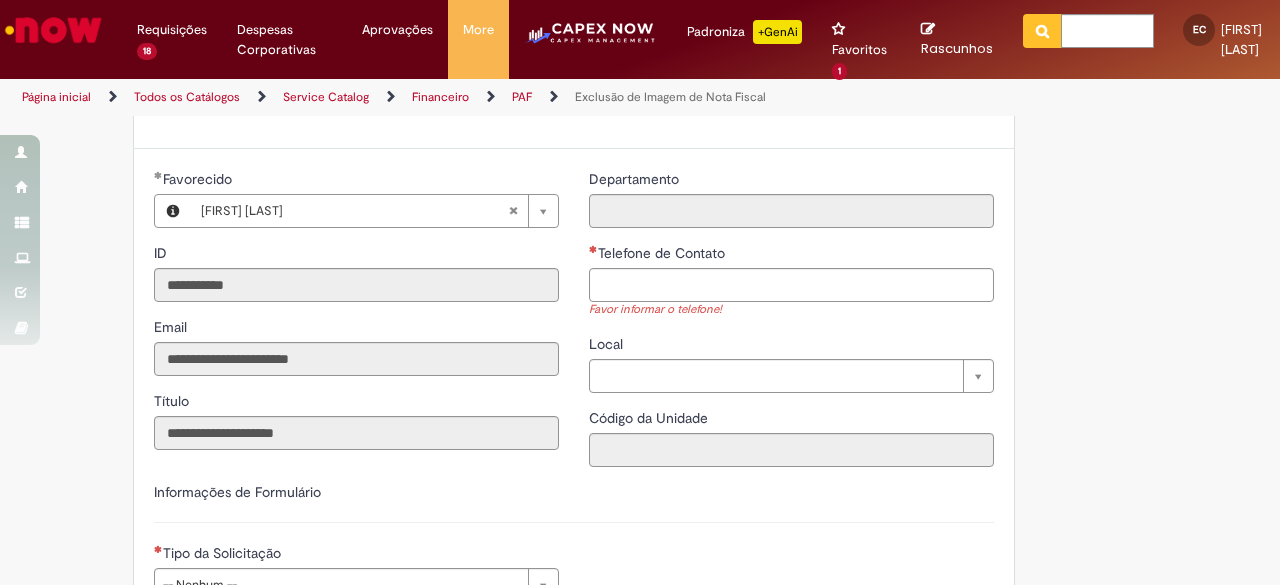 click on "Telefone de Contato" at bounding box center [791, 255] 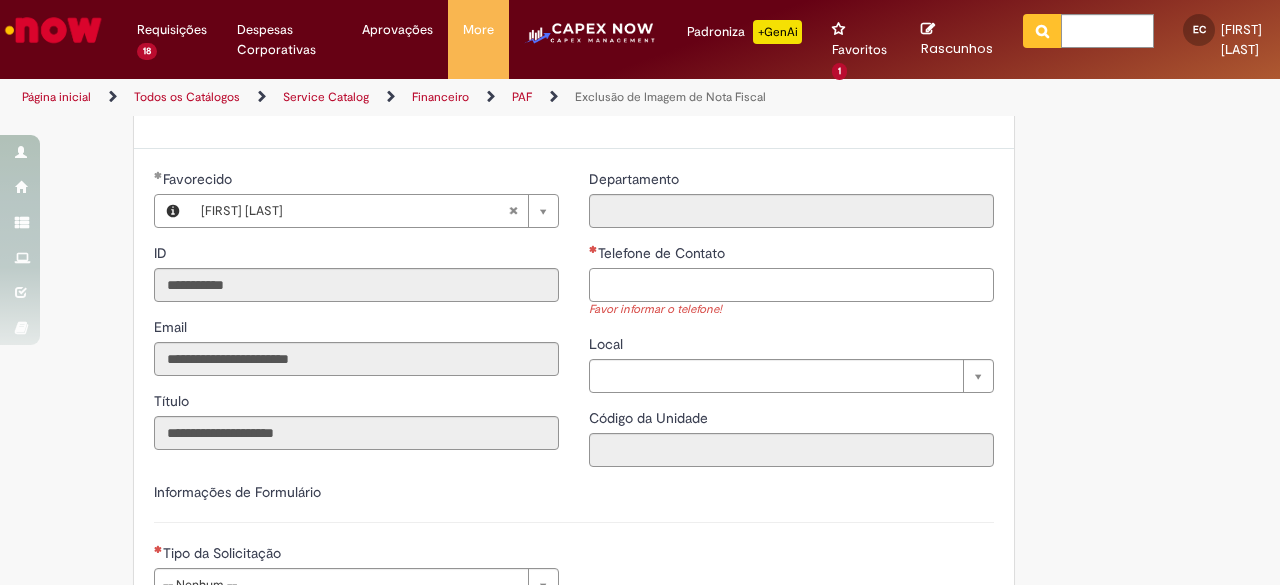 click on "Telefone de Contato" at bounding box center [791, 285] 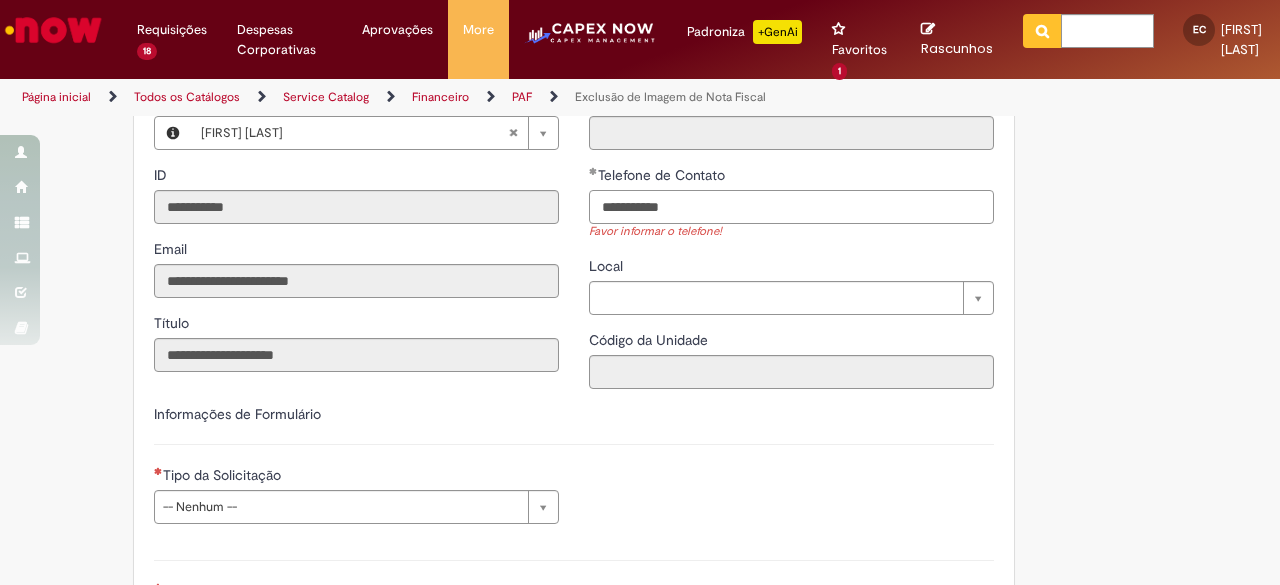 scroll, scrollTop: 800, scrollLeft: 0, axis: vertical 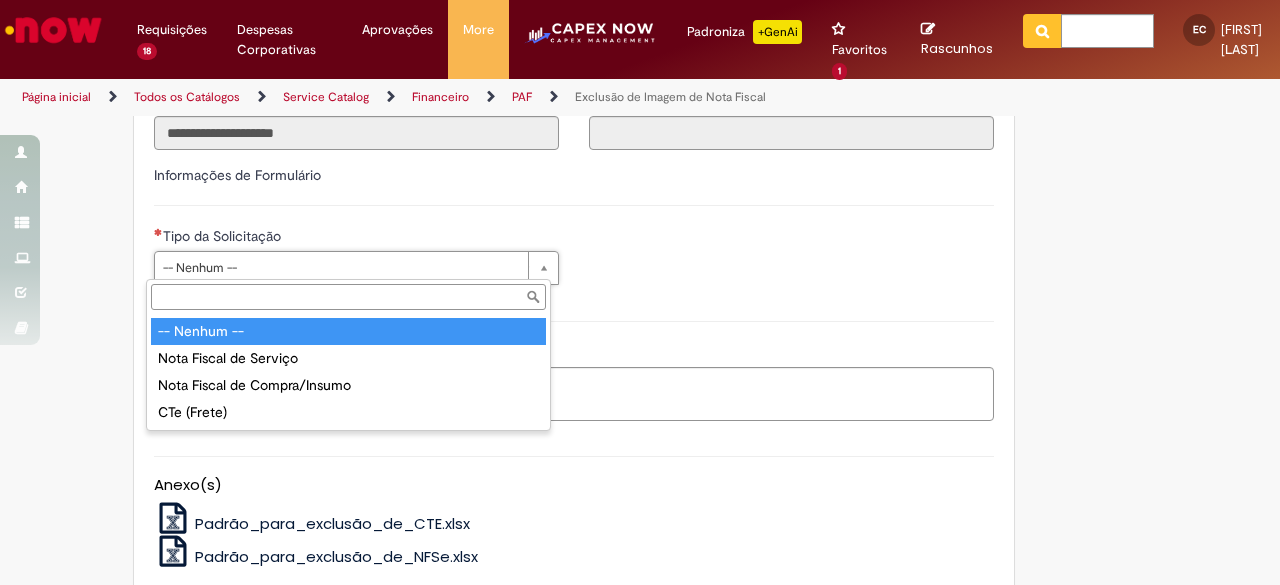 type on "**********" 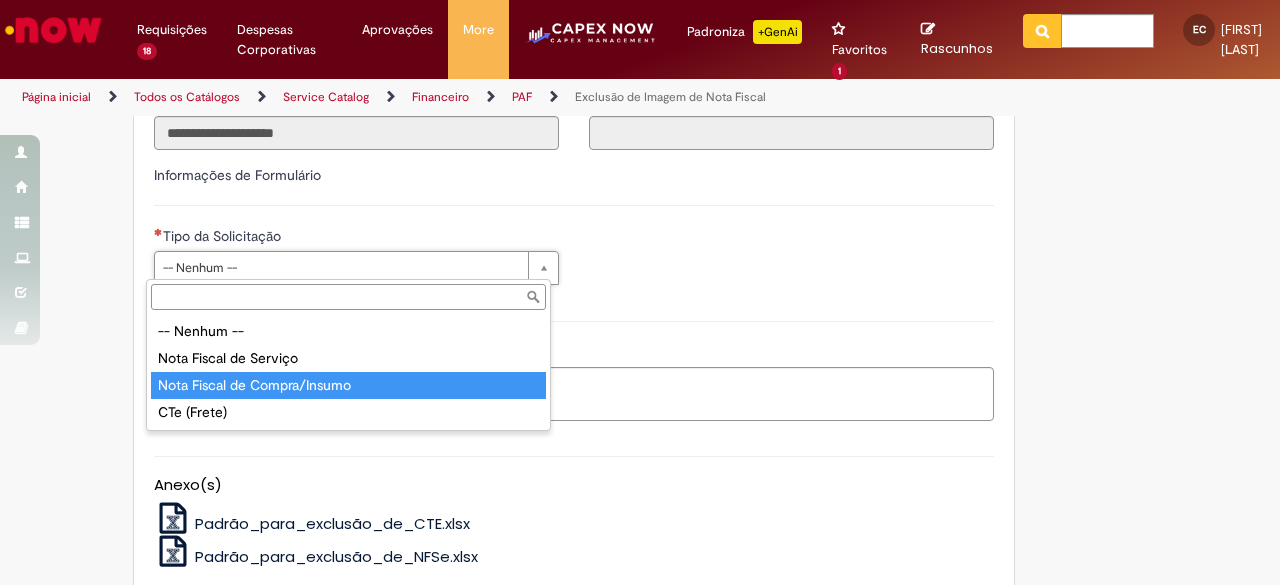 type on "**********" 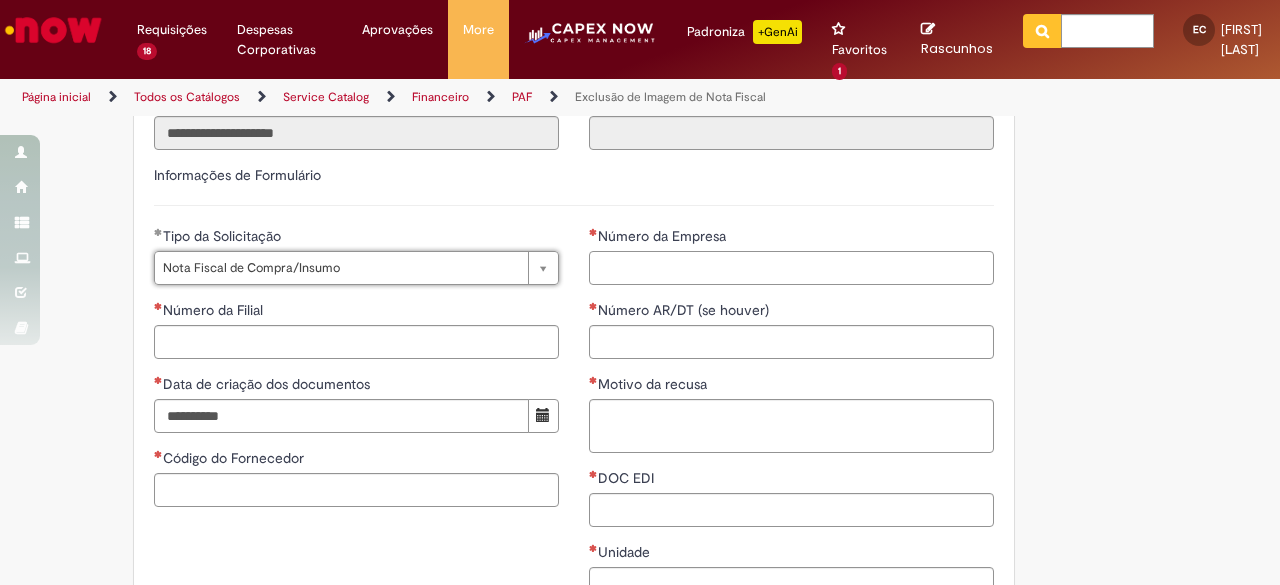 click on "Número da Empresa" at bounding box center (791, 268) 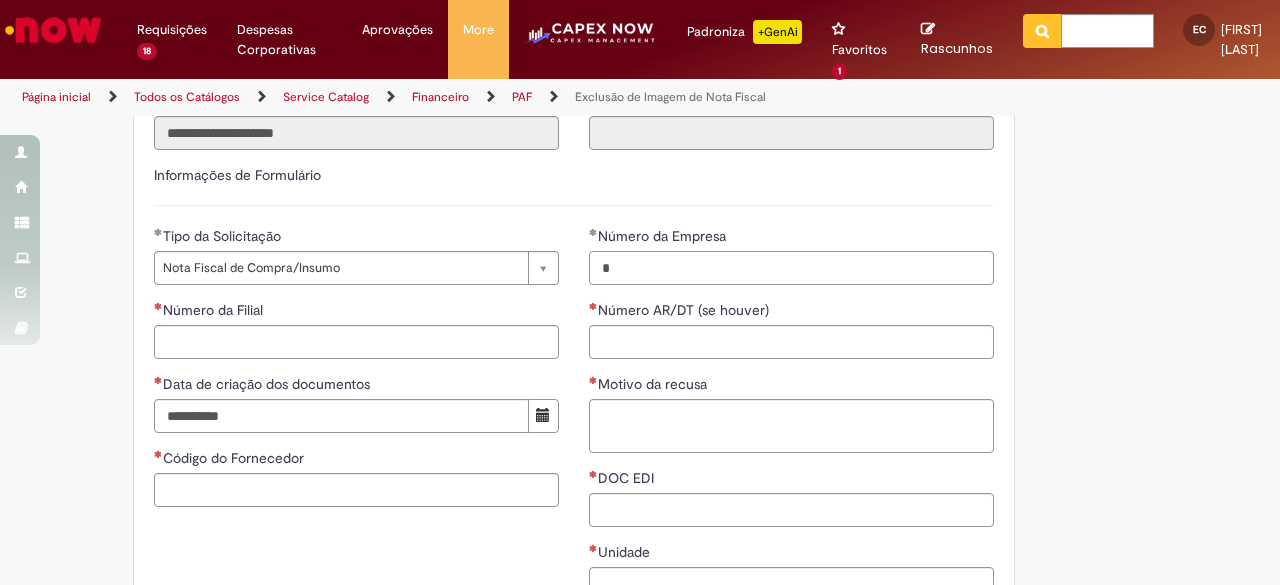 type on "*" 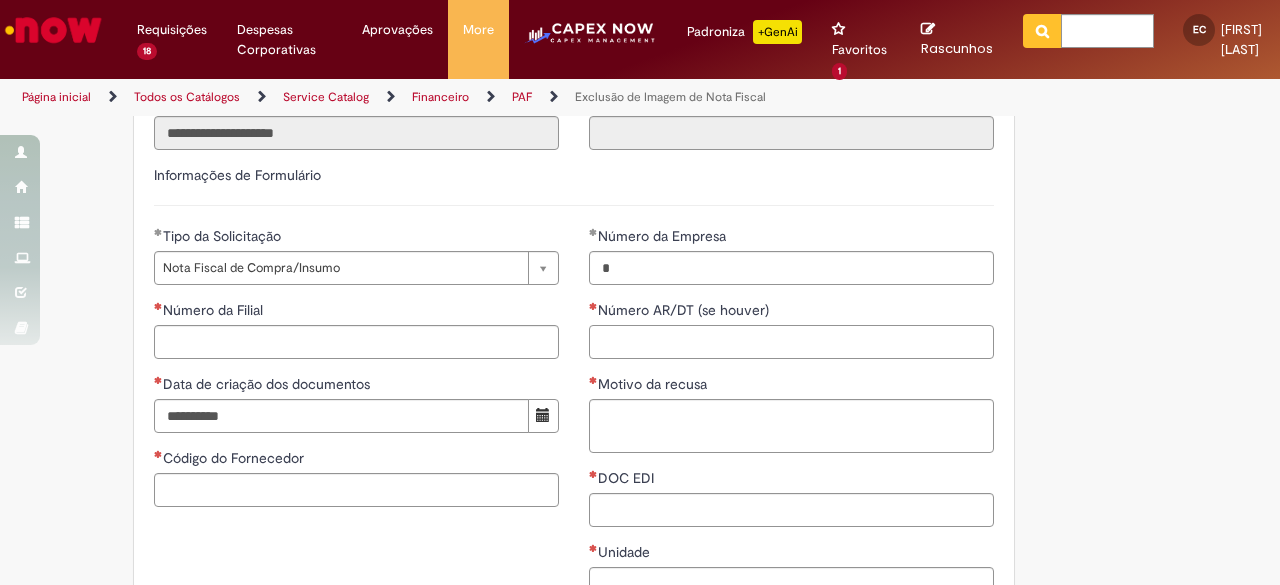 click on "Número AR/DT (se houver)" at bounding box center (791, 342) 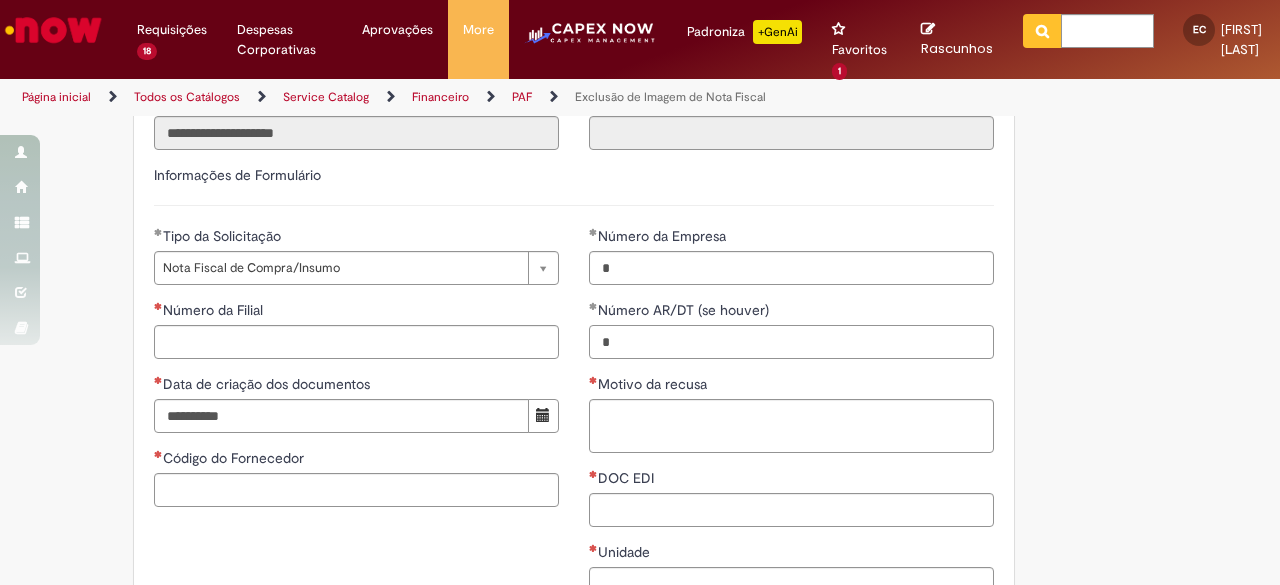 type on "*" 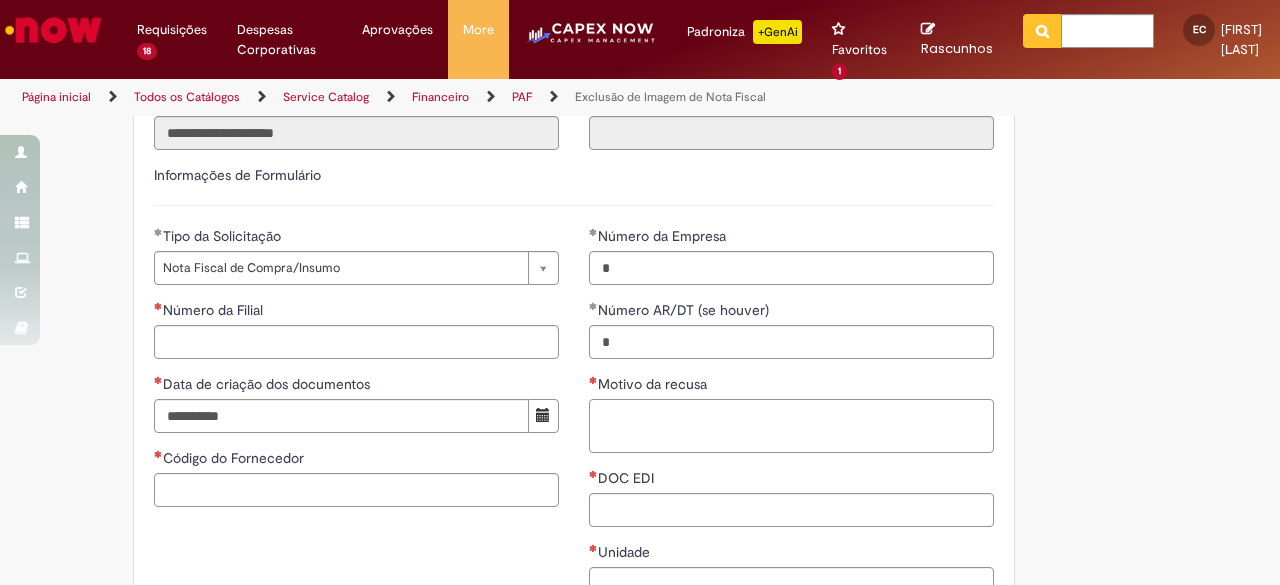 click on "Motivo da recusa" at bounding box center (791, 425) 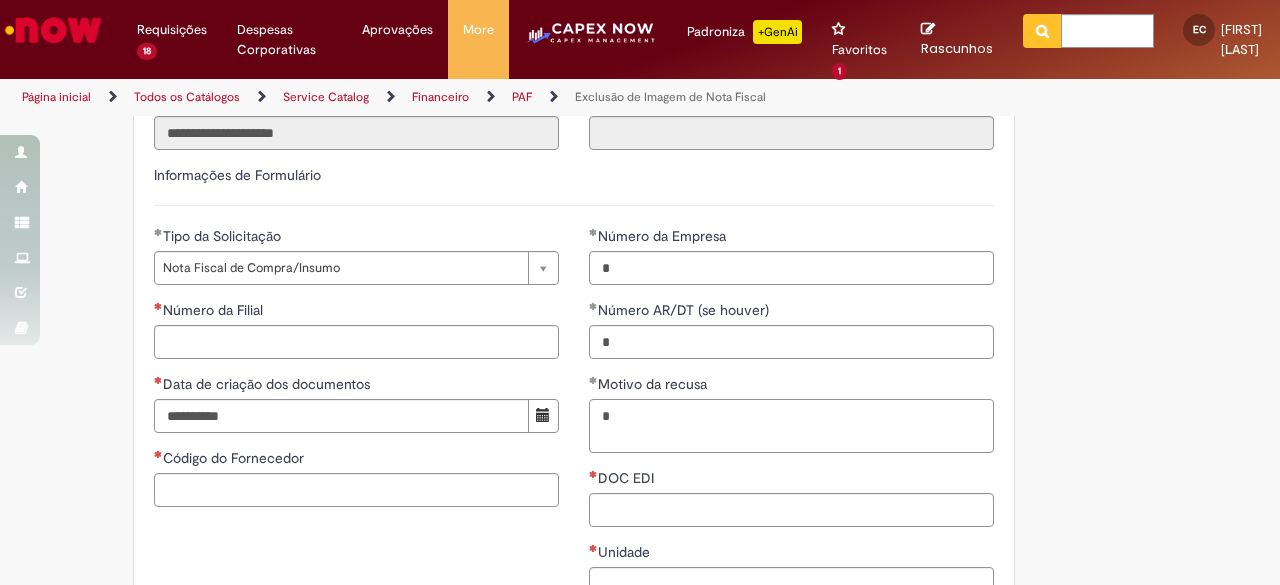 type on "*" 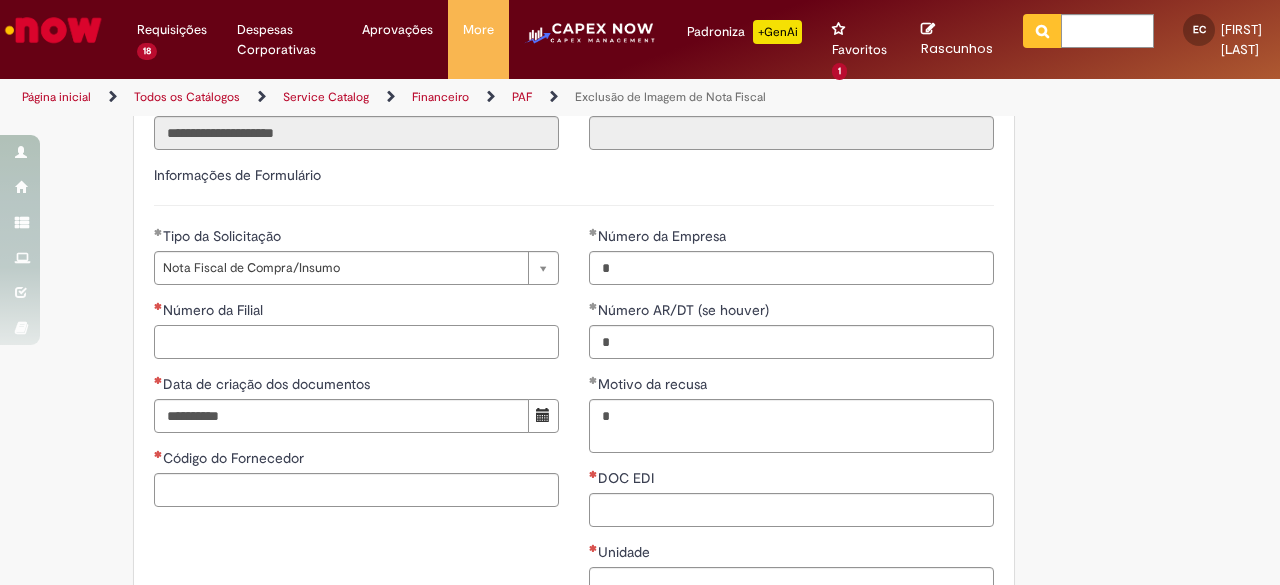 click on "Número da Filial" at bounding box center (356, 342) 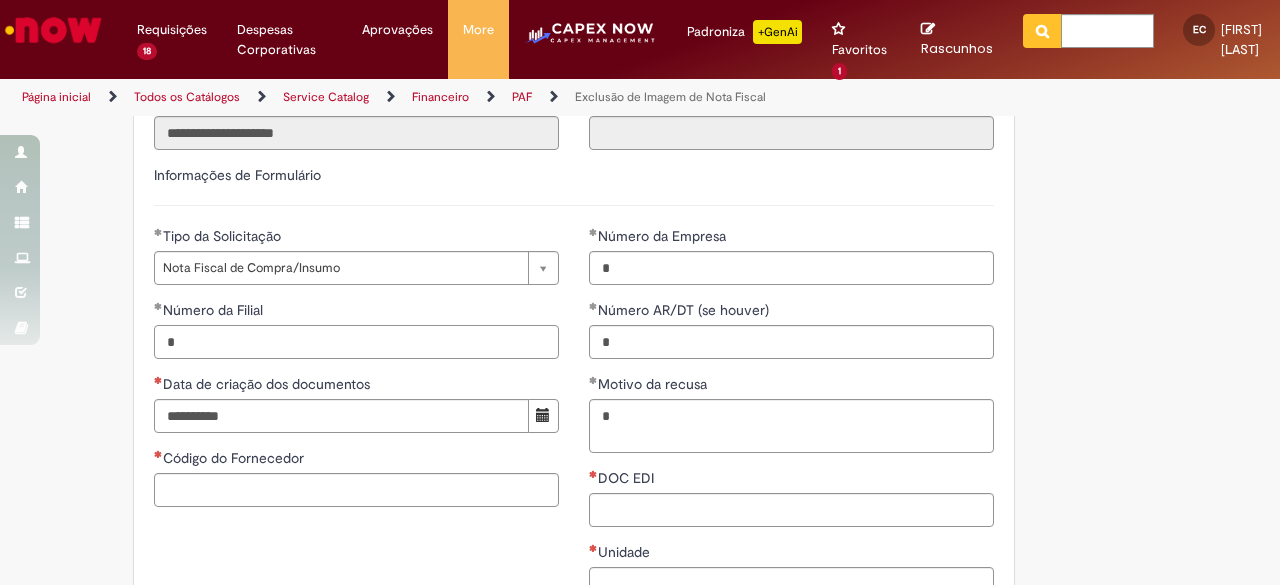 type on "*" 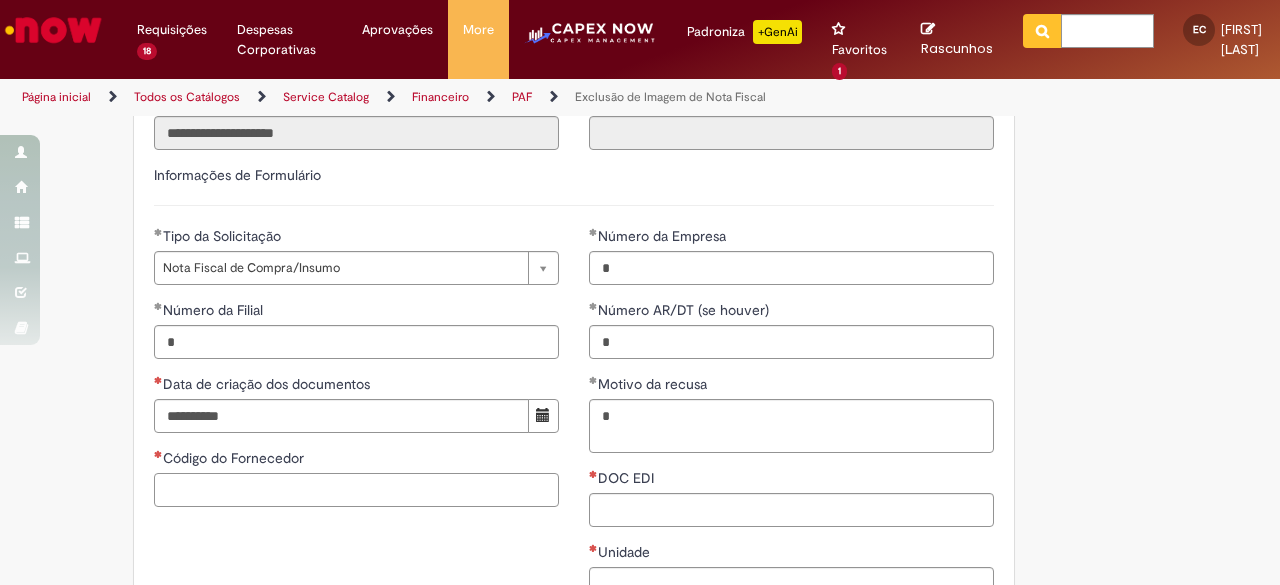click on "Código do Fornecedor" at bounding box center (356, 490) 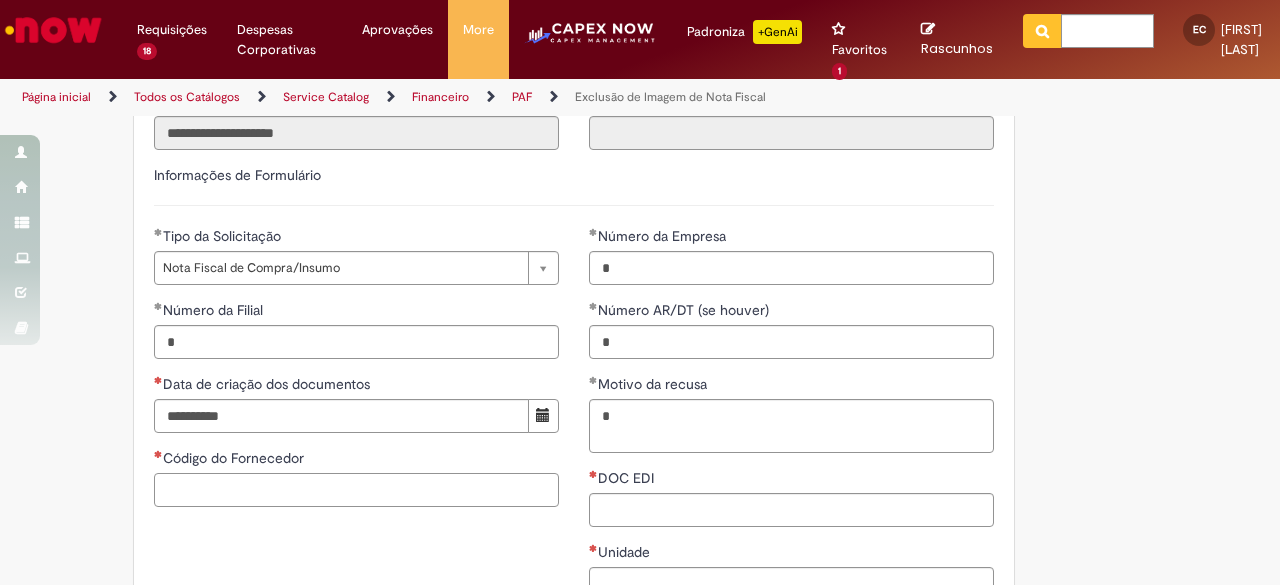 click on "Código do Fornecedor" at bounding box center (356, 490) 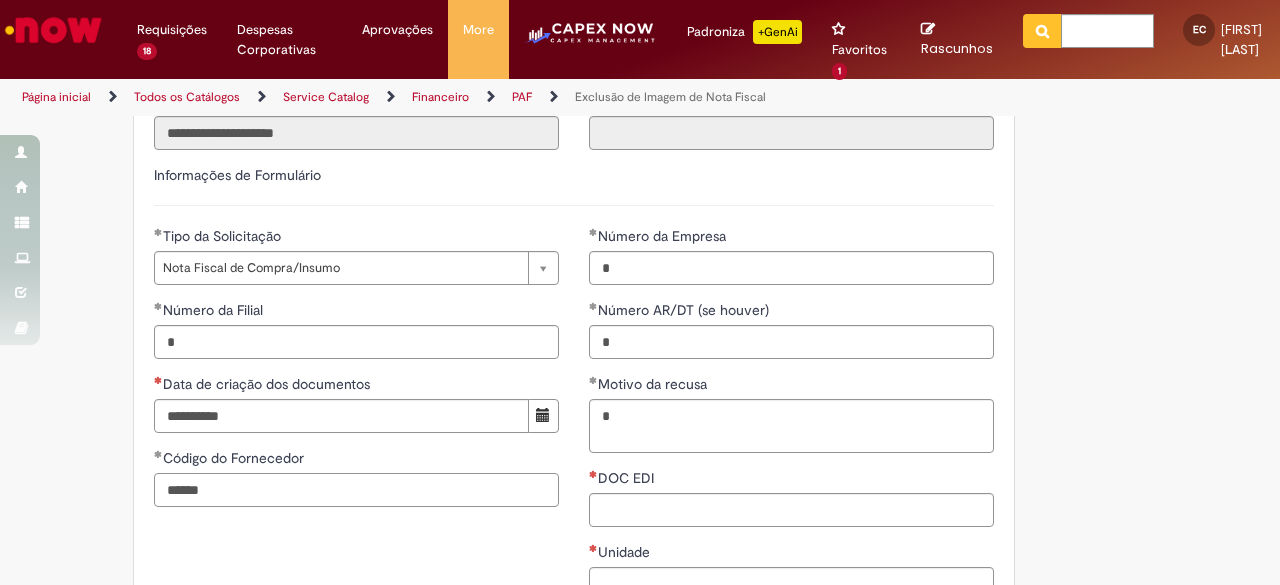 type on "******" 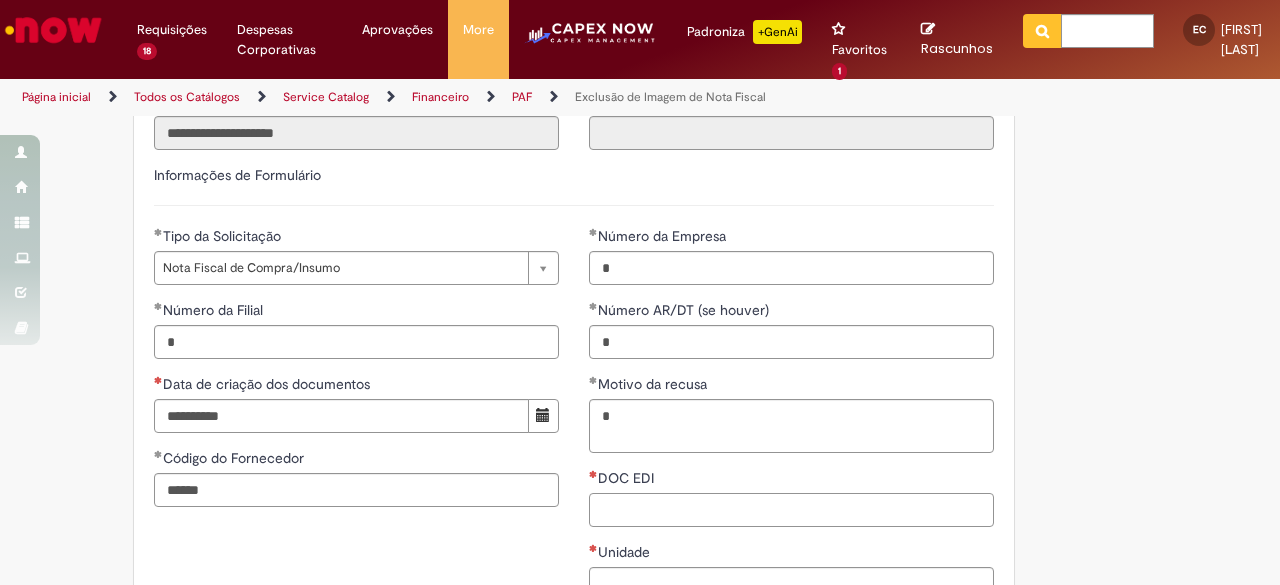 click on "DOC EDI" at bounding box center [791, 510] 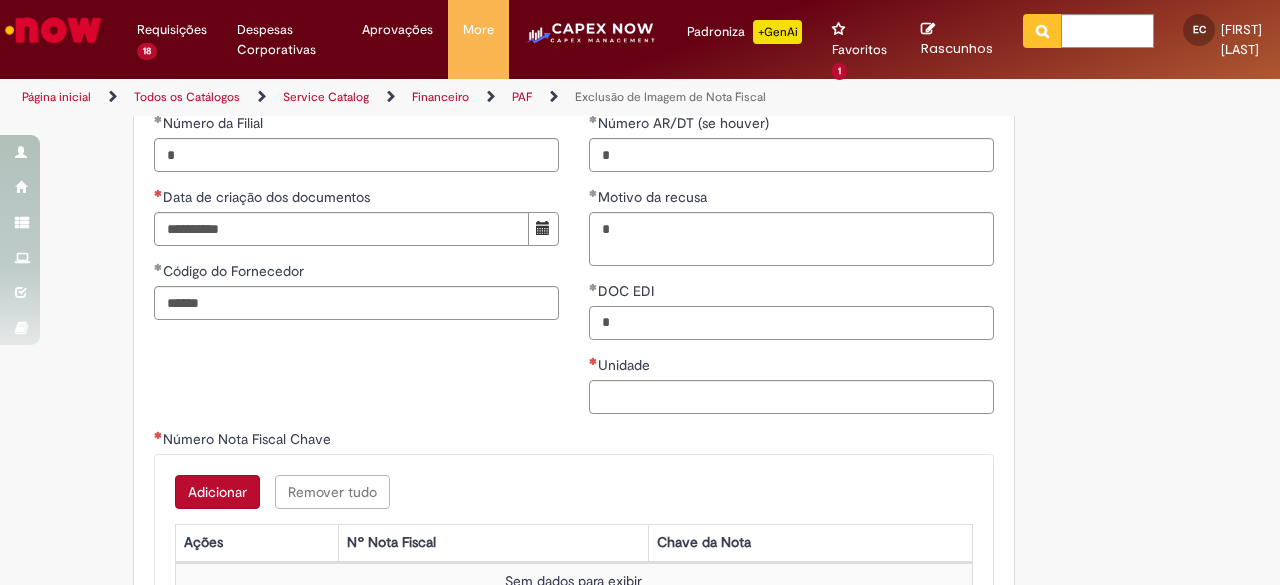 scroll, scrollTop: 1000, scrollLeft: 0, axis: vertical 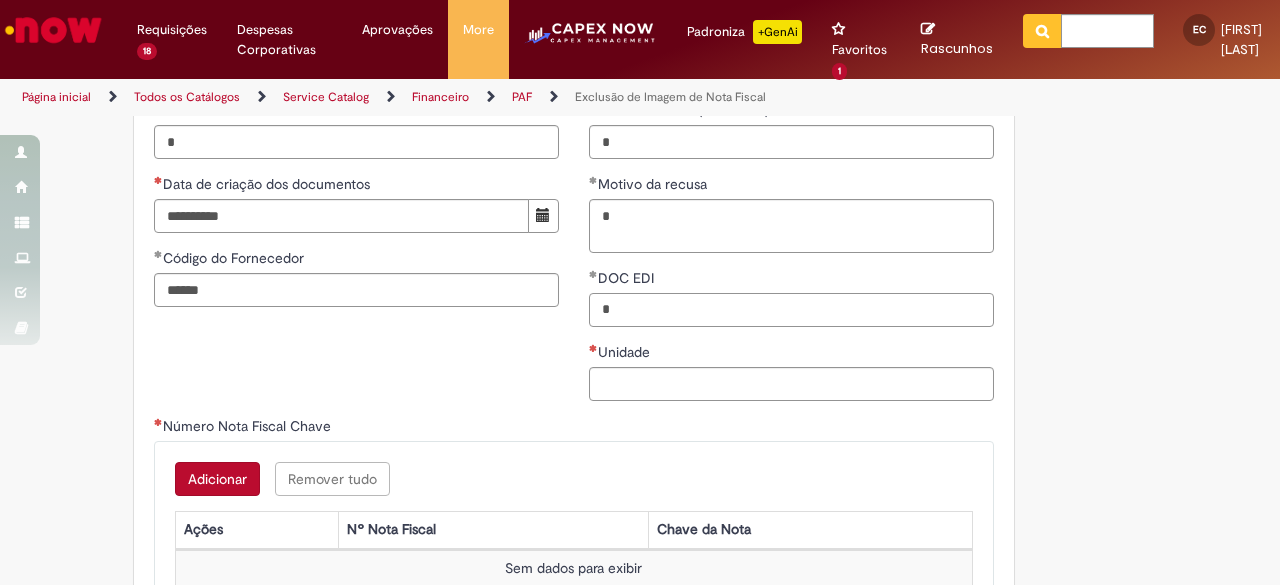type on "*" 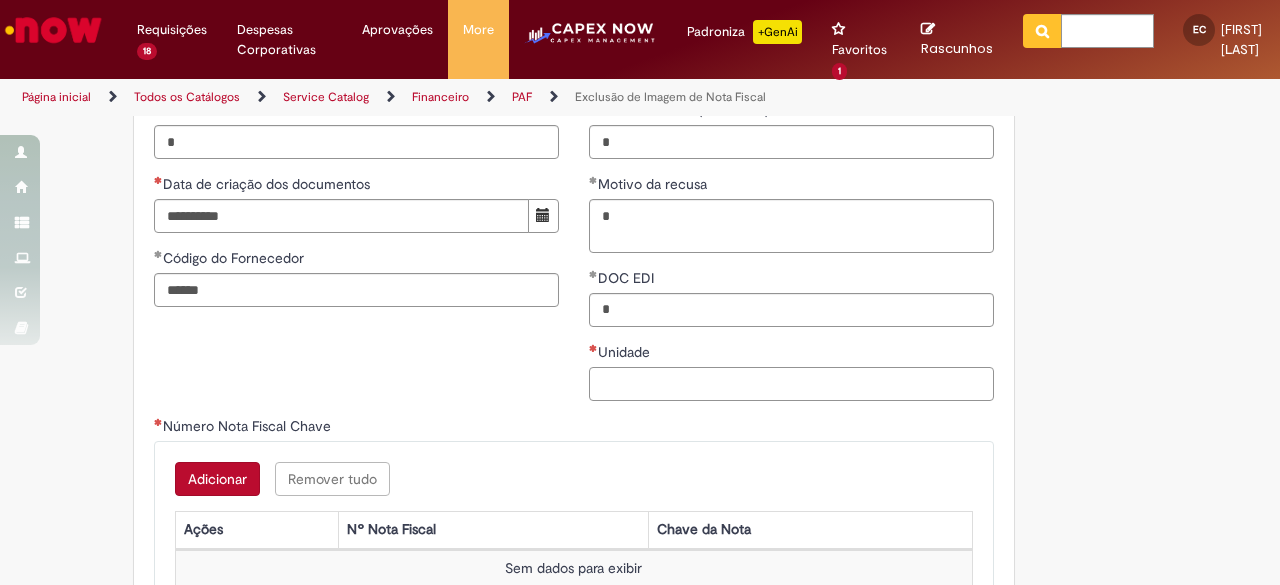 click on "Unidade" at bounding box center [791, 384] 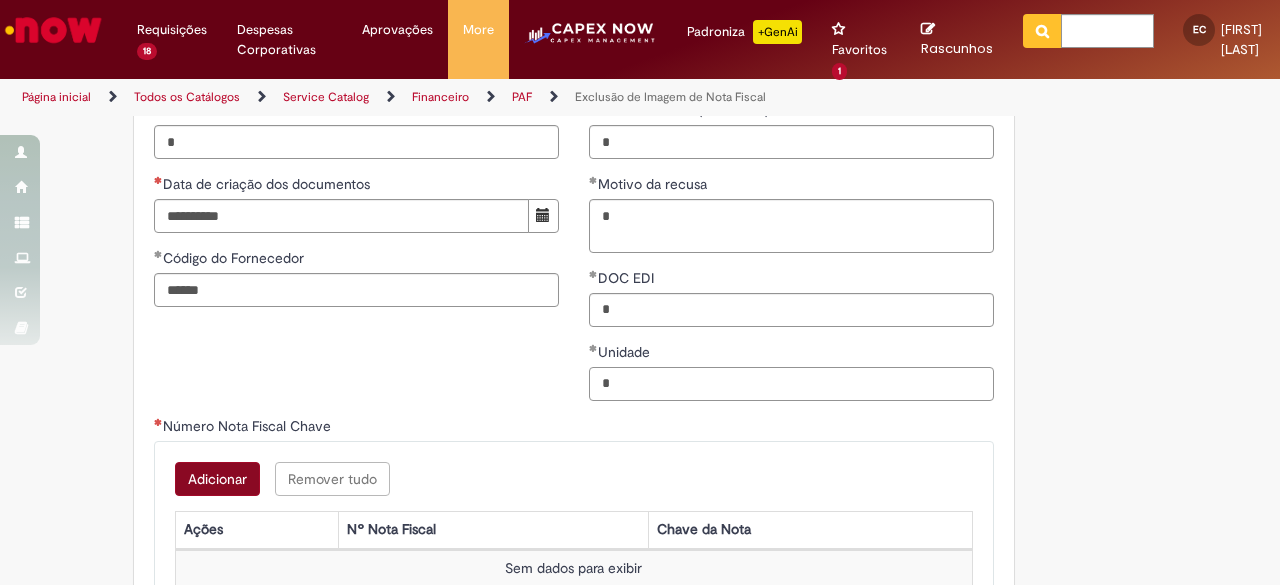 type on "*" 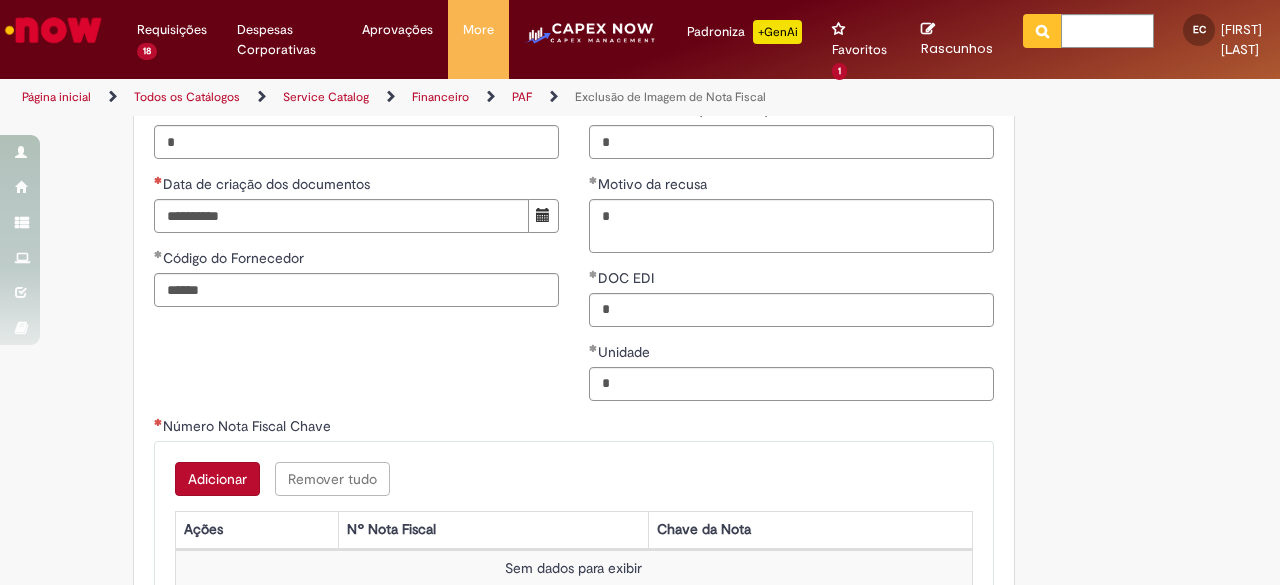 click on "Adicionar" at bounding box center (217, 479) 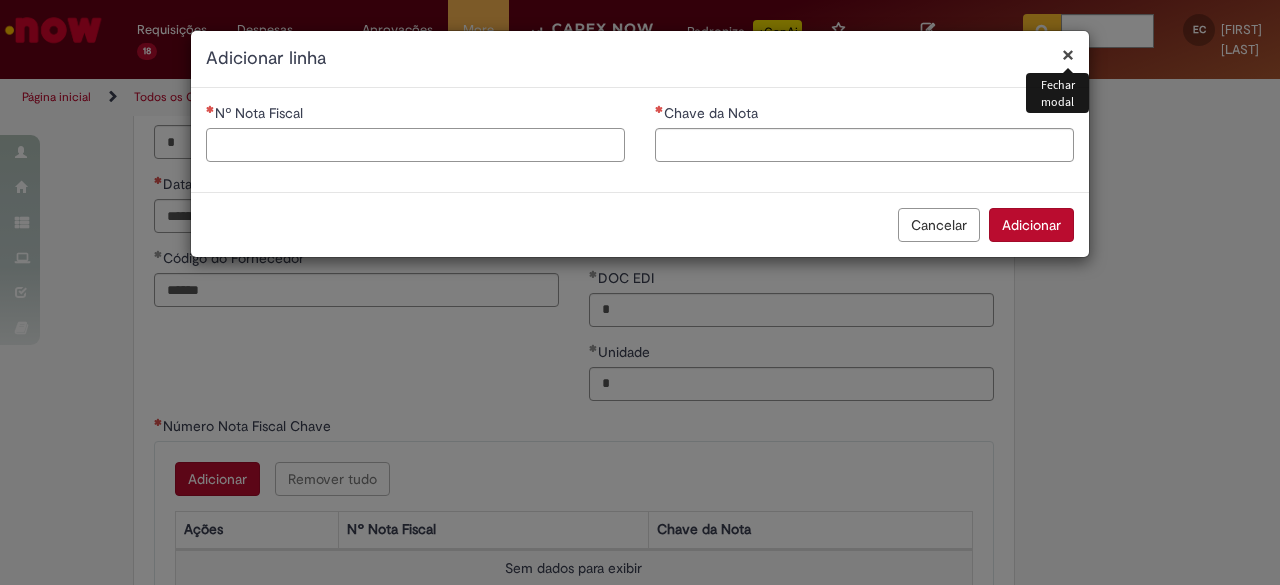 click on "Nº Nota Fiscal" at bounding box center [415, 145] 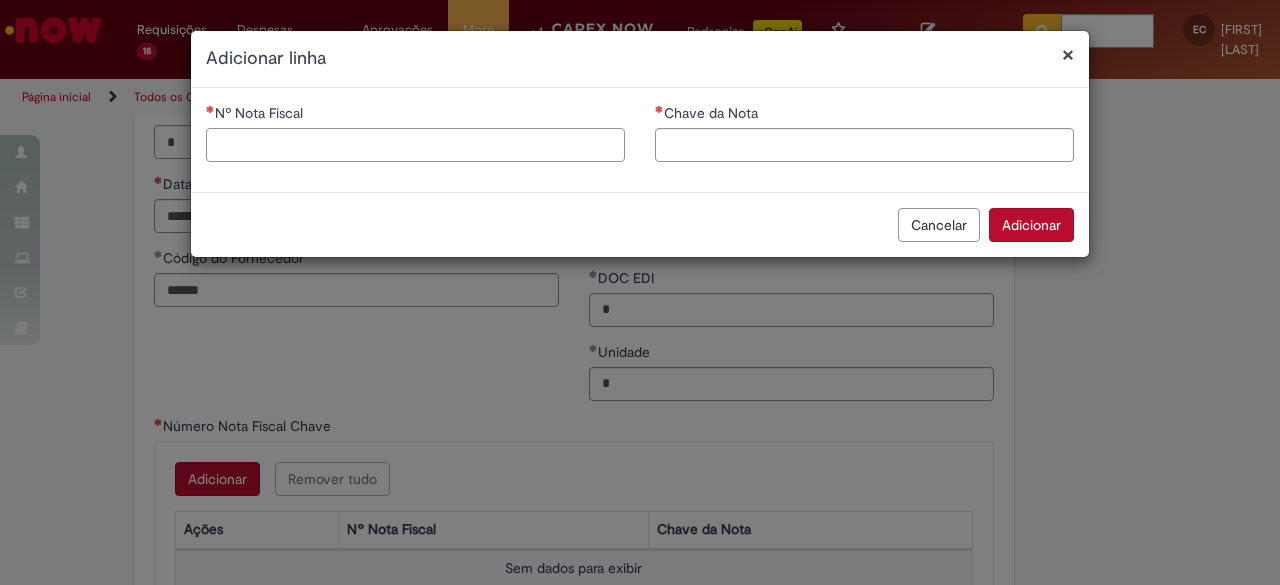 paste on "******" 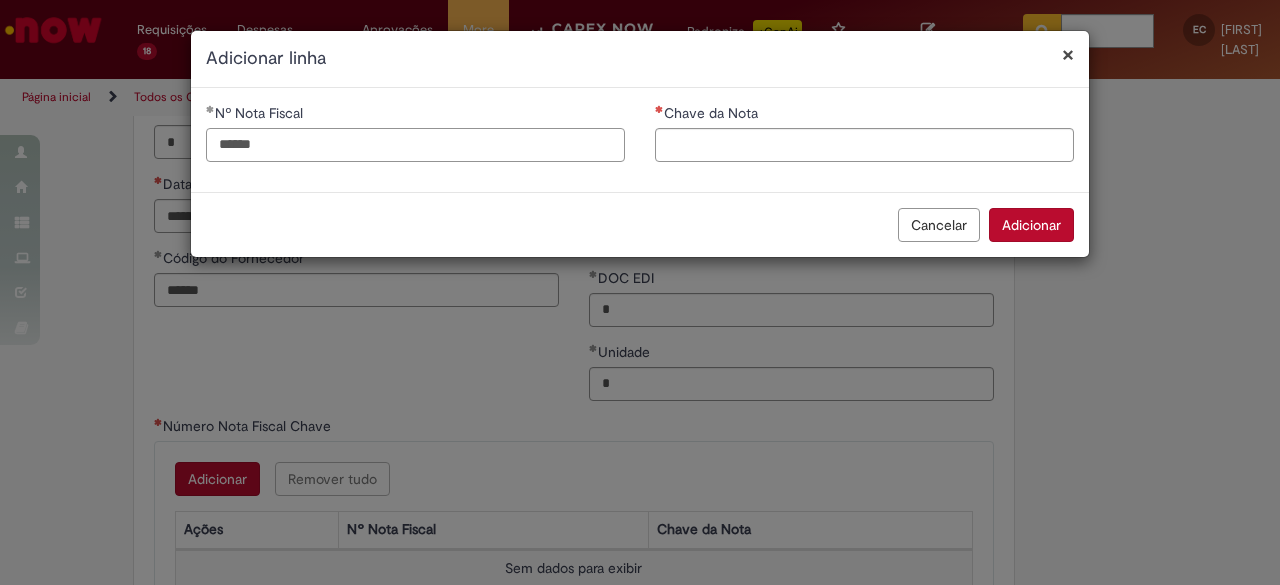 type on "******" 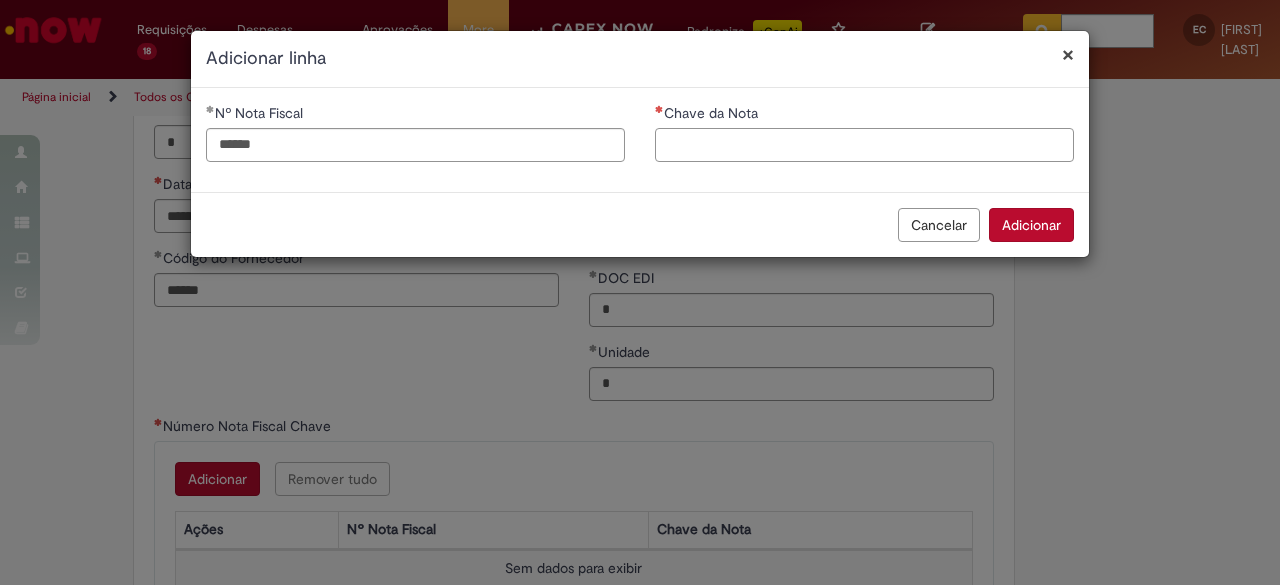click on "Chave da Nota" at bounding box center (864, 145) 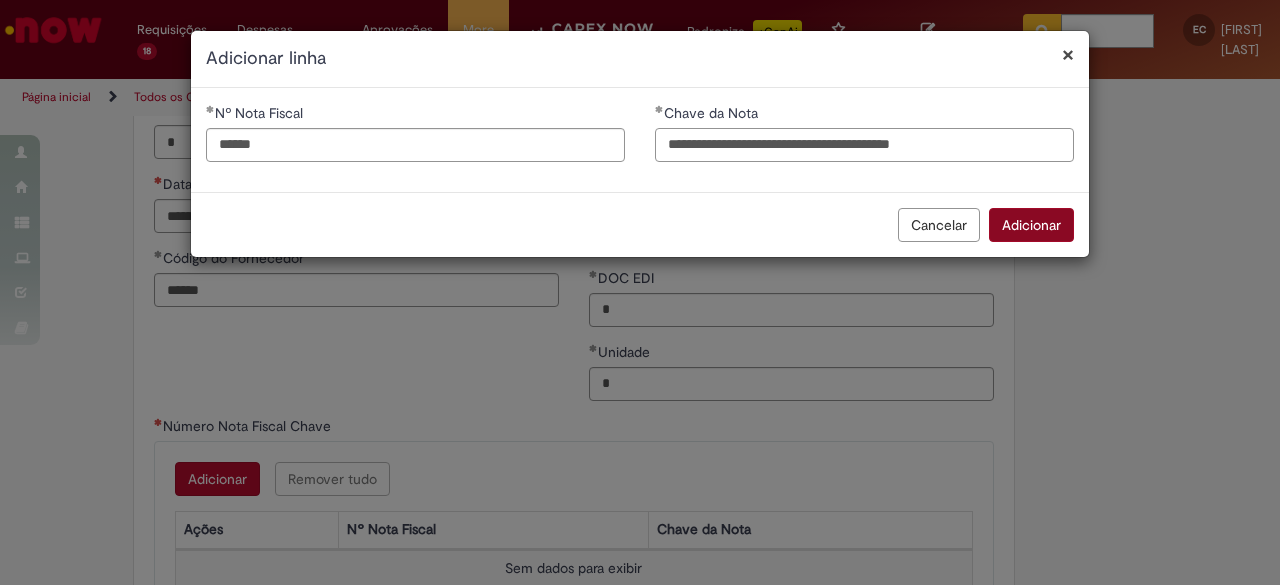 type on "**********" 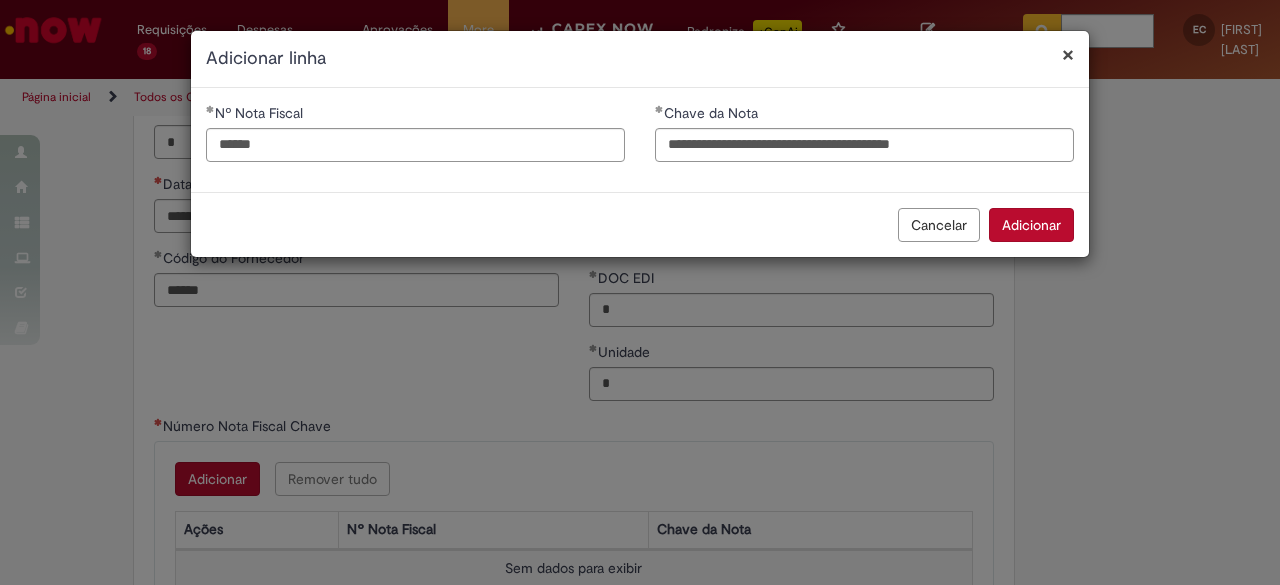 click on "Adicionar" at bounding box center (1031, 225) 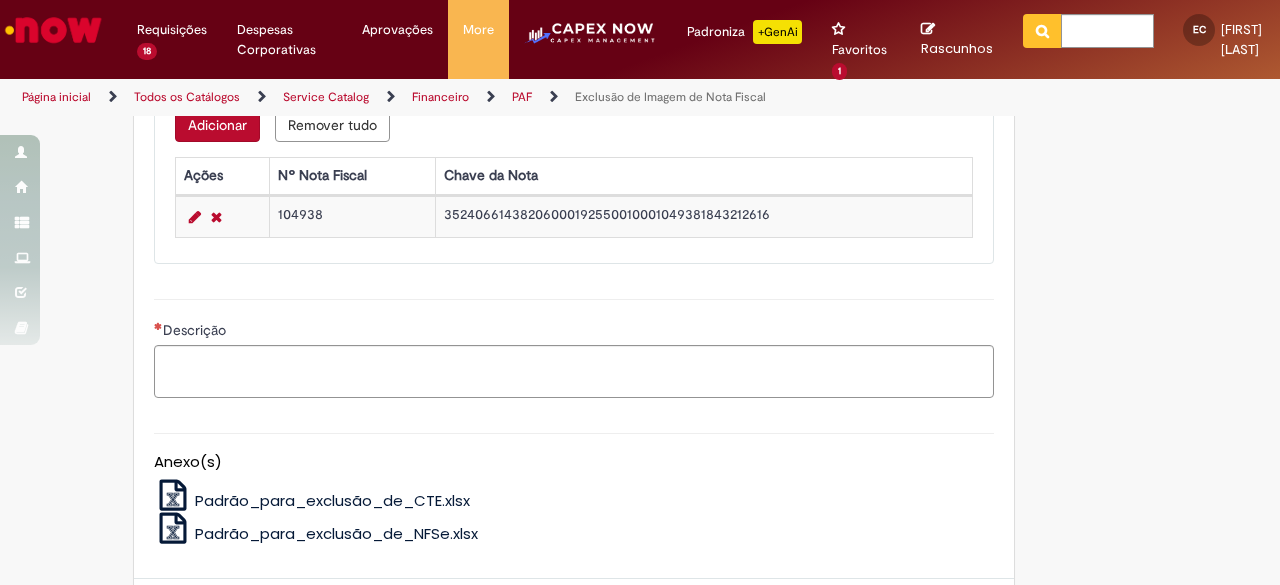 scroll, scrollTop: 1400, scrollLeft: 0, axis: vertical 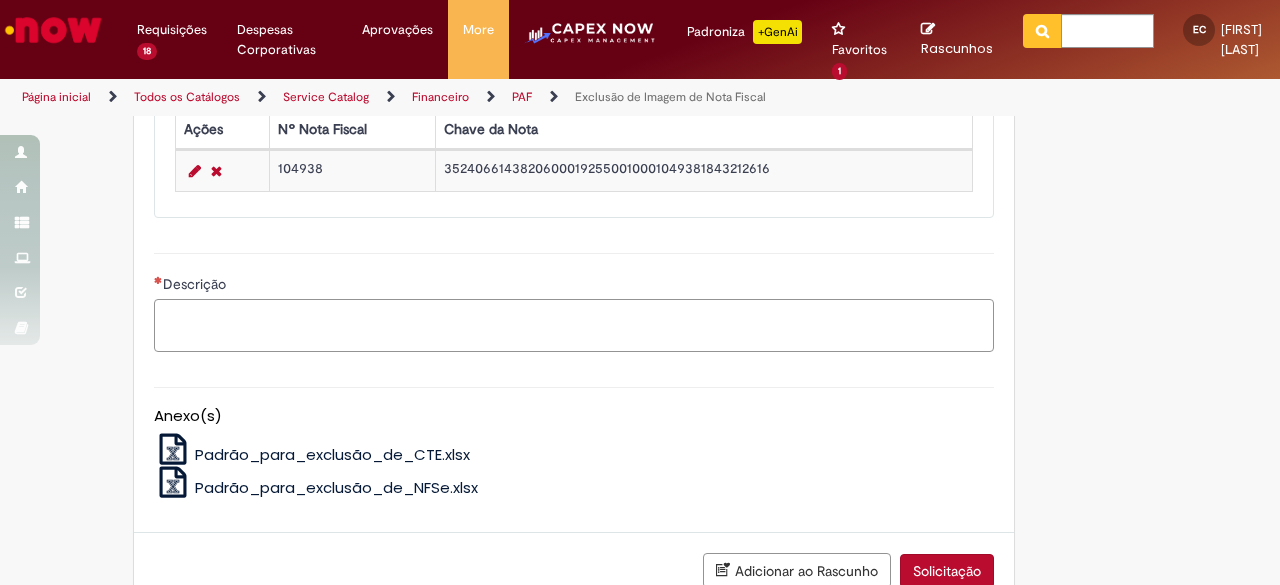 click on "Descrição" at bounding box center (574, 325) 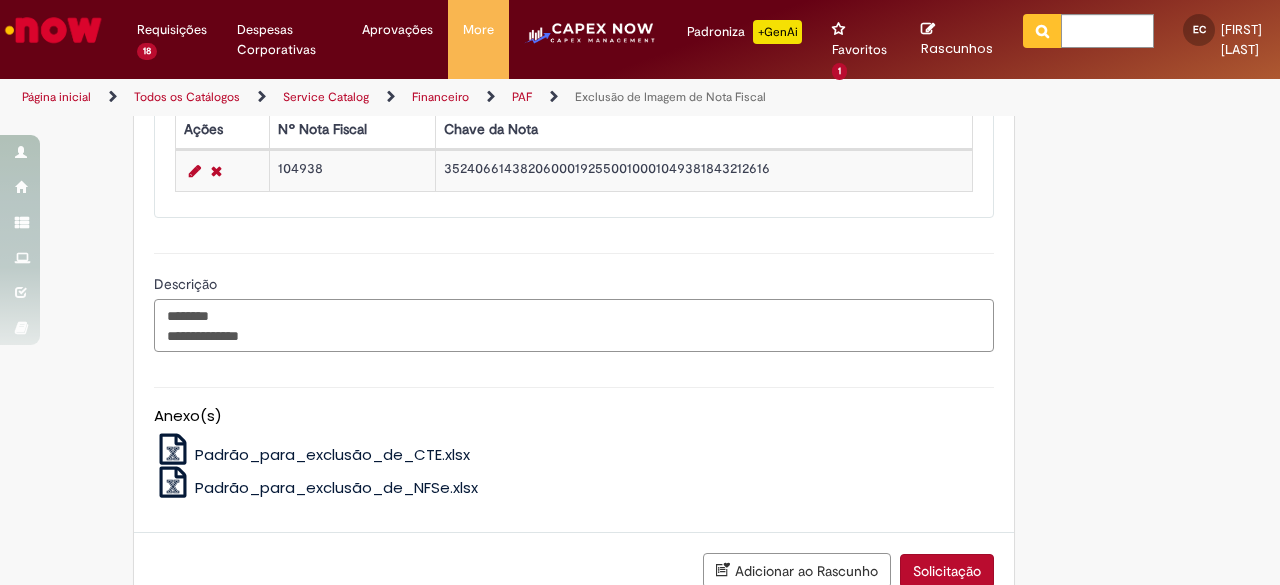 click on "**********" at bounding box center (574, 325) 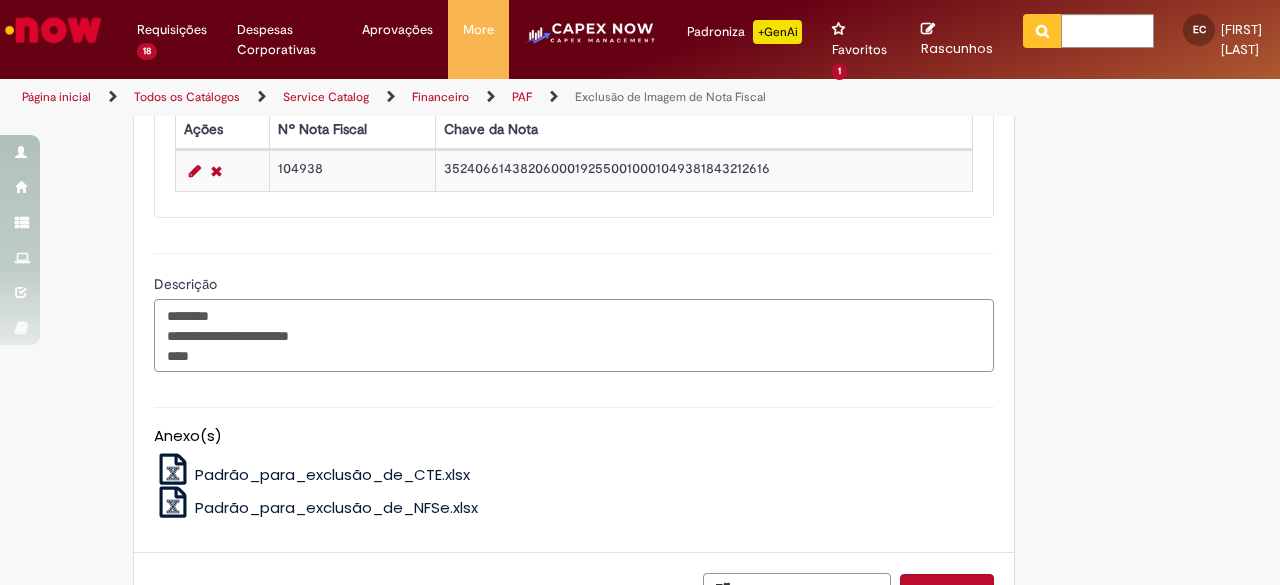 paste on "**********" 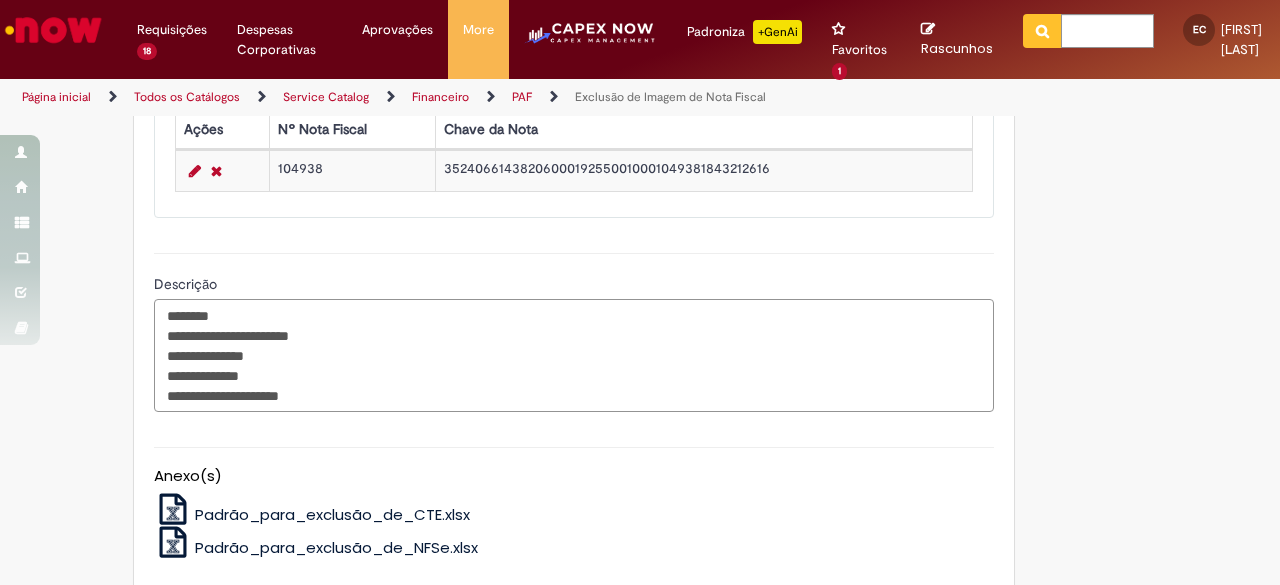click on "**********" at bounding box center (574, 355) 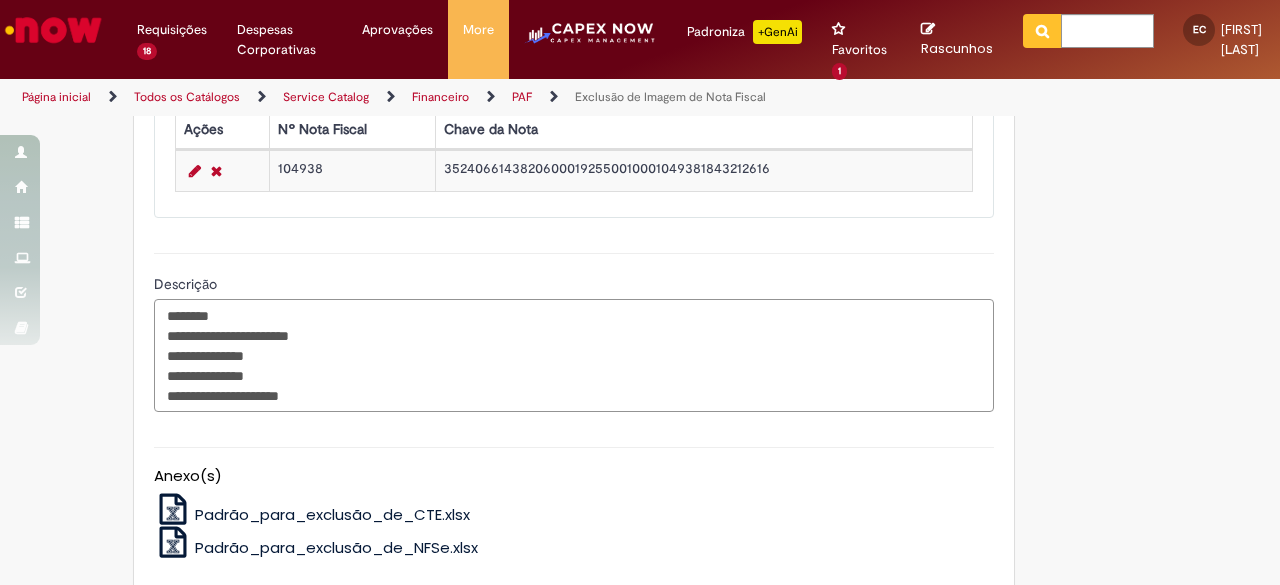 drag, startPoint x: 290, startPoint y: 365, endPoint x: 303, endPoint y: 367, distance: 13.152946 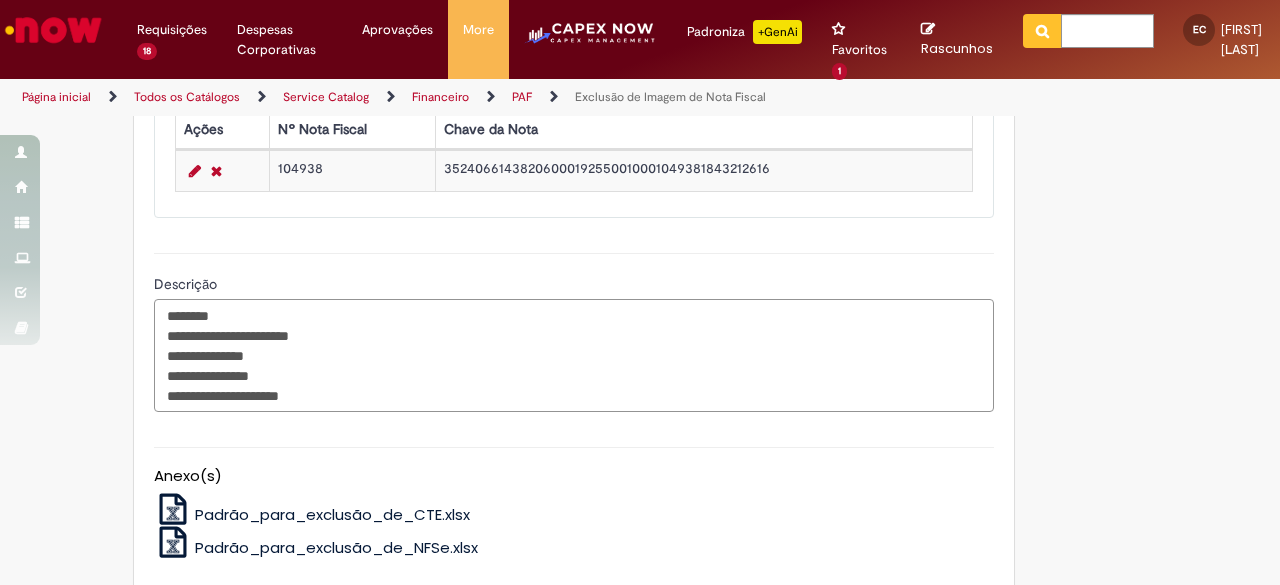 paste on "******" 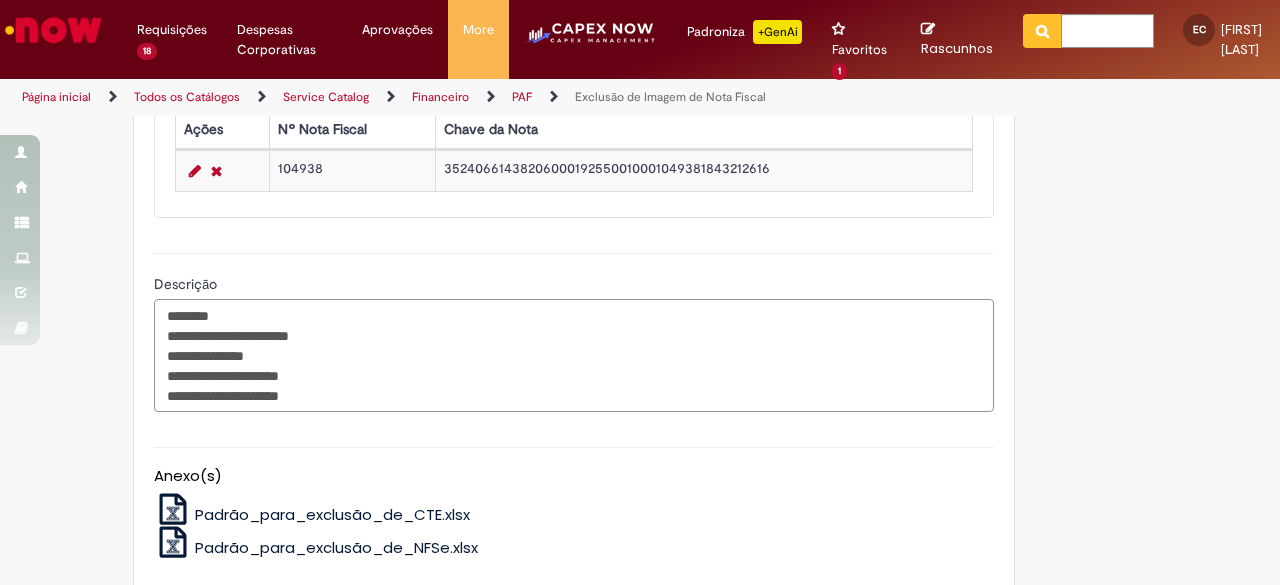 click on "**********" at bounding box center (574, 355) 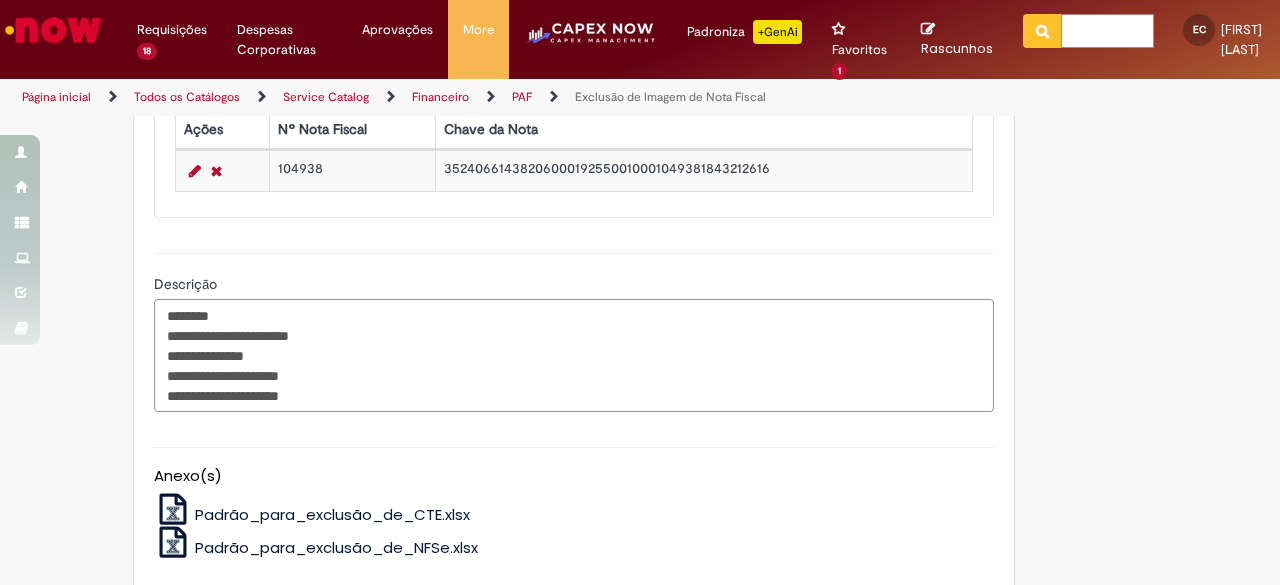 paste on "**********" 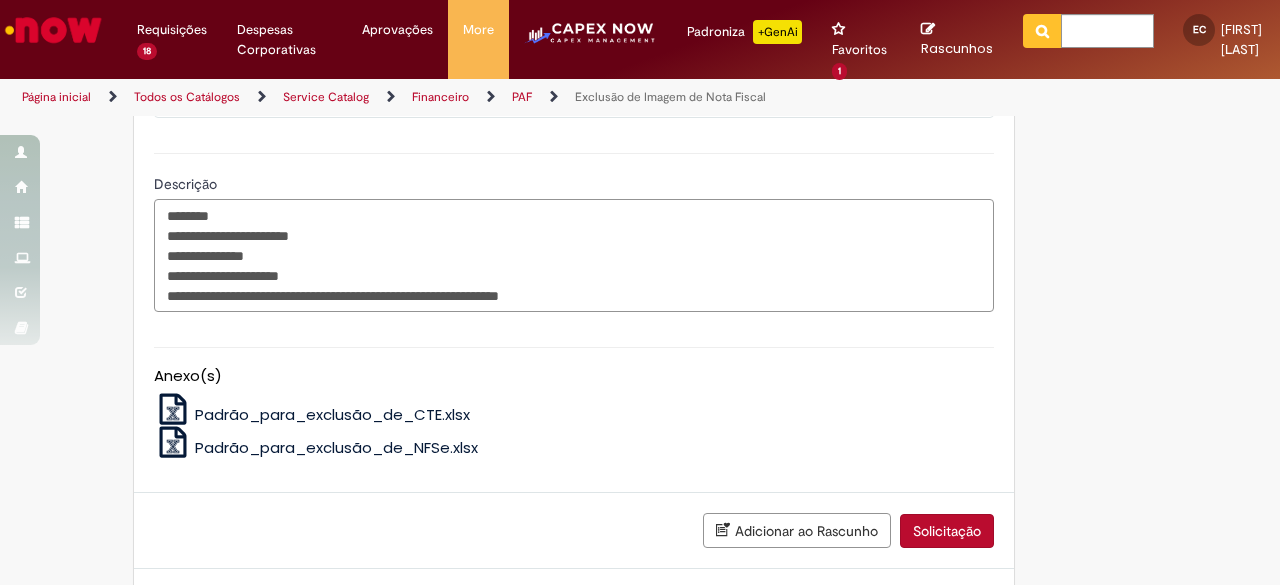 scroll, scrollTop: 1585, scrollLeft: 0, axis: vertical 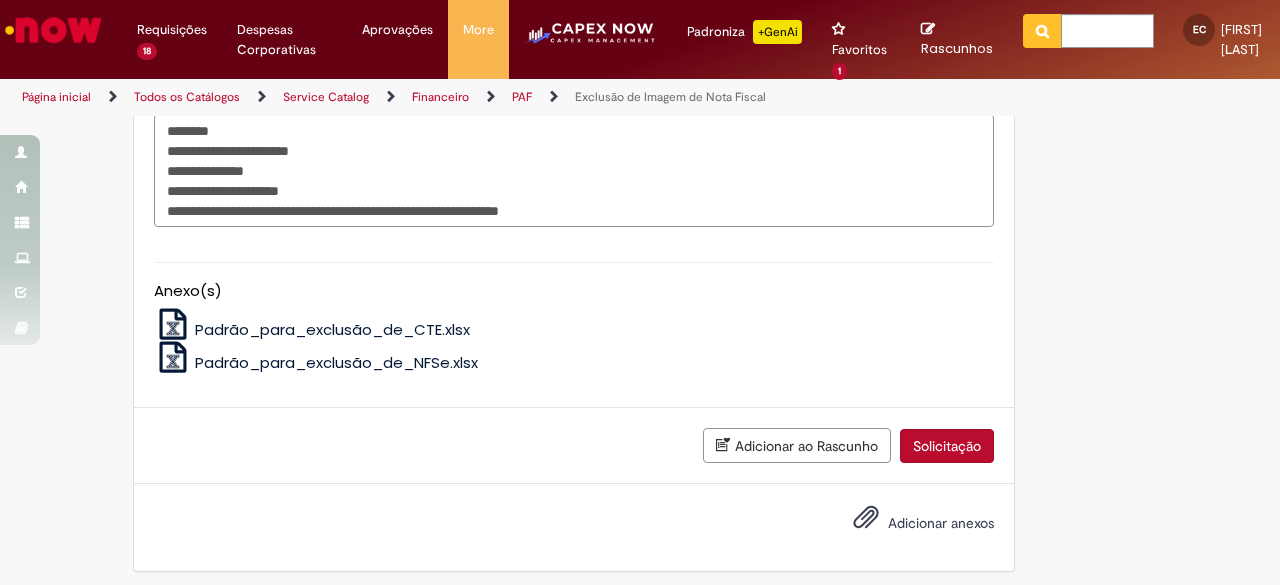 type on "**********" 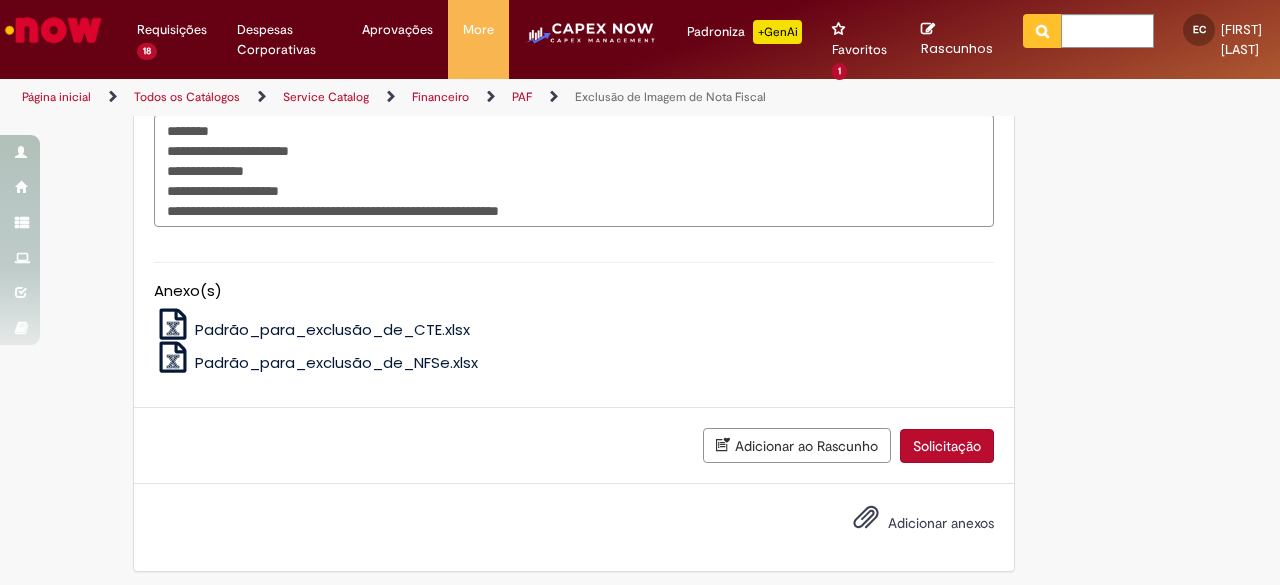 click on "Adicionar anexos" at bounding box center [941, 524] 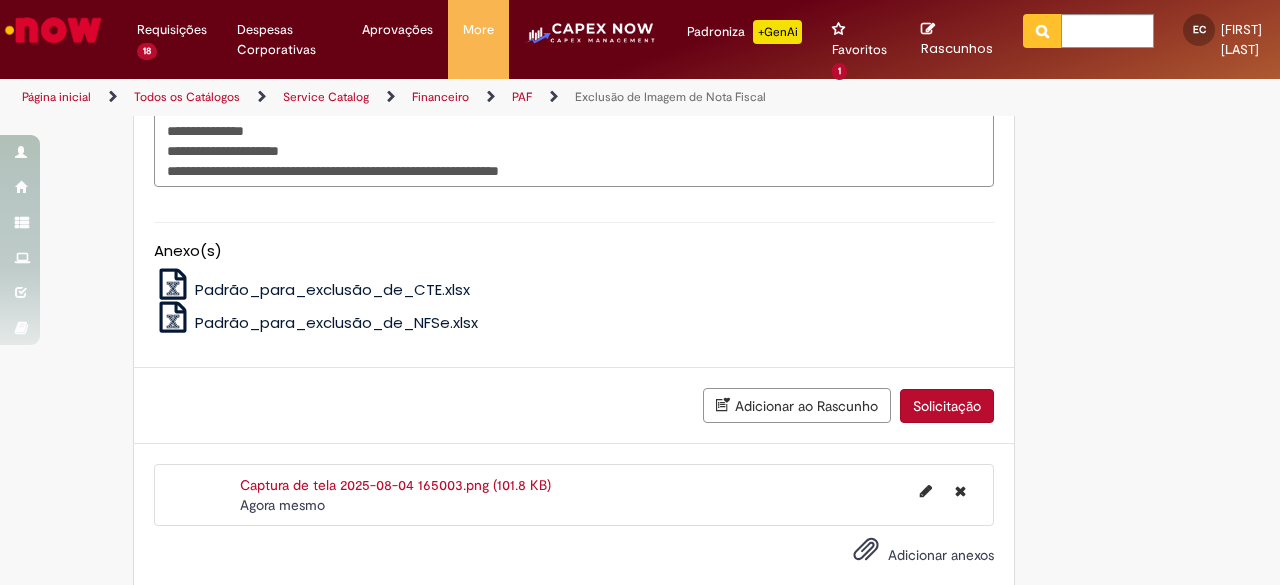 scroll, scrollTop: 1656, scrollLeft: 0, axis: vertical 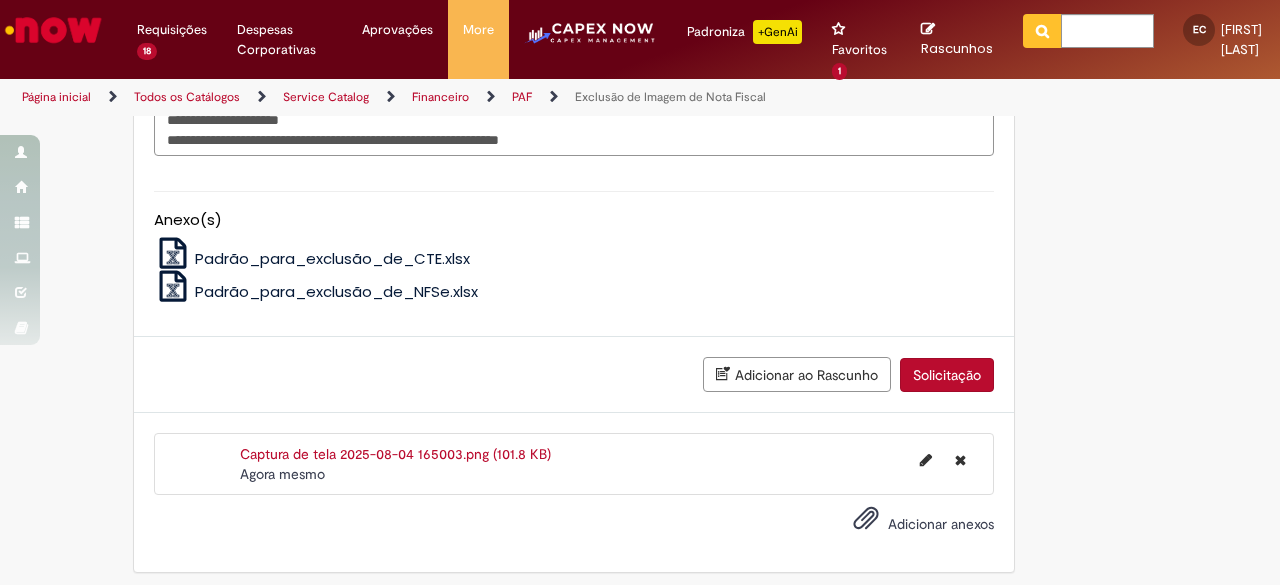 click on "Adicionar anexos" at bounding box center (941, 525) 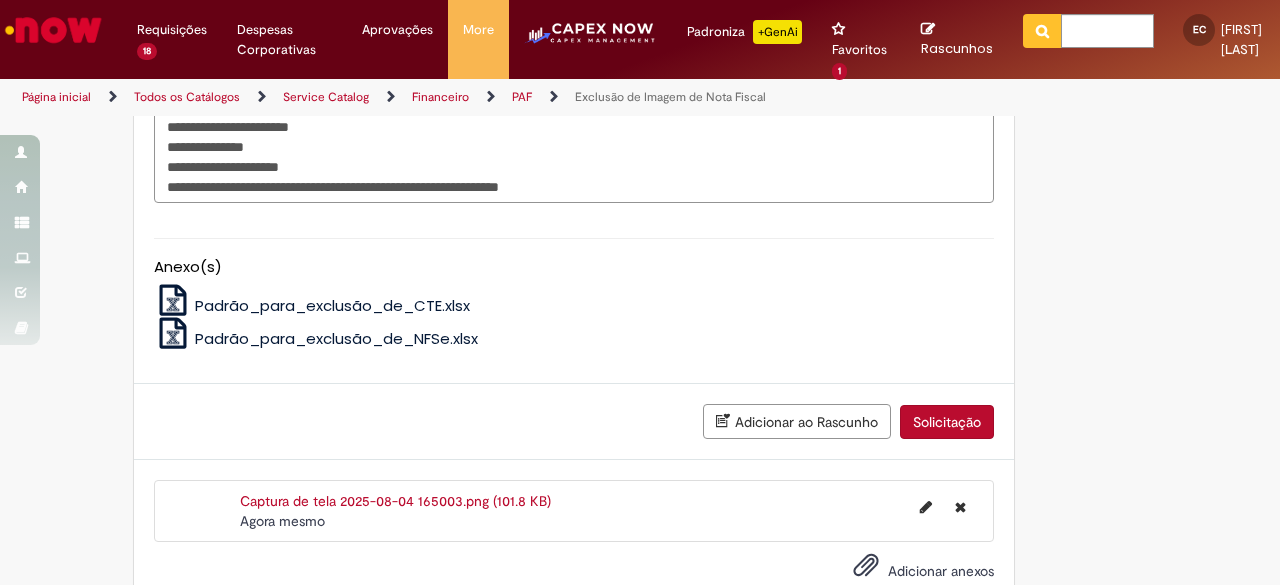 scroll, scrollTop: 1656, scrollLeft: 0, axis: vertical 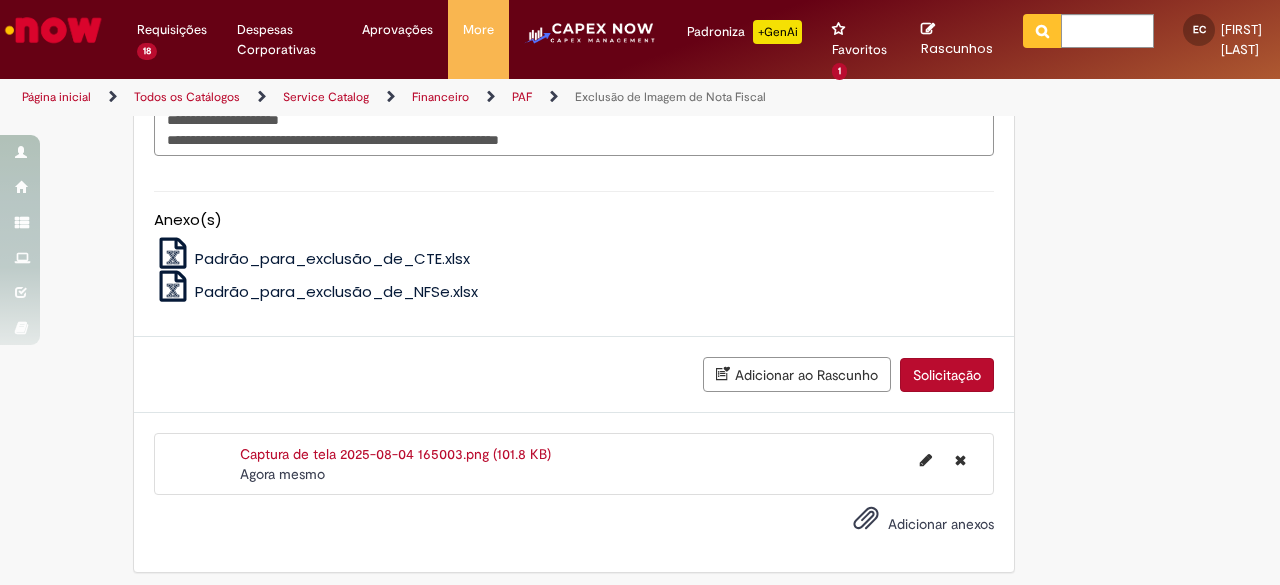 click on "Solicitação" at bounding box center [947, 375] 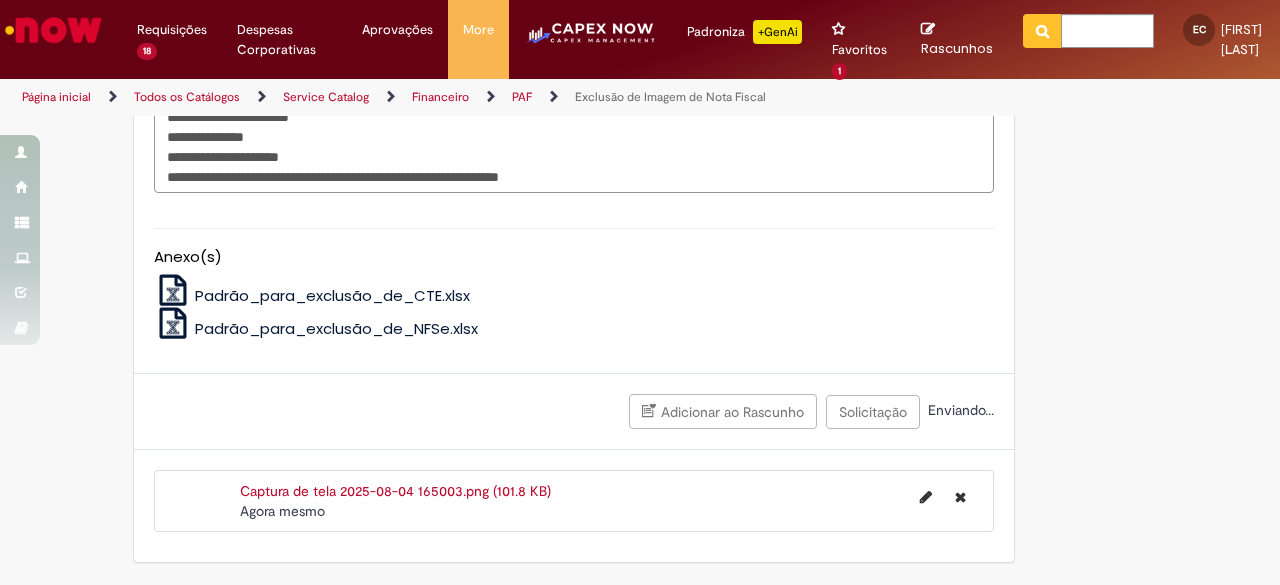 scroll, scrollTop: 862, scrollLeft: 0, axis: vertical 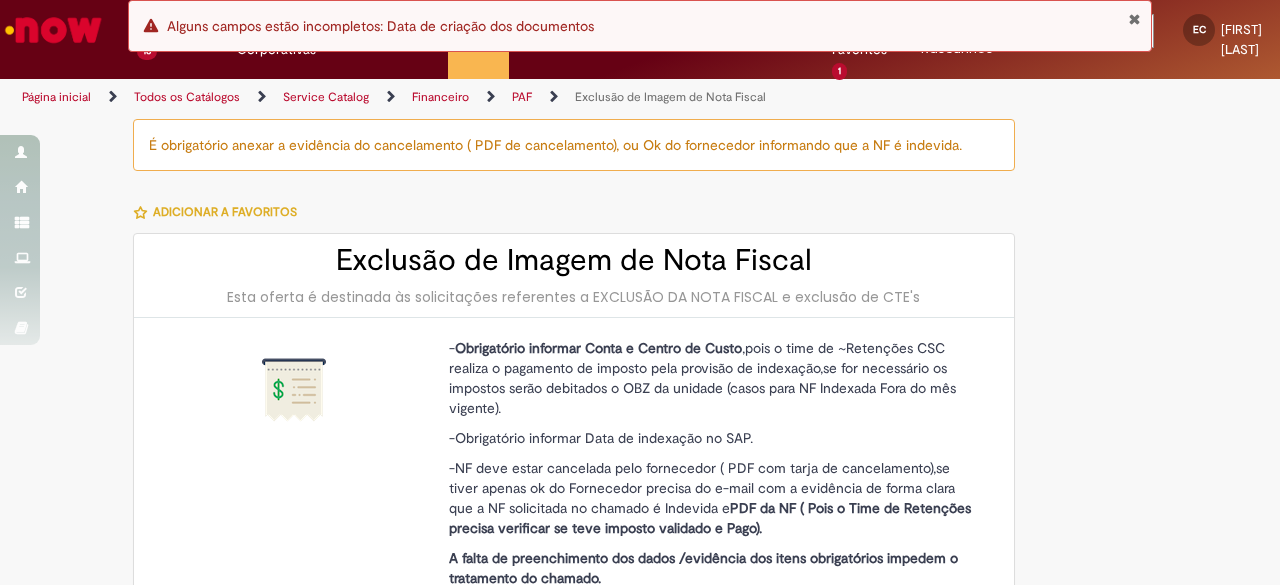 click on "Erro 			 Alguns campos estão incompletos: Data de criação dos documentos" at bounding box center [640, 26] 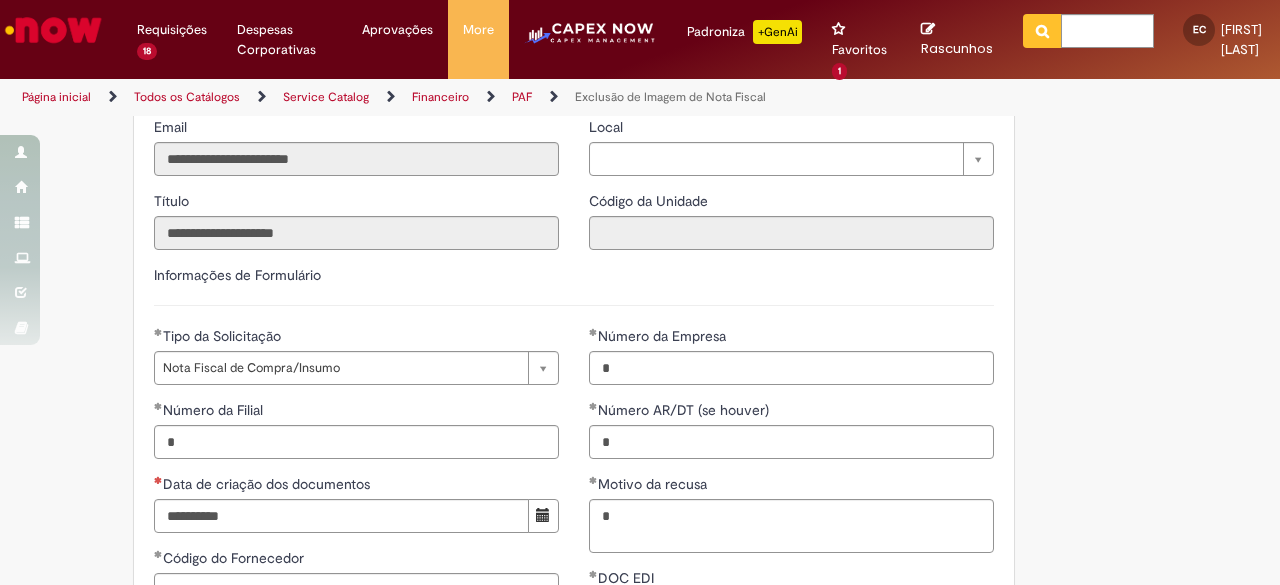 scroll, scrollTop: 900, scrollLeft: 0, axis: vertical 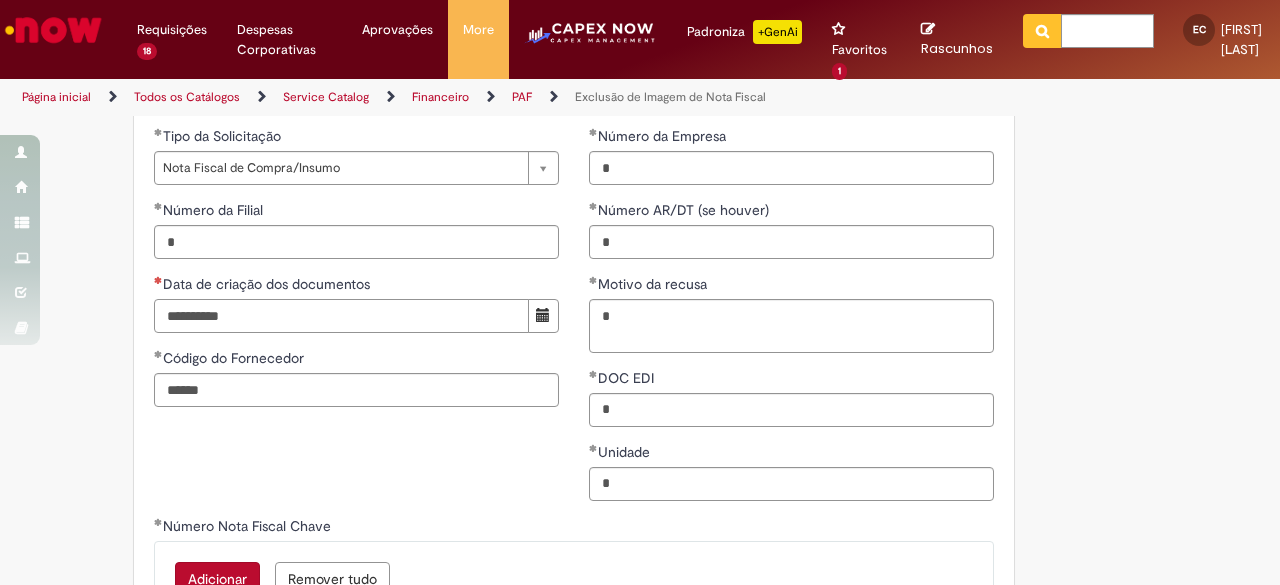 click on "Data de criação dos documentos" at bounding box center (341, 316) 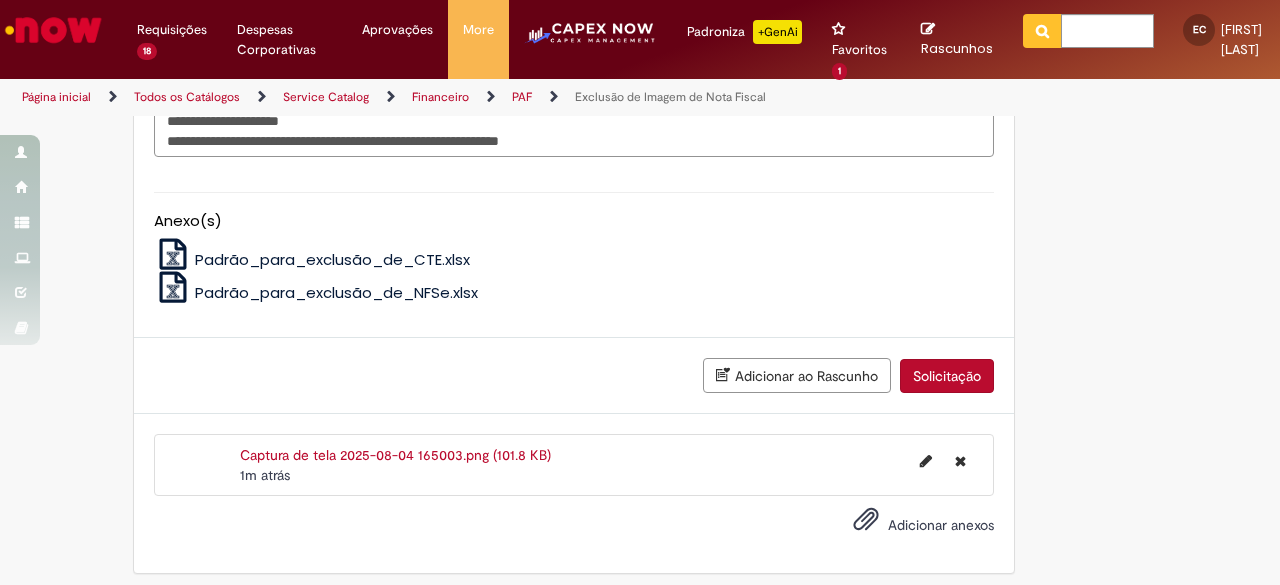 scroll, scrollTop: 1656, scrollLeft: 0, axis: vertical 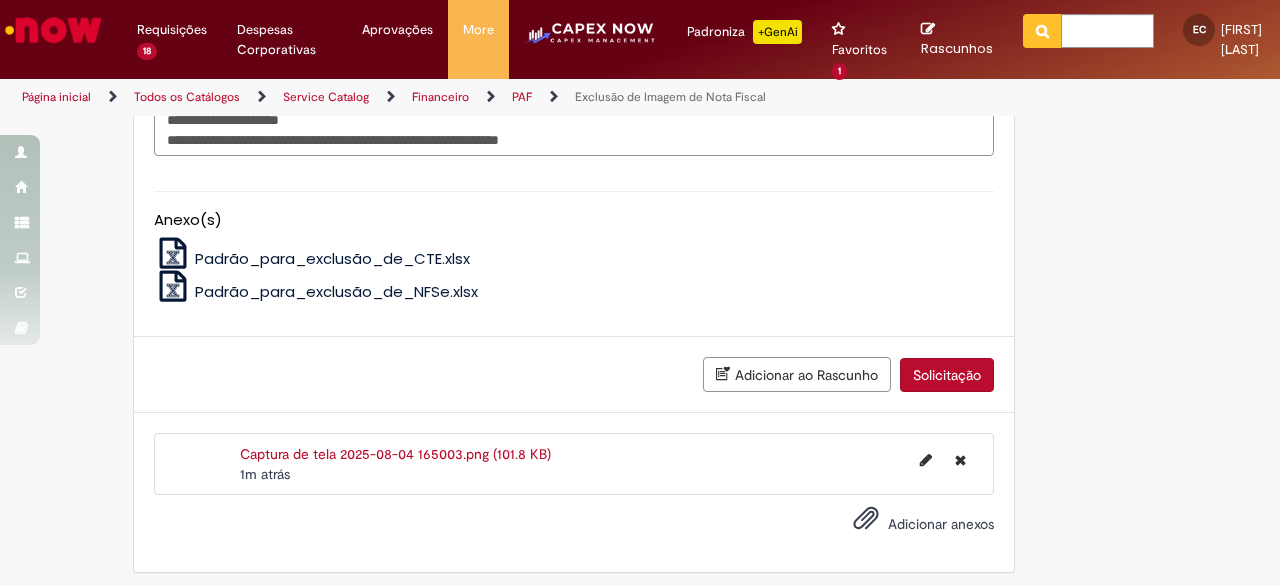 click on "Solicitação" at bounding box center (947, 375) 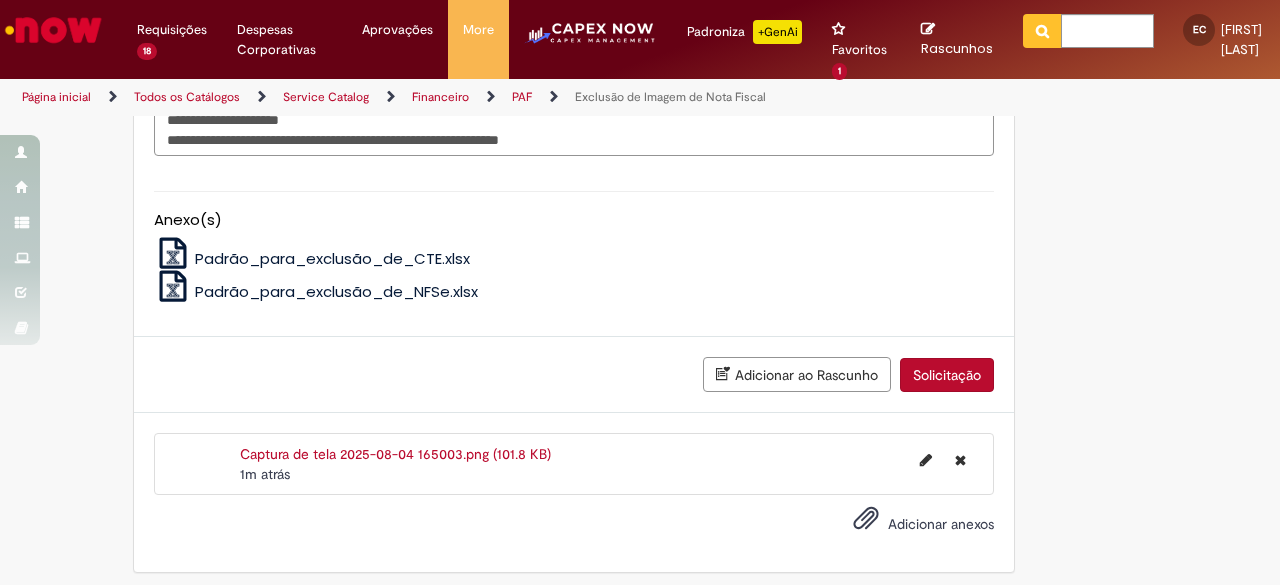 scroll, scrollTop: 1611, scrollLeft: 0, axis: vertical 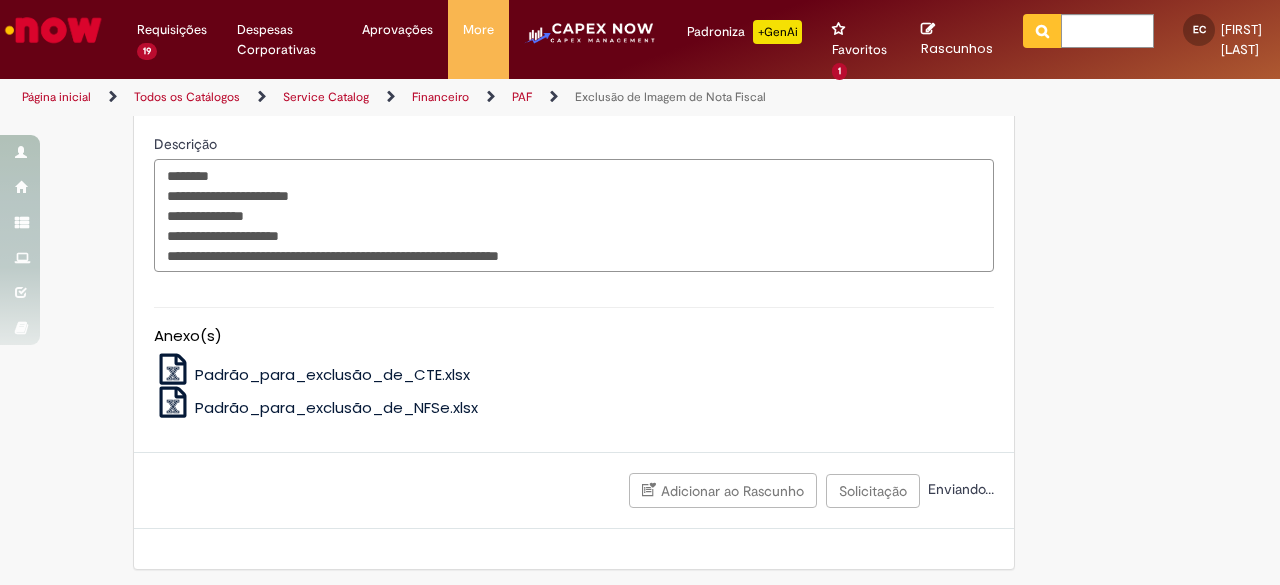 click on "**********" at bounding box center [574, 215] 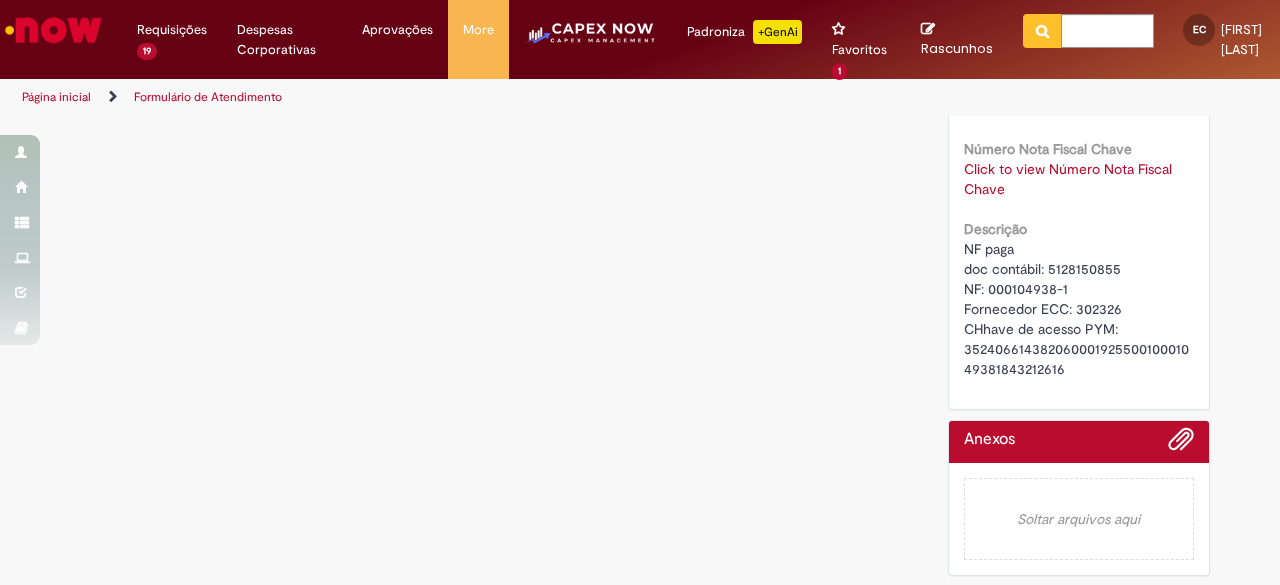 scroll, scrollTop: 0, scrollLeft: 0, axis: both 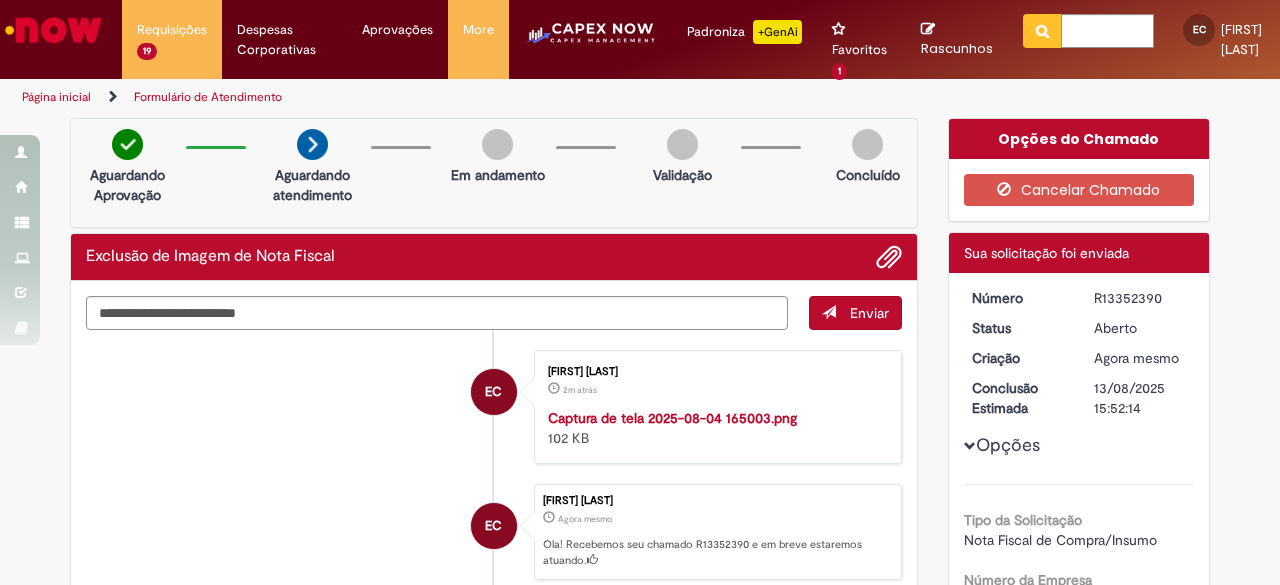 drag, startPoint x: 1162, startPoint y: 299, endPoint x: 1071, endPoint y: 291, distance: 91.350975 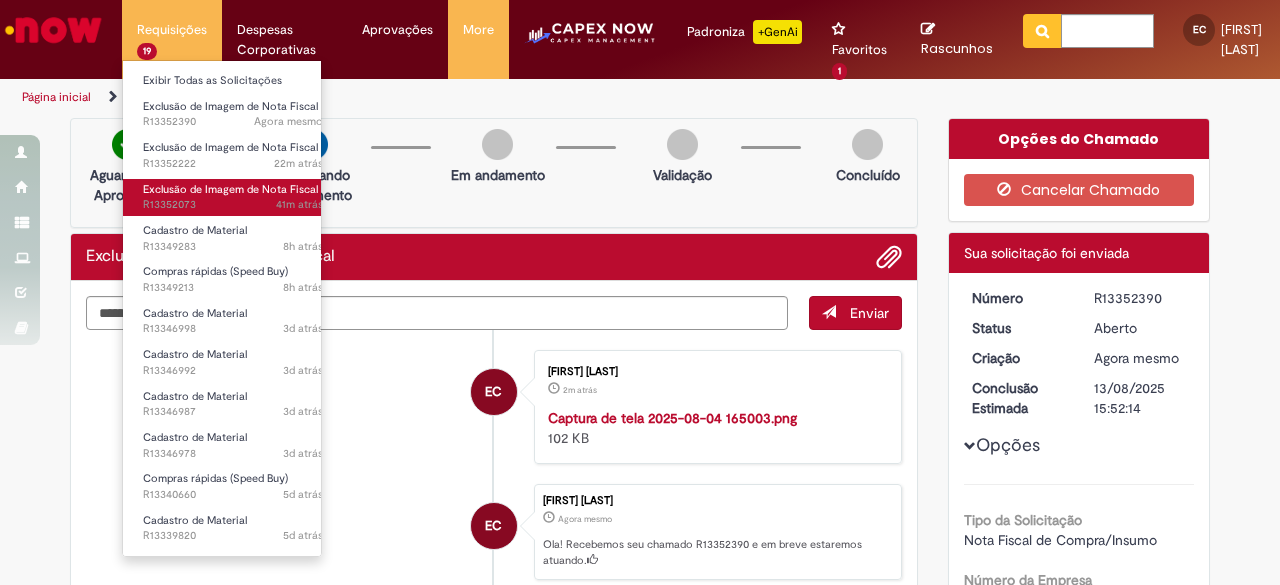 click on "41m atrás 41 minutos atrás  R13352073" at bounding box center [233, 205] 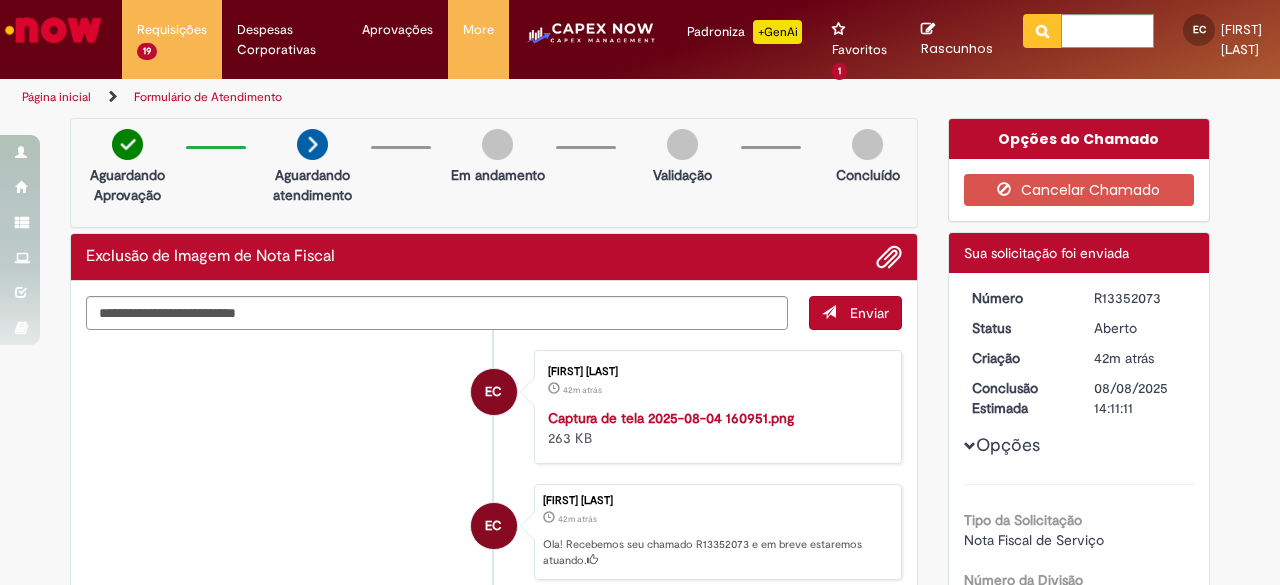 drag, startPoint x: 1164, startPoint y: 299, endPoint x: 1086, endPoint y: 304, distance: 78.160095 